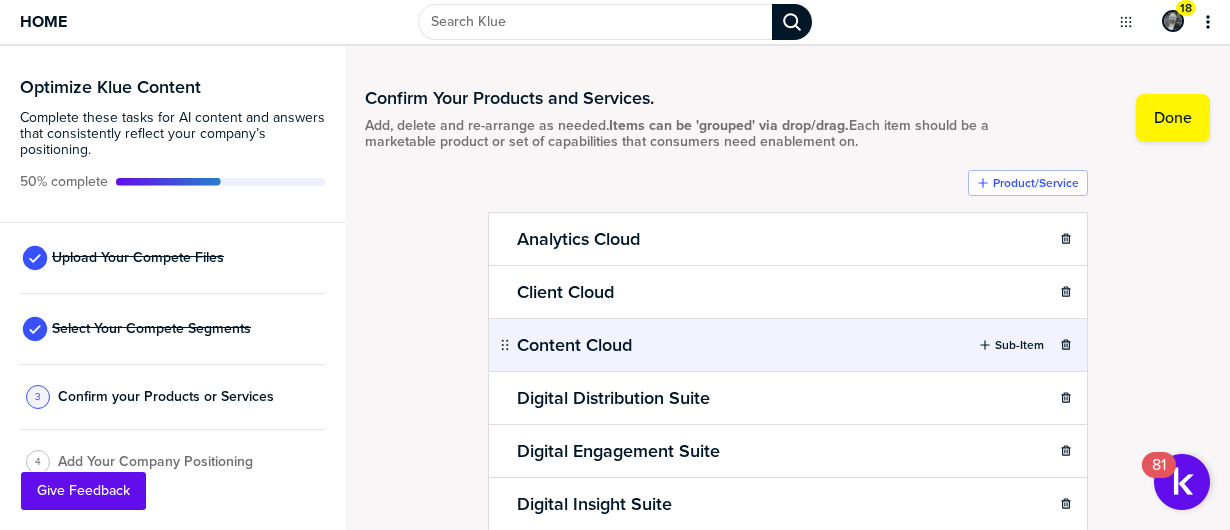scroll, scrollTop: 0, scrollLeft: 0, axis: both 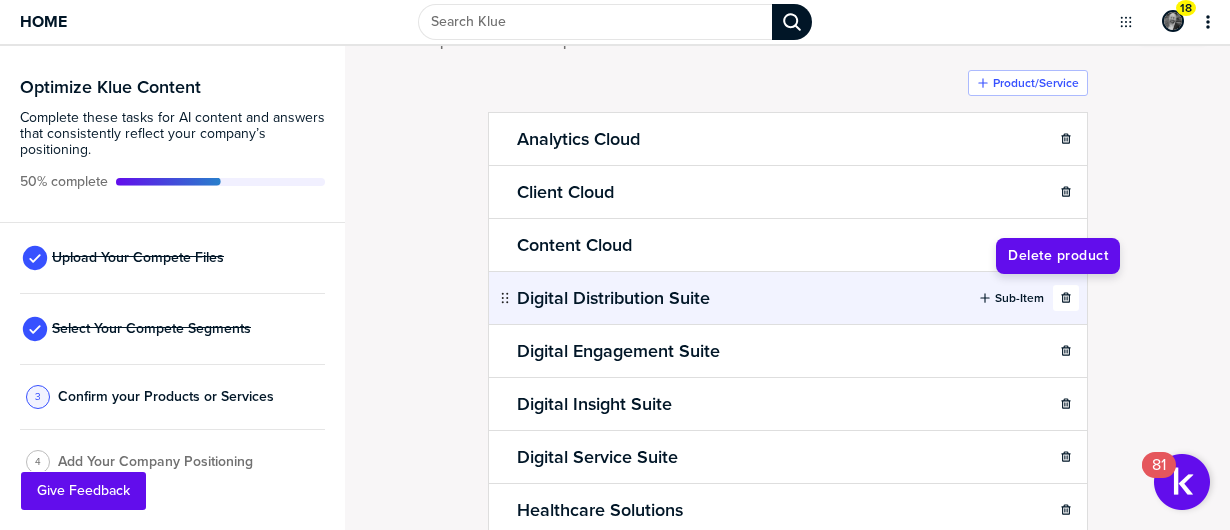 click at bounding box center (1066, 298) 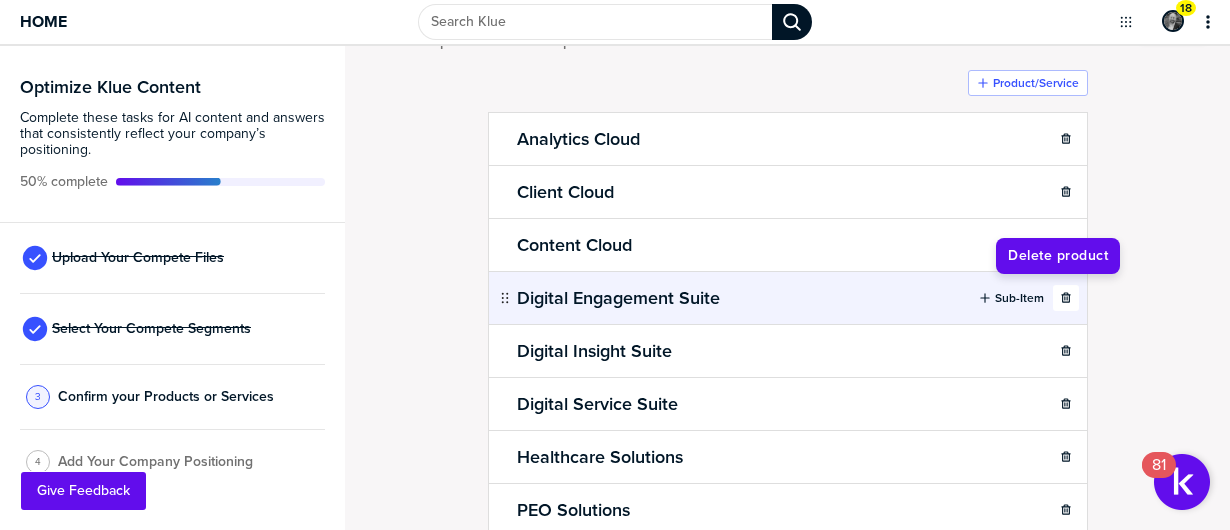 click 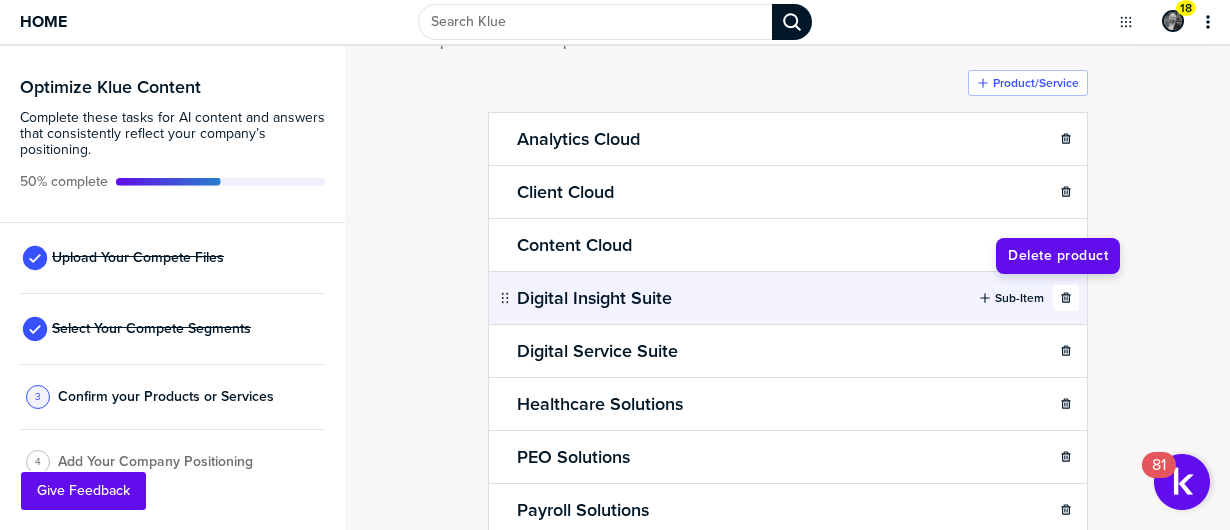 click 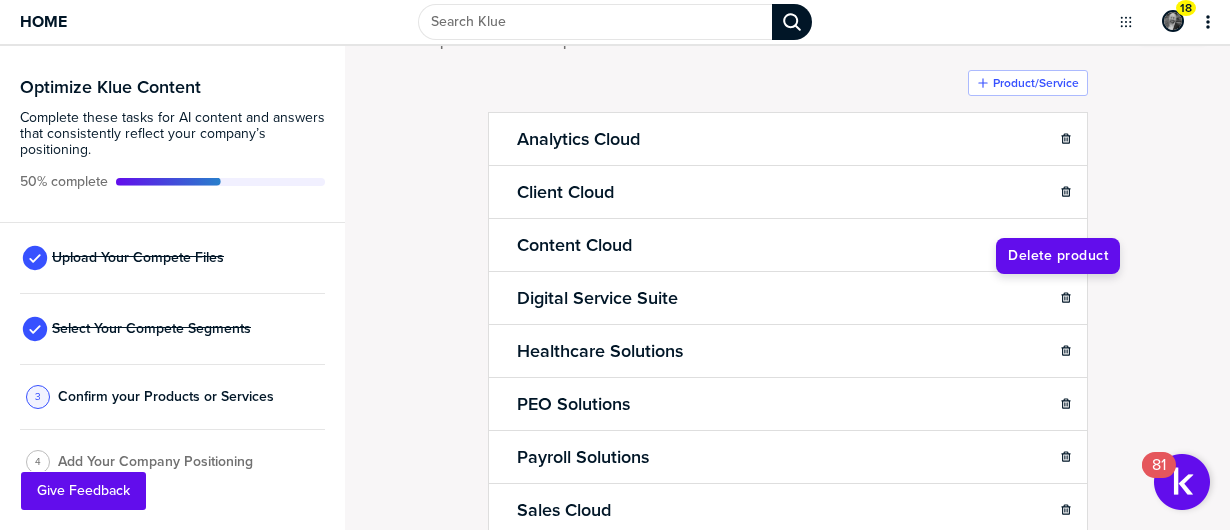 click 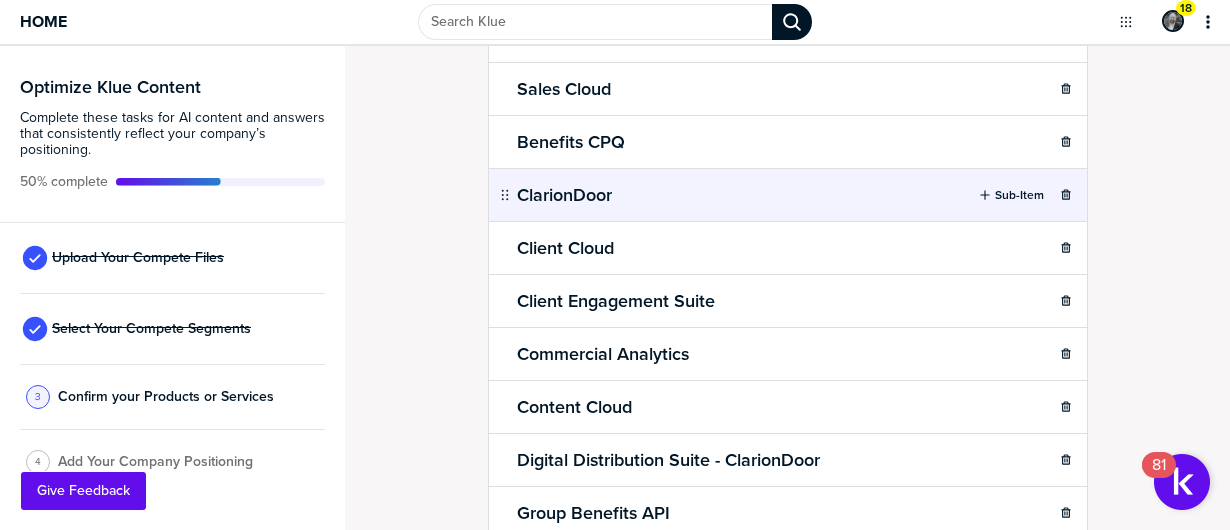 scroll, scrollTop: 500, scrollLeft: 0, axis: vertical 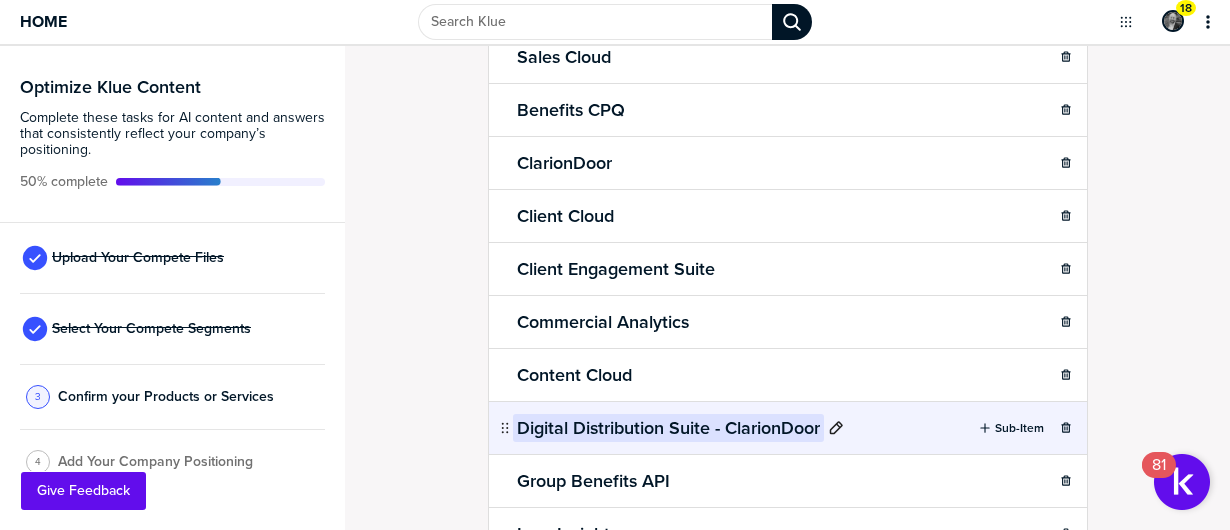 click 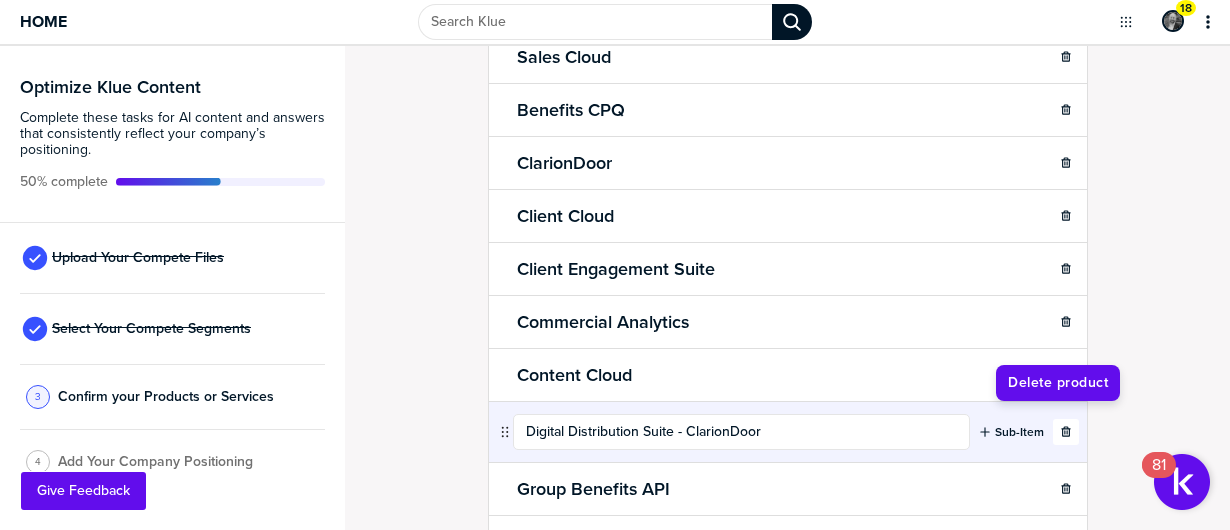 click at bounding box center [1066, 432] 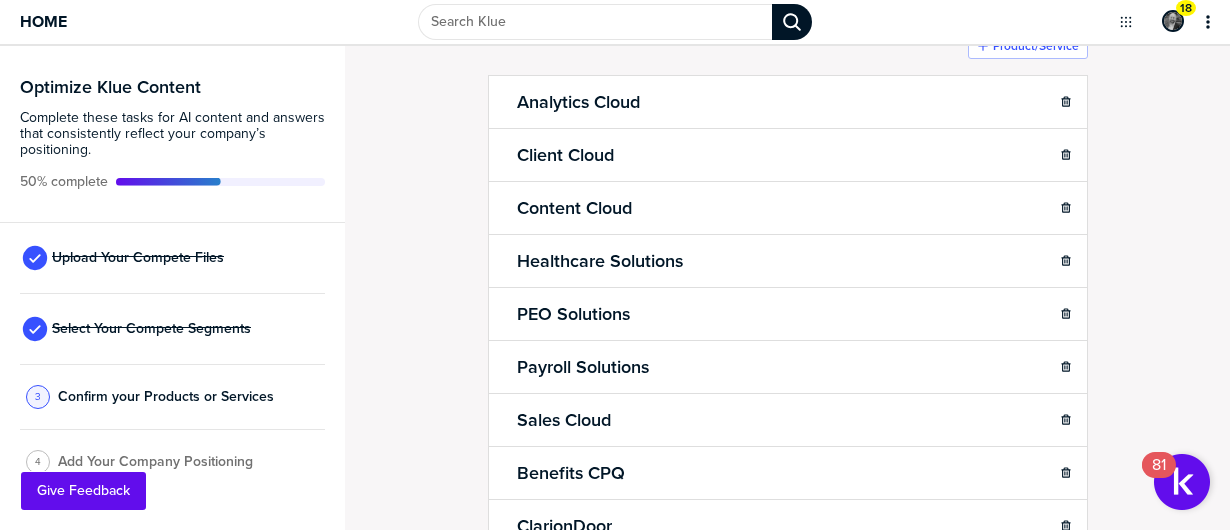 scroll, scrollTop: 300, scrollLeft: 0, axis: vertical 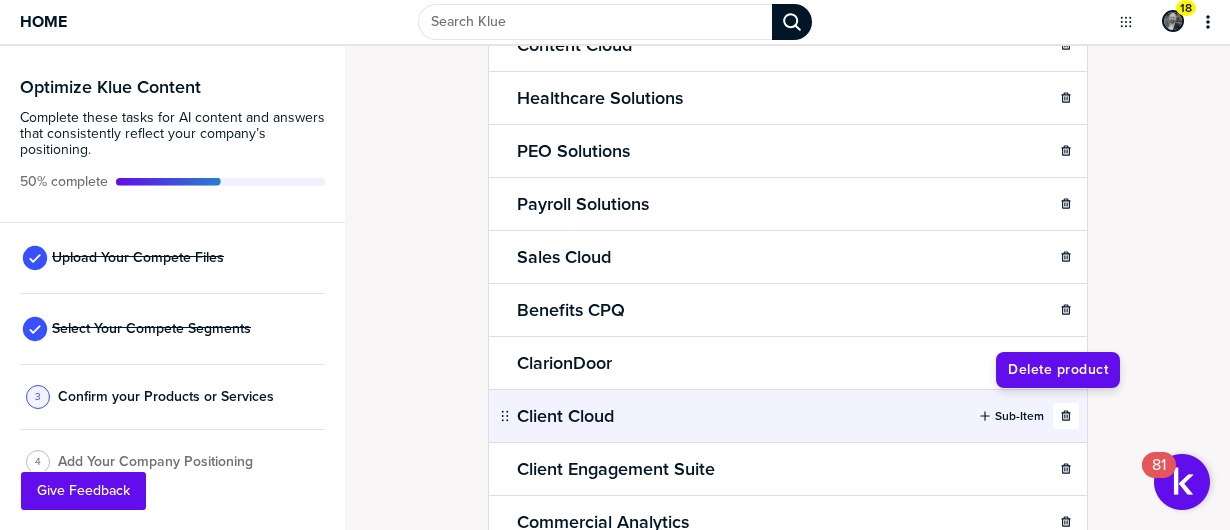 click 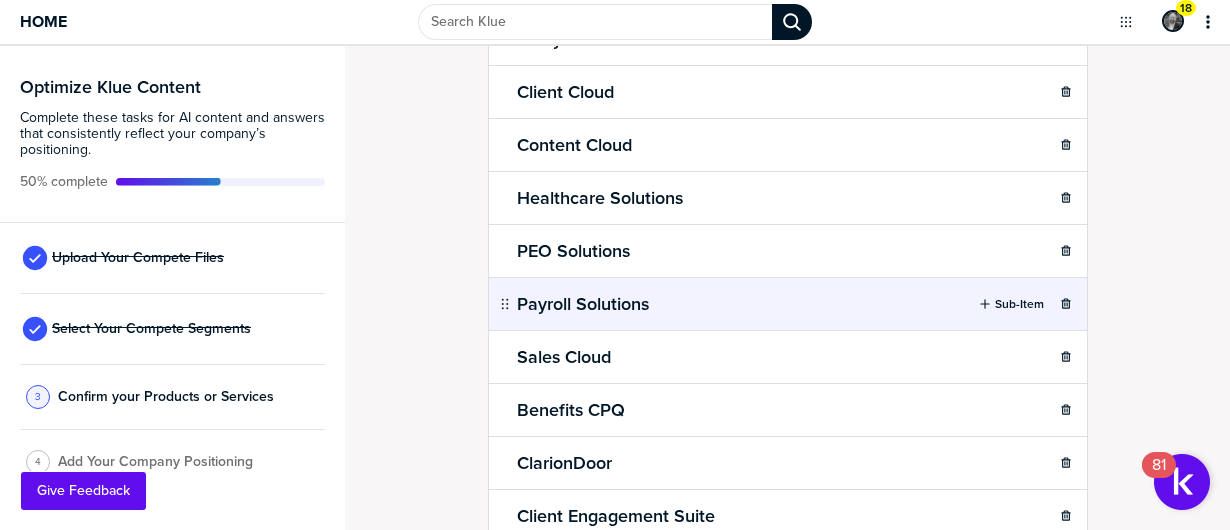 scroll, scrollTop: 100, scrollLeft: 0, axis: vertical 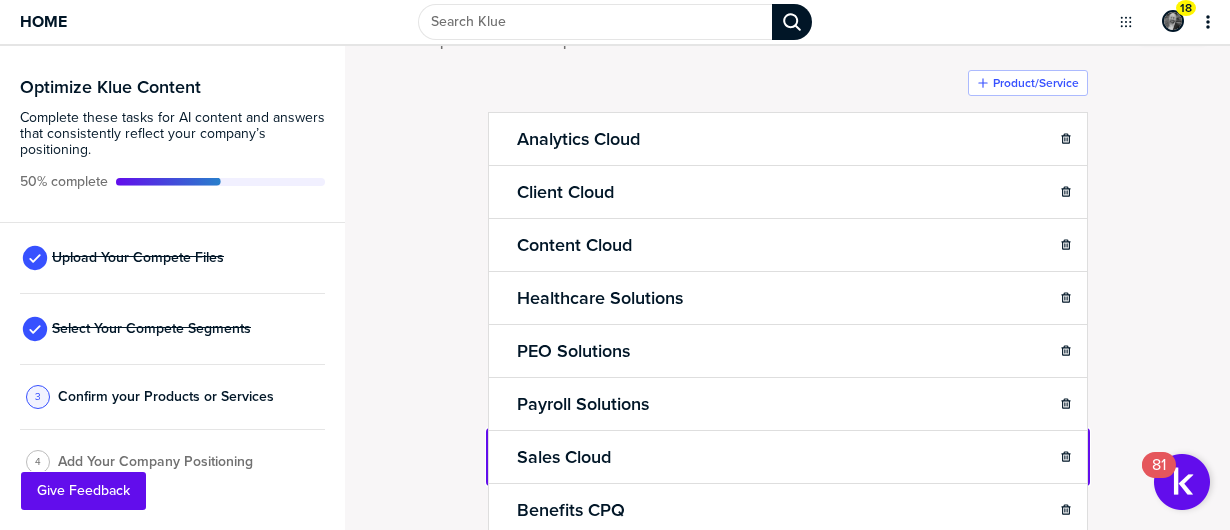 click on "Home  18 Optimize Klue Content Complete these tasks for AI content and answers that consistently reflect your company’s positioning. 50% complete Upload Your Compete Files Select Your Compete Segments 3 Confirm your Products or Services 4 Add Your Company Positioning Confirm Your Products and Services. Add, delete and re-arrange as needed.  Items can be 'grouped' via drop/drag.  Each item should be a marketable product or set of capabilities that consumers need enablement on. Done Product/Service Analytics Cloud Sub-Item Client Cloud Sub-Item Content Cloud Sub-Item Healthcare Solutions Sub-Item PEO Solutions Sub-Item Payroll Solutions Sub-Item Sales Cloud Sub-Item Benefits CPQ Sub-Item ClarionDoor Sub-Item Client Engagement Suite Sub-Item Commercial Analytics Sub-Item Content Cloud Sub-Item Group Benefits API Sub-Item Loss Insight Sub-Item Market Basket Sub-Item Sales Cloud Sub-Item TurboRater Sub-Item WCL Sub-Item Zywave Partner Platform Sub-Item Zywave Websites Plan Offerings Sub-Item miEdge" at bounding box center (615, 265) 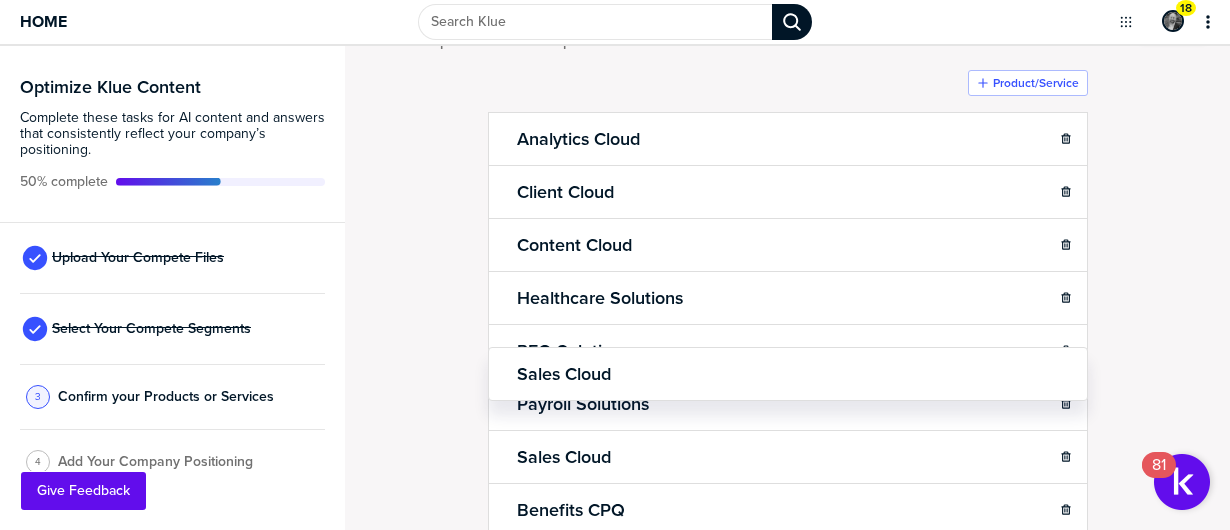 click on "Sales Cloud" at bounding box center (778, 368) 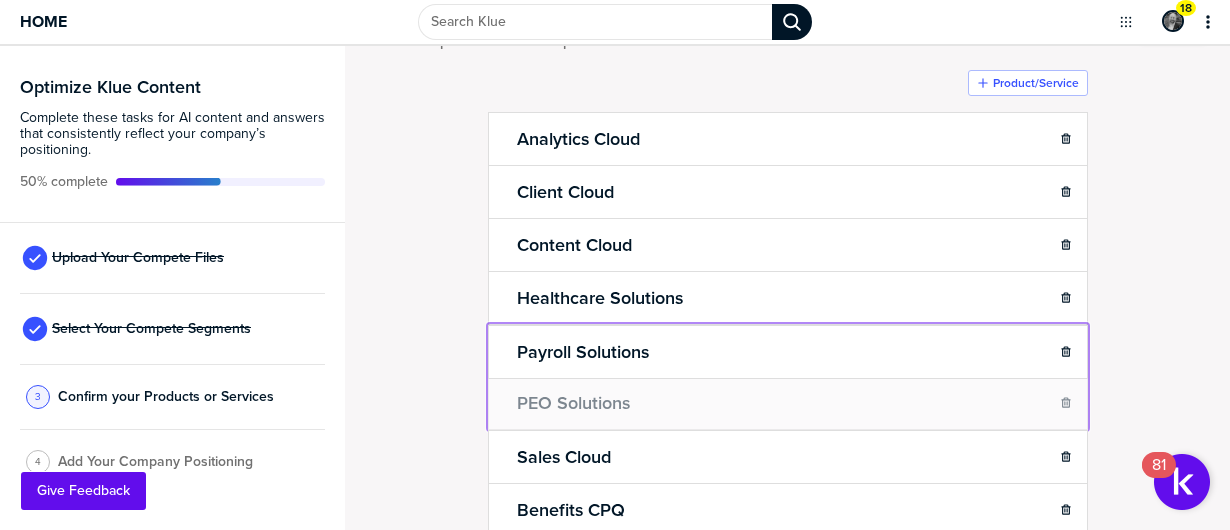 drag, startPoint x: 494, startPoint y: 365, endPoint x: 508, endPoint y: 394, distance: 32.202484 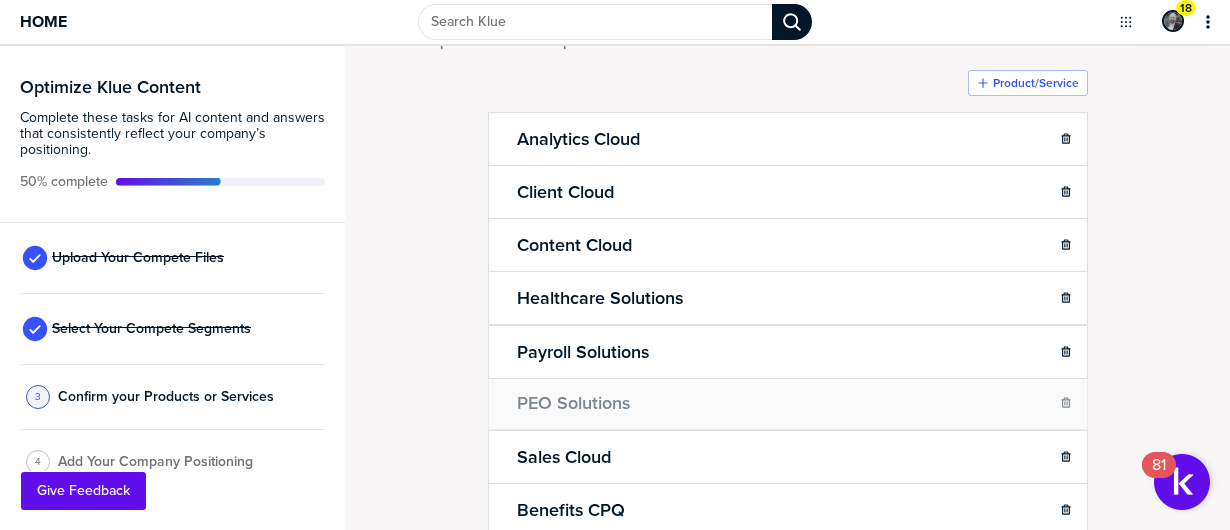 click on "PEO Solutions" at bounding box center [785, 404] 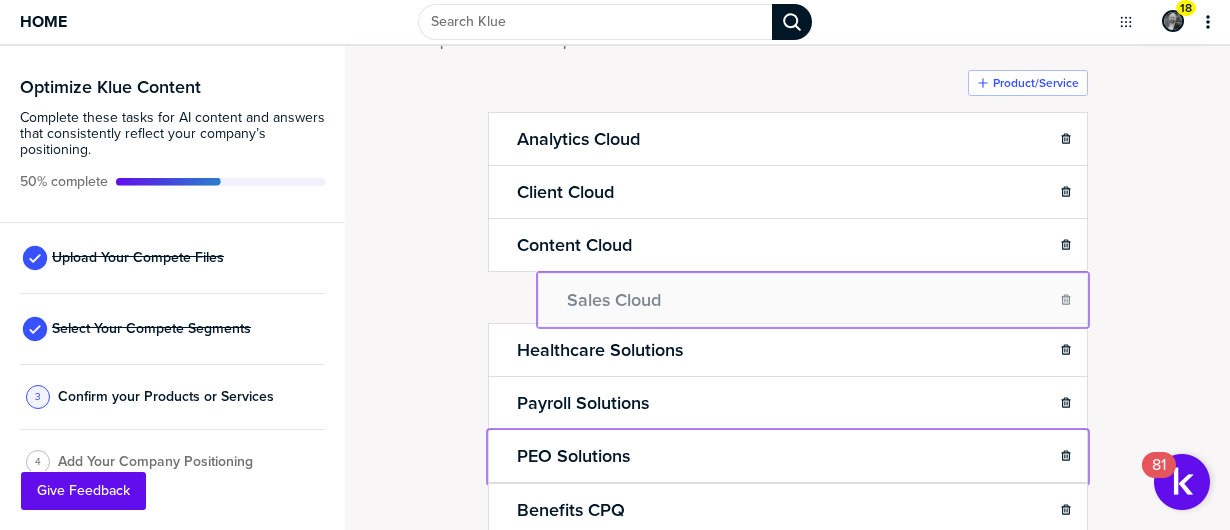 drag, startPoint x: 494, startPoint y: 455, endPoint x: 549, endPoint y: 287, distance: 176.77386 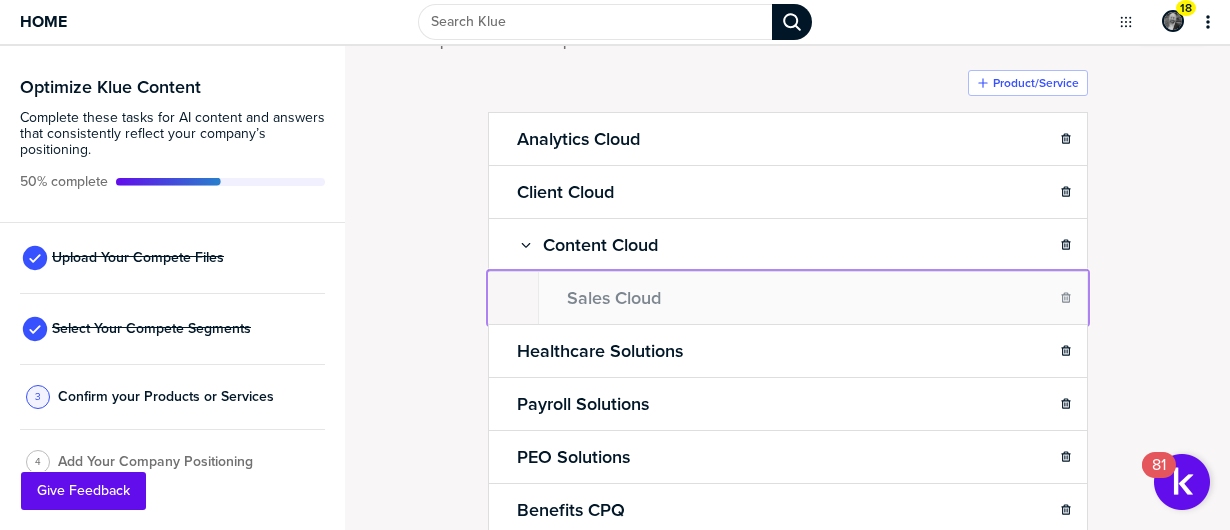 drag, startPoint x: 545, startPoint y: 289, endPoint x: 490, endPoint y: 294, distance: 55.226807 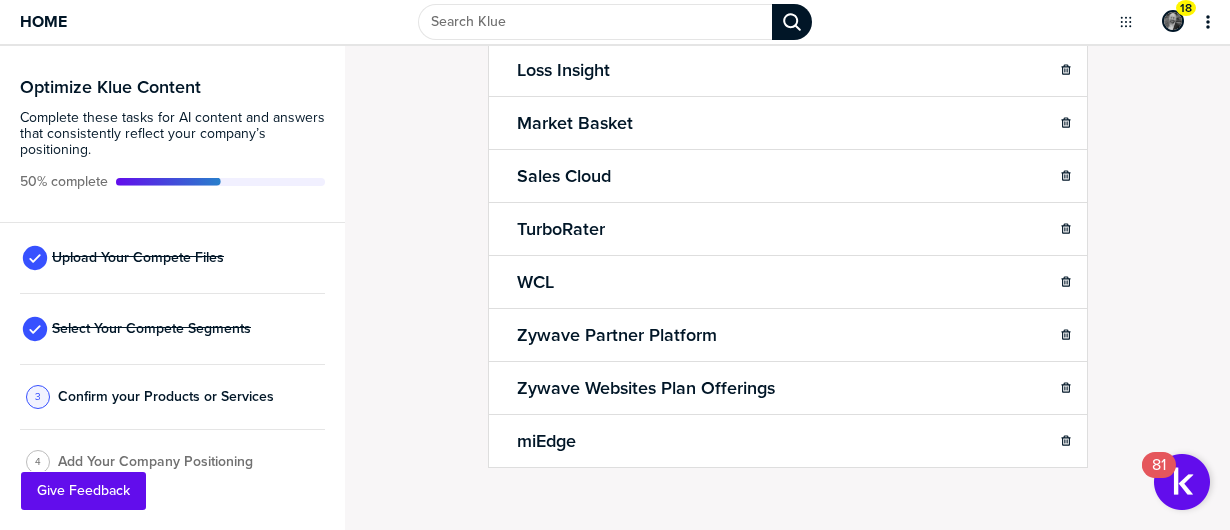 scroll, scrollTop: 860, scrollLeft: 0, axis: vertical 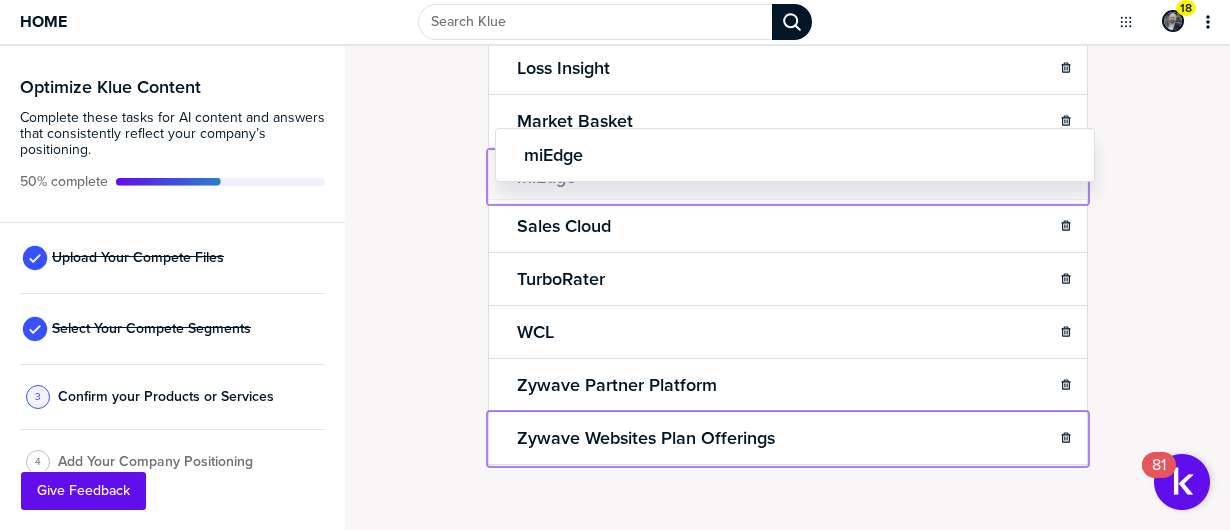 drag, startPoint x: 498, startPoint y: 423, endPoint x: 502, endPoint y: 149, distance: 274.0292 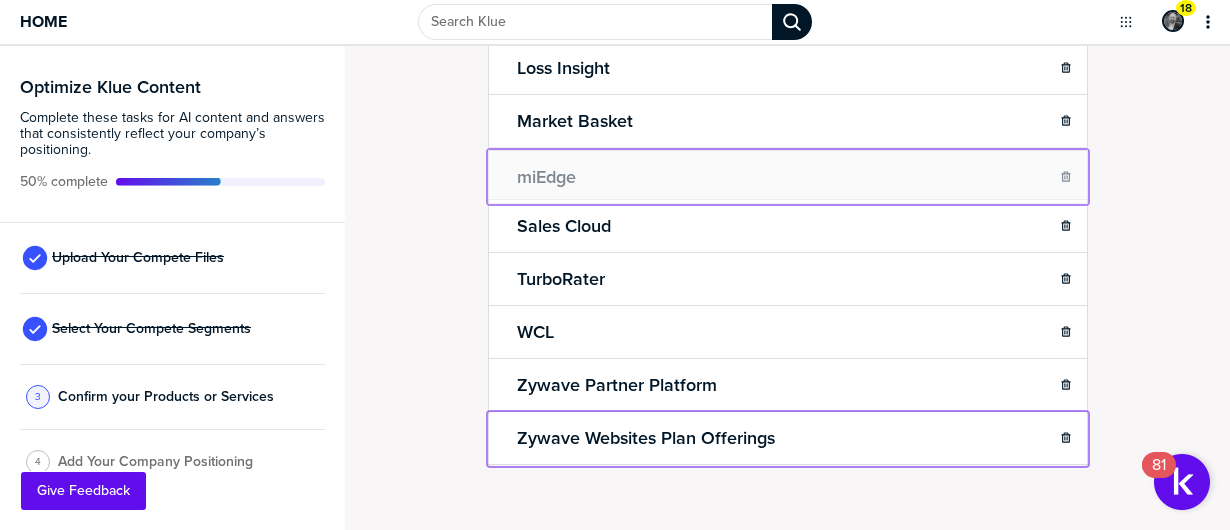 click on "Home  18 Optimize Klue Content Complete these tasks for AI content and answers that consistently reflect your company’s positioning. 50% complete Upload Your Compete Files Select Your Compete Segments 3 Confirm your Products or Services 4 Add Your Company Positioning Confirm Your Products and Services. Add, delete and re-arrange as needed.  Items can be 'grouped' via drop/drag.  Each item should be a marketable product or set of capabilities that consumers need enablement on. Done Product/Service Analytics Cloud Sub-Item Client Cloud Sub-Item Content Cloud Sub-Item Sales Cloud Sub-Item Healthcare Solutions Sub-Item Payroll Solutions Sub-Item PEO Solutions Sub-Item Benefits CPQ Sub-Item ClarionDoor Sub-Item Client Engagement Suite Sub-Item Commercial Analytics Sub-Item Content Cloud Sub-Item Group Benefits API Sub-Item Loss Insight Sub-Item Market Basket Sub-Item Sales Cloud Sub-Item TurboRater Sub-Item WCL Sub-Item Zywave Partner Platform Sub-Item Zywave Websites Plan Offerings Sub-Item miEdge" at bounding box center (615, 265) 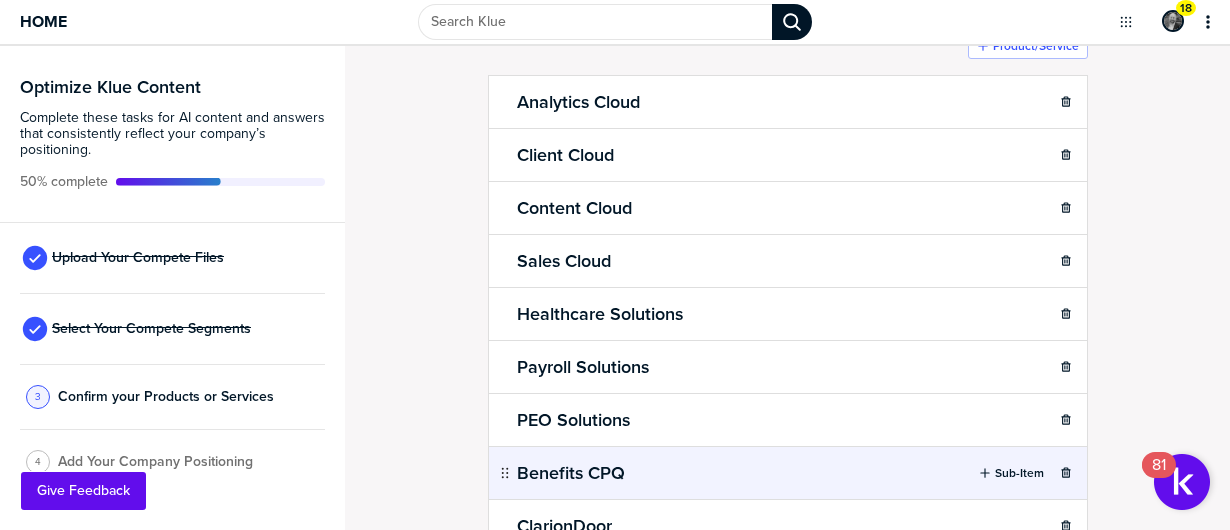 scroll, scrollTop: 200, scrollLeft: 0, axis: vertical 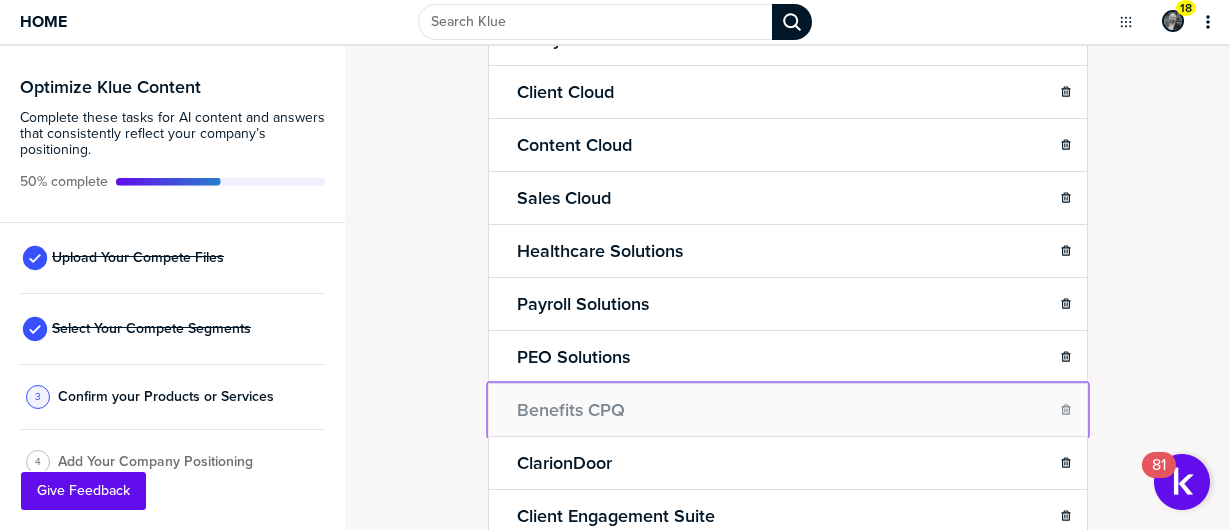 drag, startPoint x: 500, startPoint y: 401, endPoint x: 487, endPoint y: 393, distance: 15.264338 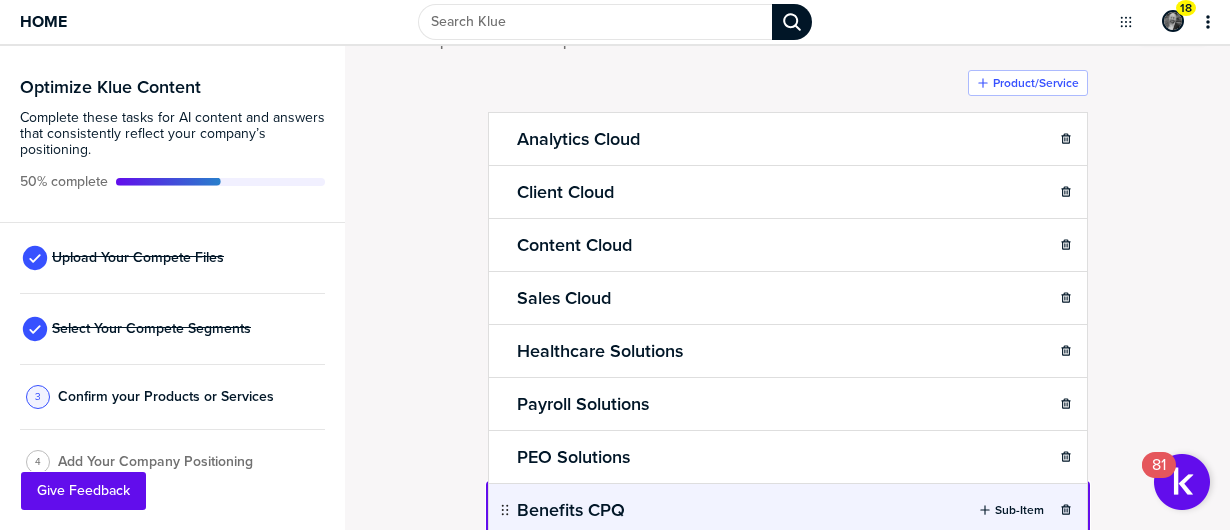 scroll, scrollTop: 200, scrollLeft: 0, axis: vertical 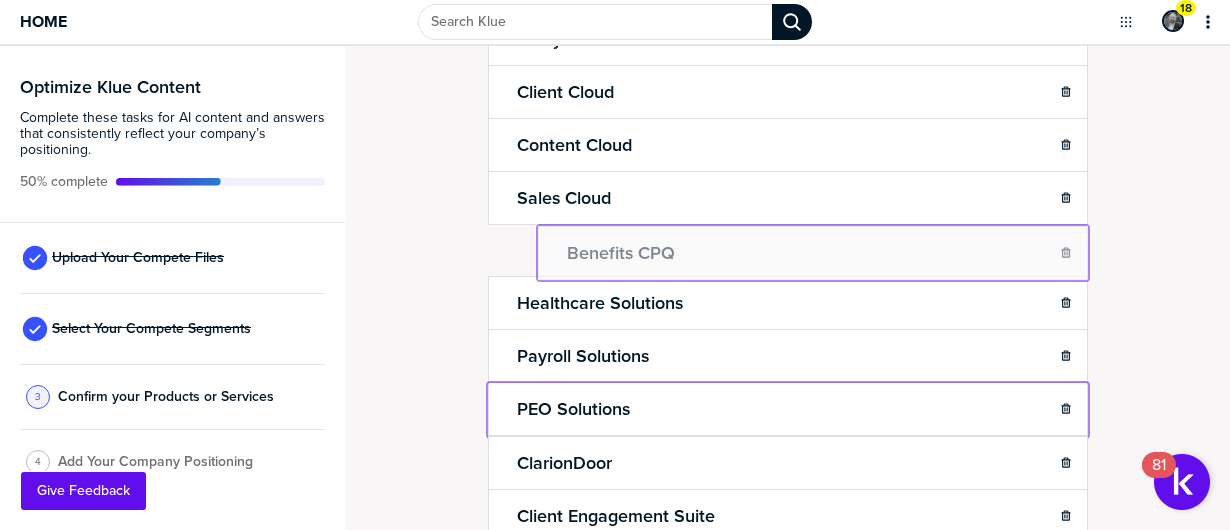 drag, startPoint x: 497, startPoint y: 403, endPoint x: 546, endPoint y: 229, distance: 180.7678 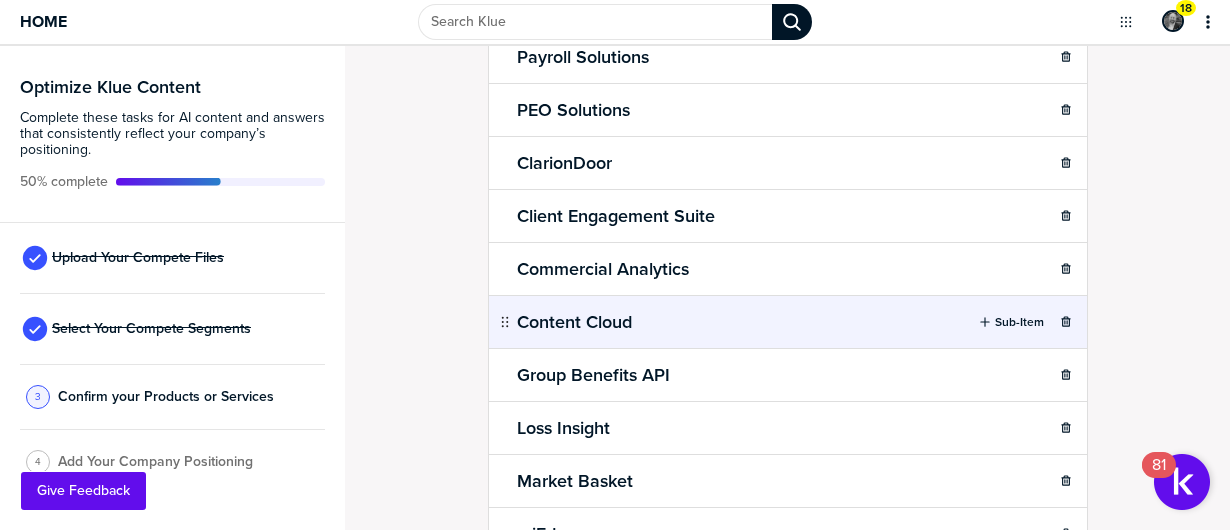 scroll, scrollTop: 600, scrollLeft: 0, axis: vertical 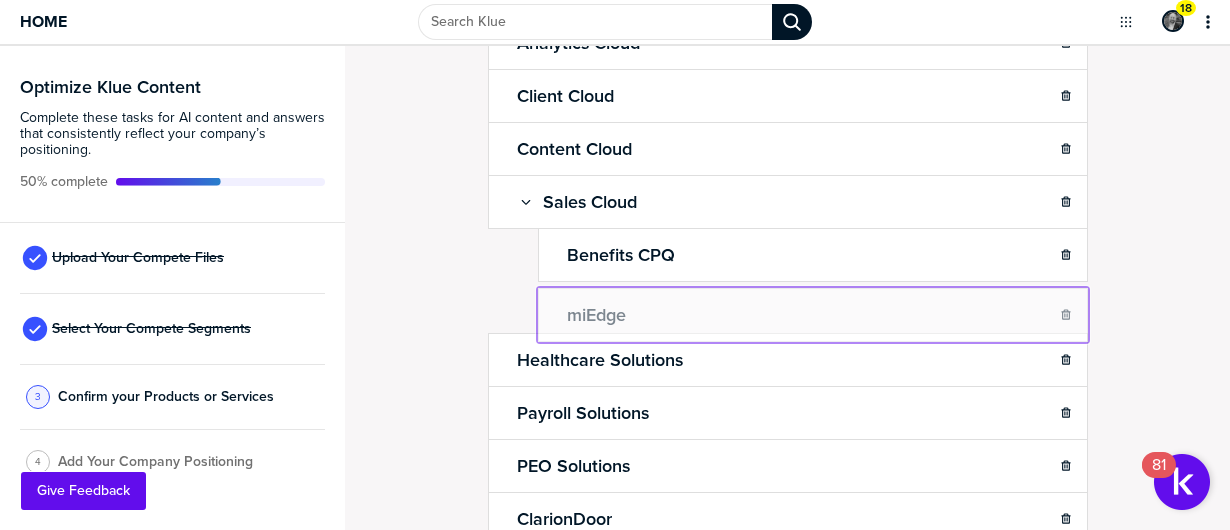 drag, startPoint x: 499, startPoint y: 417, endPoint x: 551, endPoint y: 308, distance: 120.76837 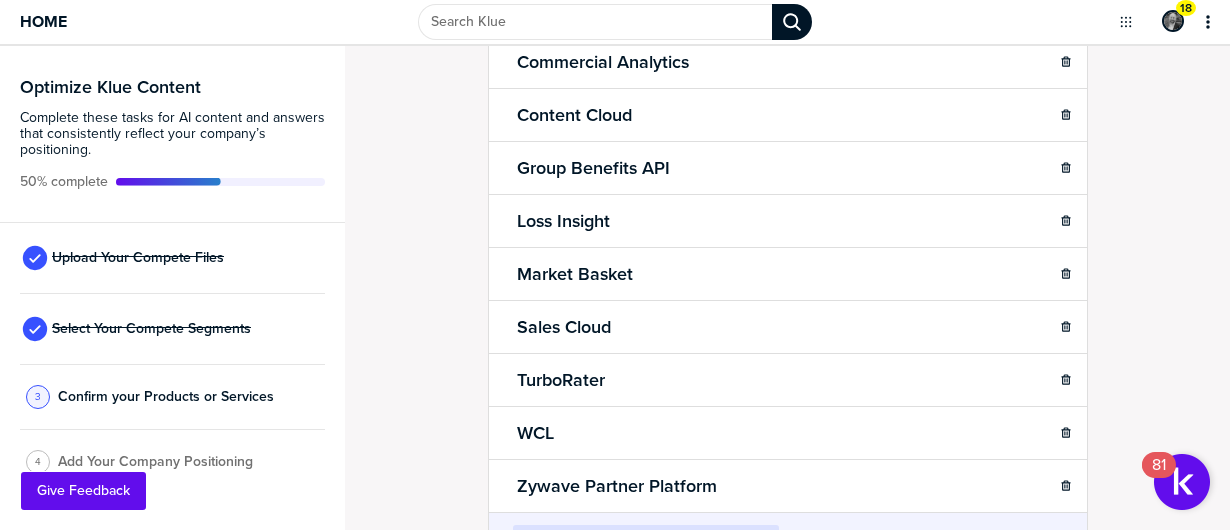 scroll, scrollTop: 860, scrollLeft: 0, axis: vertical 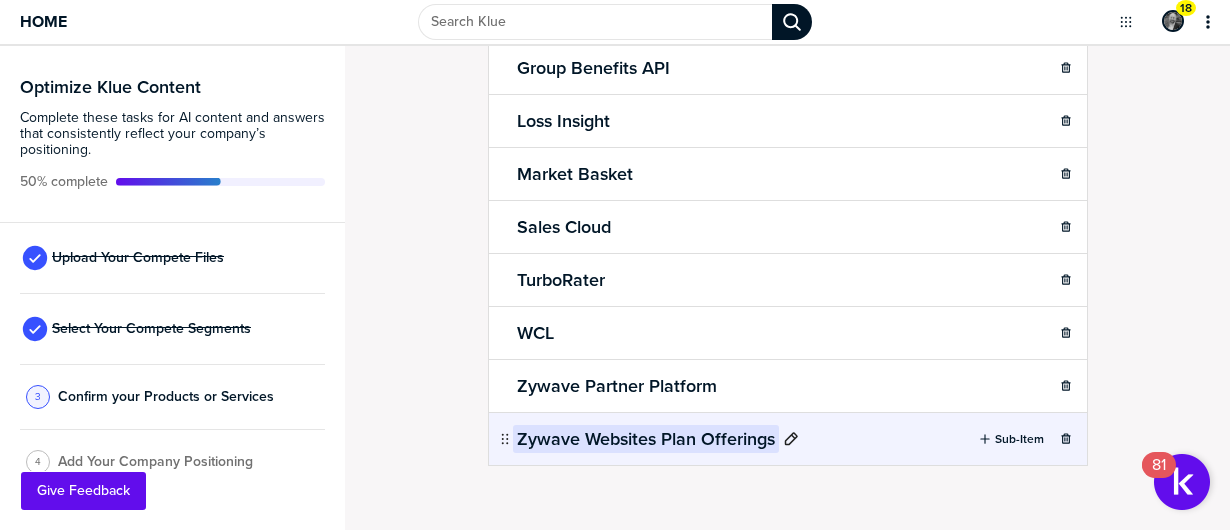 click 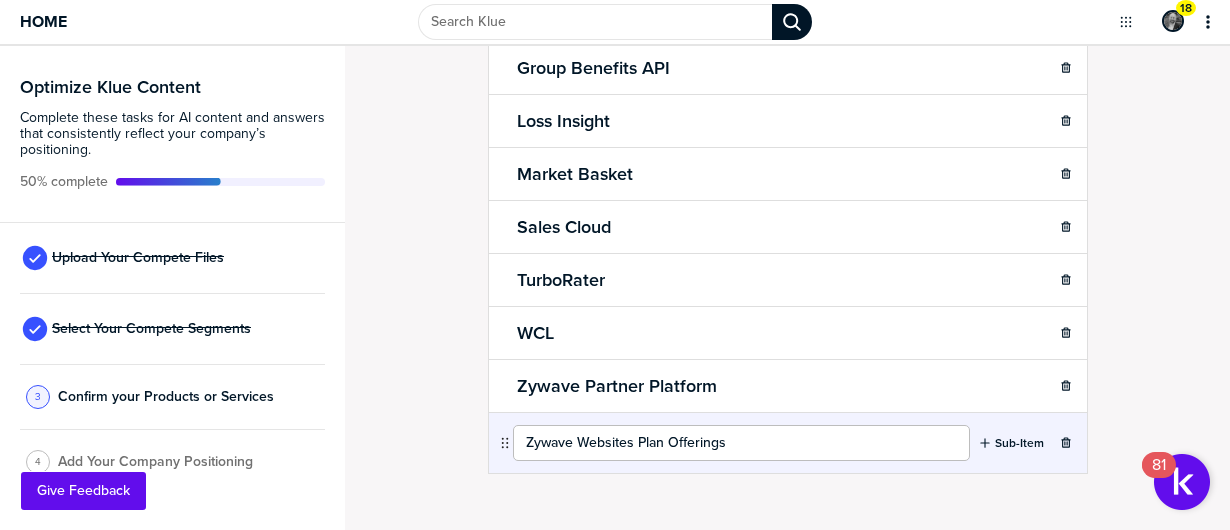 drag, startPoint x: 630, startPoint y: 429, endPoint x: 752, endPoint y: 409, distance: 123.62848 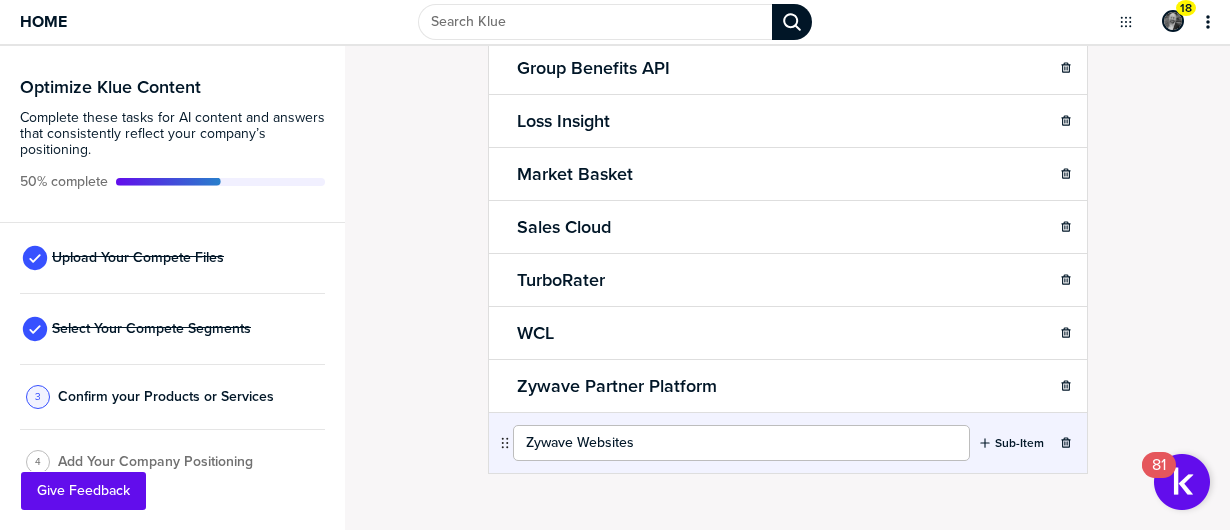 type on "Zywave Websites" 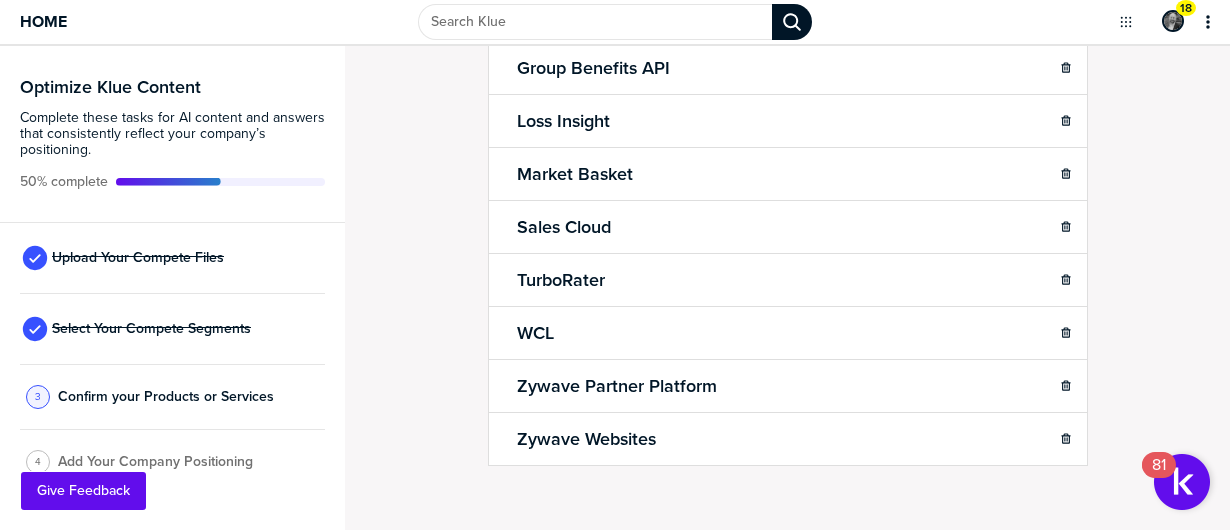 click on "Confirm Your Products and Services. Add, delete and re-arrange as needed.  Items can be 'grouped' via drop/drag.  Each item should be a marketable product or set of capabilities that consumers need enablement on. Saving... Done Product/Service Analytics Cloud Sub-Item Client Cloud Sub-Item Content Cloud Sub-Item Sales Cloud Sub-Item Benefits CPQ miEdge Healthcare Solutions Sub-Item Payroll Solutions Sub-Item PEO Solutions Sub-Item ClarionDoor Sub-Item Client Engagement Suite Sub-Item Commercial Analytics Sub-Item Content Cloud Sub-Item Group Benefits API Sub-Item Loss Insight Sub-Item Market Basket Sub-Item Sales Cloud Sub-Item TurboRater Sub-Item WCL Sub-Item Zywave Partner Platform Sub-Item Zywave Websites Sub-Item
To pick up a draggable item, press the space bar.
While dragging, use the arrow keys to move the item.
Press space again to drop the item in its new position, or press escape to cancel.
pti-27 was dropped after pti-12." at bounding box center (787, 288) 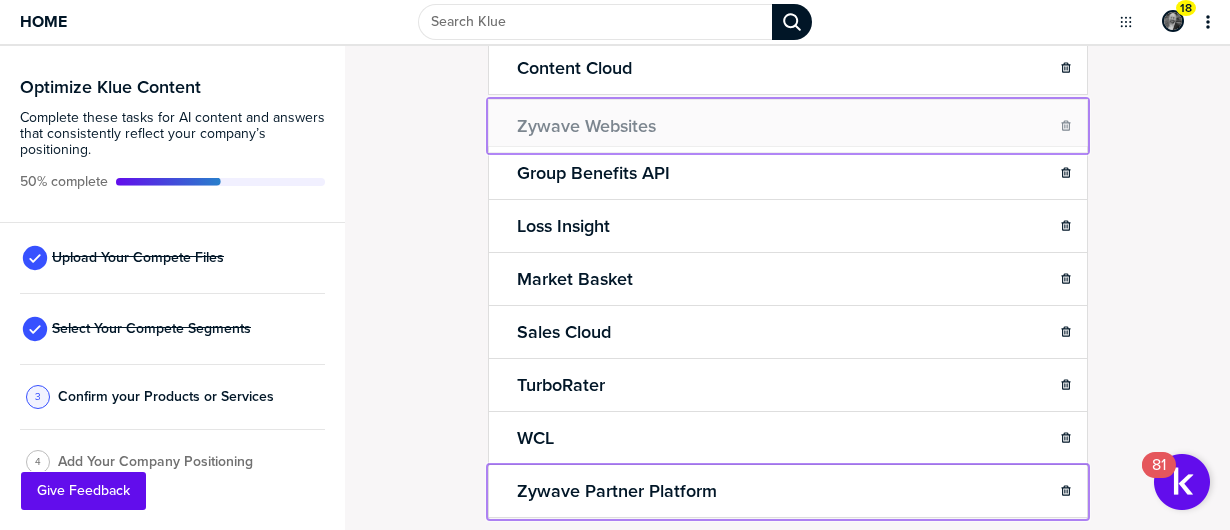 drag, startPoint x: 509, startPoint y: 337, endPoint x: 514, endPoint y: 135, distance: 202.06187 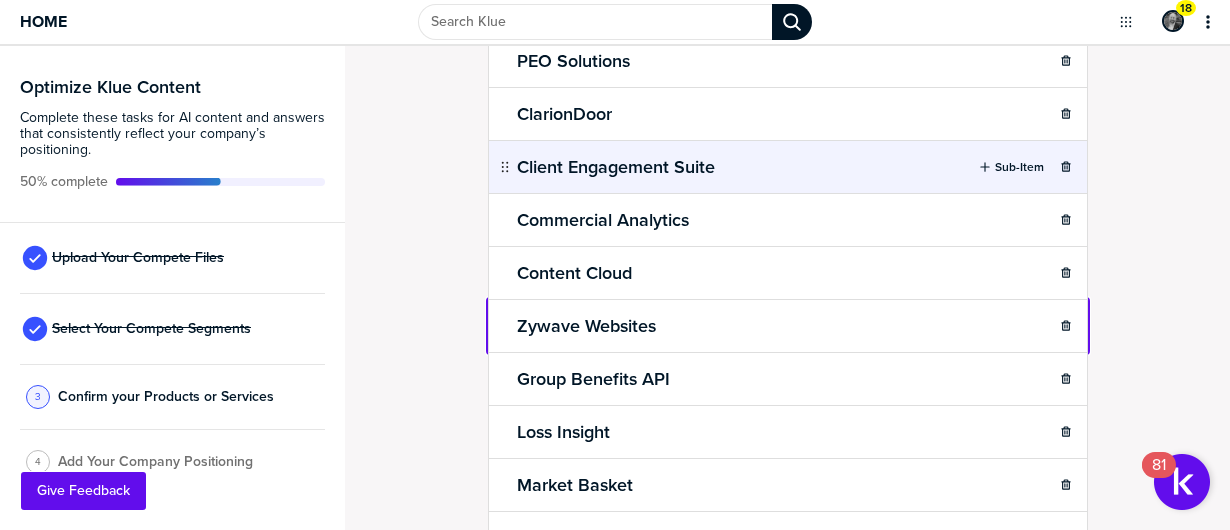 scroll, scrollTop: 502, scrollLeft: 0, axis: vertical 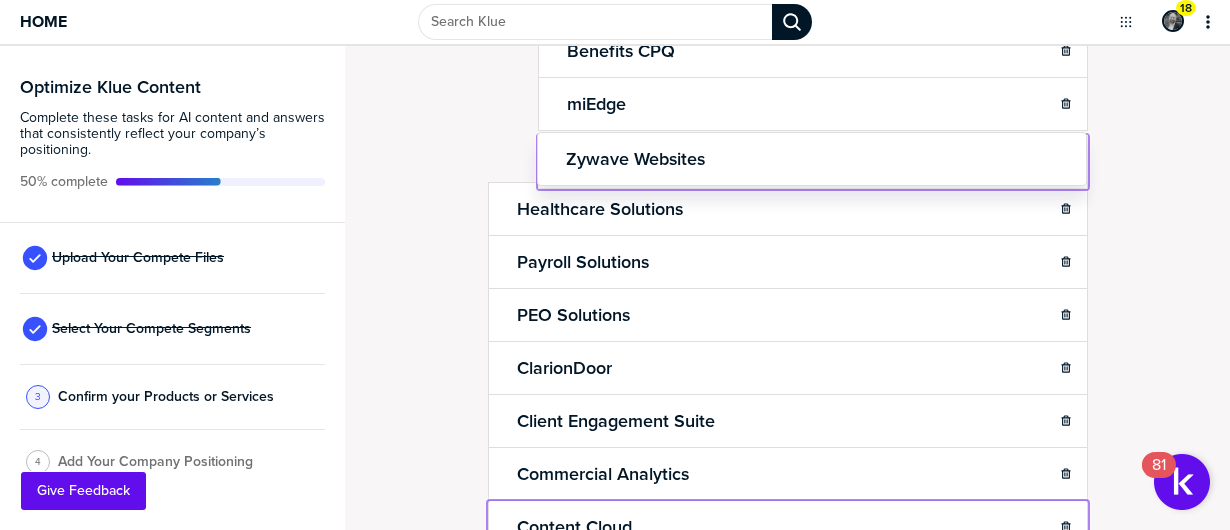drag, startPoint x: 494, startPoint y: 419, endPoint x: 541, endPoint y: 157, distance: 266.18228 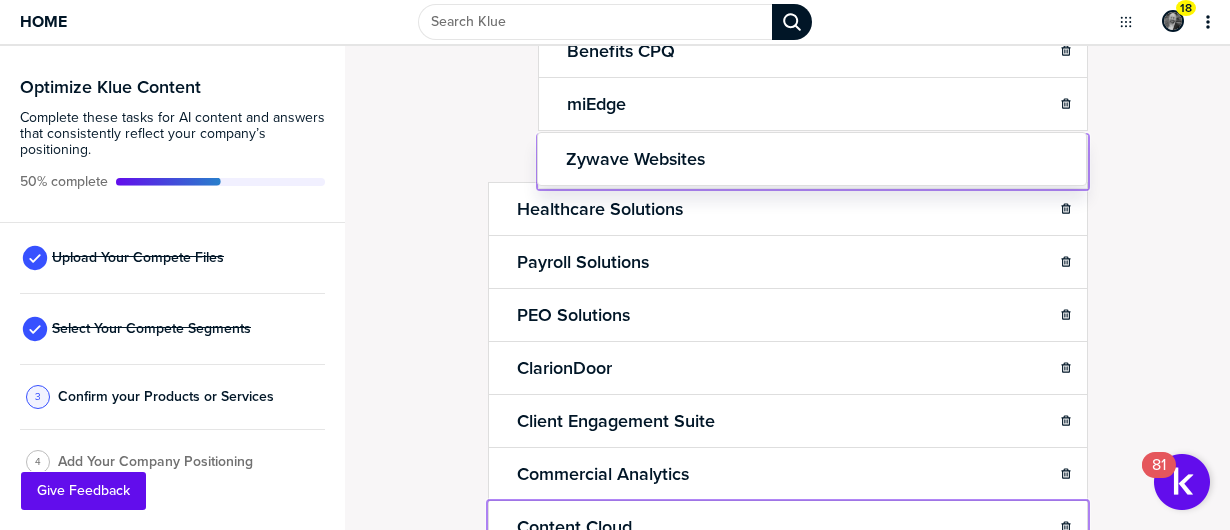 click on "Home  18 Optimize Klue Content Complete these tasks for AI content and answers that consistently reflect your company’s positioning. 50% complete Upload Your Compete Files Select Your Compete Segments 3 Confirm your Products or Services 4 Add Your Company Positioning Confirm Your Products and Services. Add, delete and re-arrange as needed.  Items can be 'grouped' via drop/drag.  Each item should be a marketable product or set of capabilities that consumers need enablement on. Done Product/Service Analytics Cloud Sub-Item Client Cloud Sub-Item Content Cloud Sub-Item Sales Cloud Sub-Item Benefits CPQ miEdge Healthcare Solutions Sub-Item Payroll Solutions Sub-Item PEO Solutions Sub-Item ClarionDoor Sub-Item Client Engagement Suite Sub-Item Commercial Analytics Sub-Item Content Cloud Sub-Item Zywave Websites Group Benefits API Sub-Item Loss Insight Sub-Item Market Basket Sub-Item Sales Cloud Sub-Item TurboRater Sub-Item WCL Sub-Item Zywave Partner Platform Sub-Item pti-26 was moved after pti-27. 81" at bounding box center (615, 265) 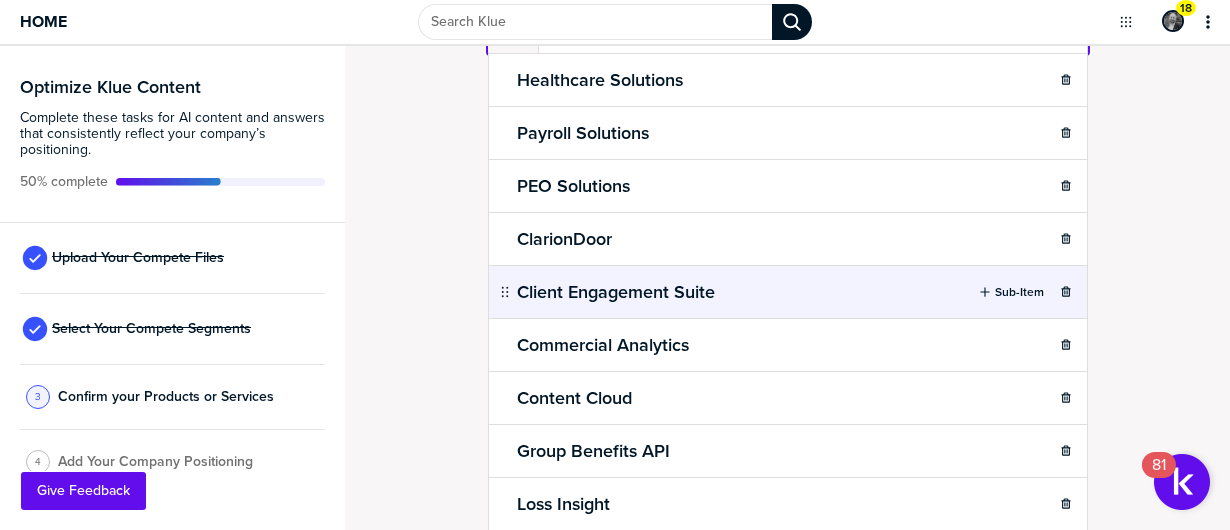 scroll, scrollTop: 860, scrollLeft: 0, axis: vertical 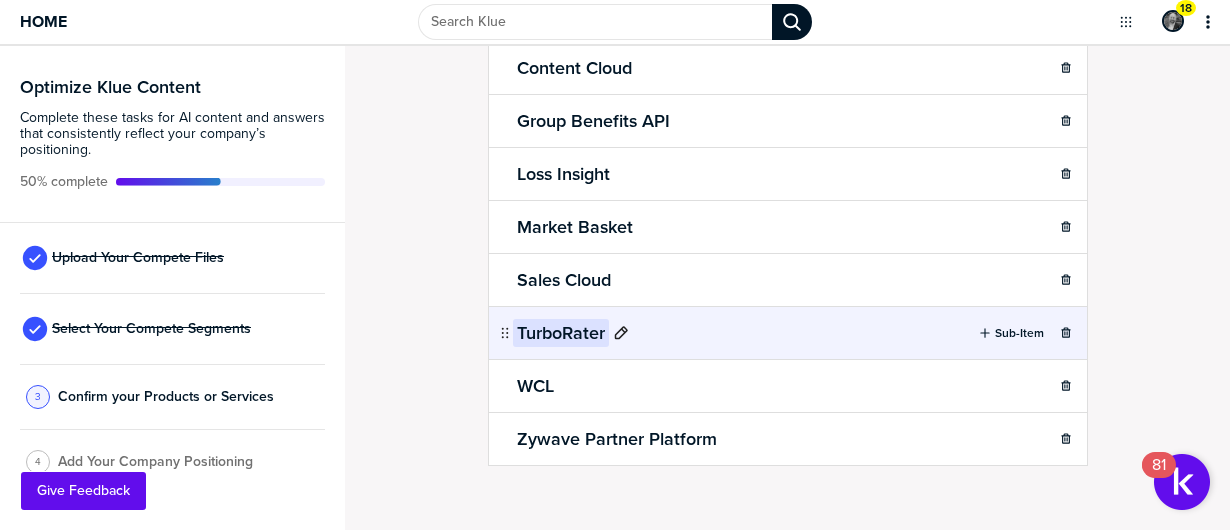 click on "TurboRater" at bounding box center (561, 333) 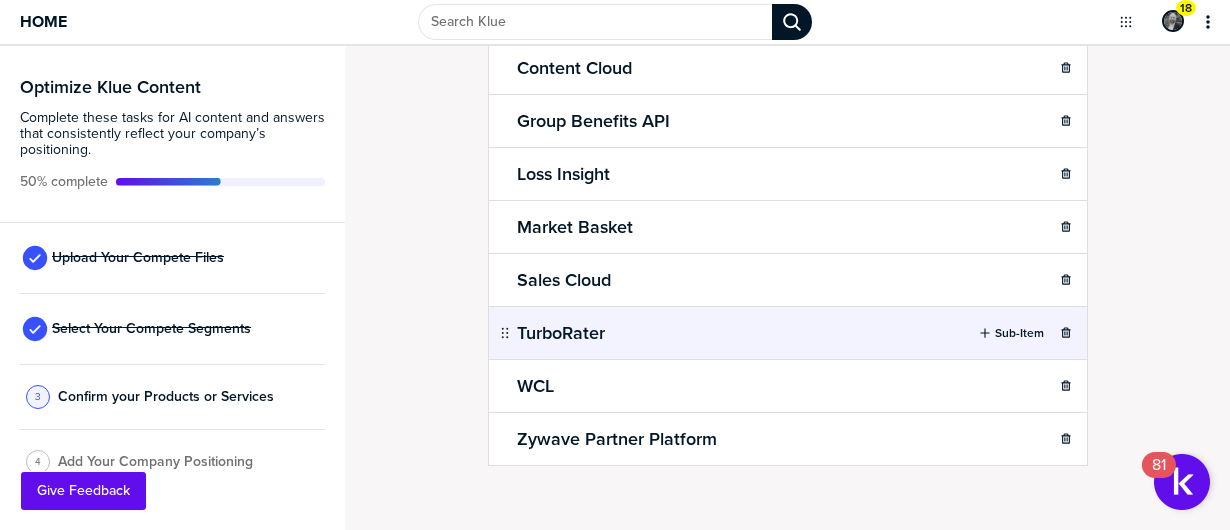 click on "Confirm Your Products and Services. Add, delete and re-arrange as needed.  Items can be 'grouped' via drop/drag.  Each item should be a marketable product or set of capabilities that consumers need enablement on. Done Product/Service Analytics Cloud Sub-Item Client Cloud Sub-Item Content Cloud Sub-Item Sales Cloud Sub-Item Benefits CPQ miEdge Zywave Websites Healthcare Solutions Sub-Item Payroll Solutions Sub-Item PEO Solutions Sub-Item ClarionDoor Sub-Item Client Engagement Suite Sub-Item Commercial Analytics Sub-Item Content Cloud Sub-Item Group Benefits API Sub-Item Loss Insight Sub-Item Market Basket Sub-Item Sales Cloud Sub-Item TurboRater Sub-Item WCL Sub-Item Zywave Partner Platform Sub-Item
To pick up a draggable item, press the space bar.
While dragging, use the arrow keys to move the item.
Press space again to drop the item in its new position, or press escape to cancel.
pti-26 was dropped after pti-27." at bounding box center [787, 288] 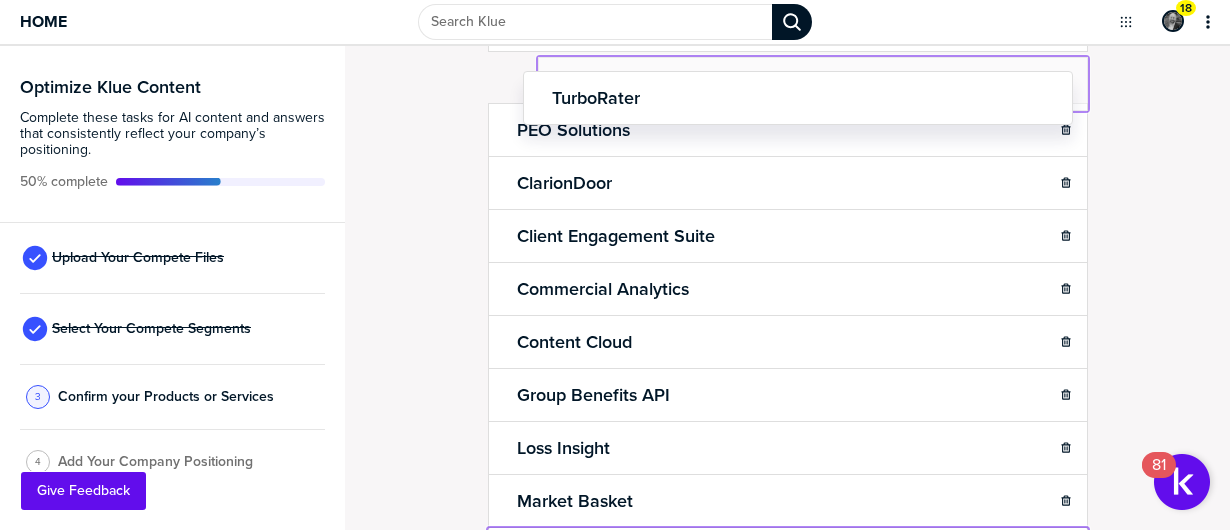 scroll, scrollTop: 588, scrollLeft: 0, axis: vertical 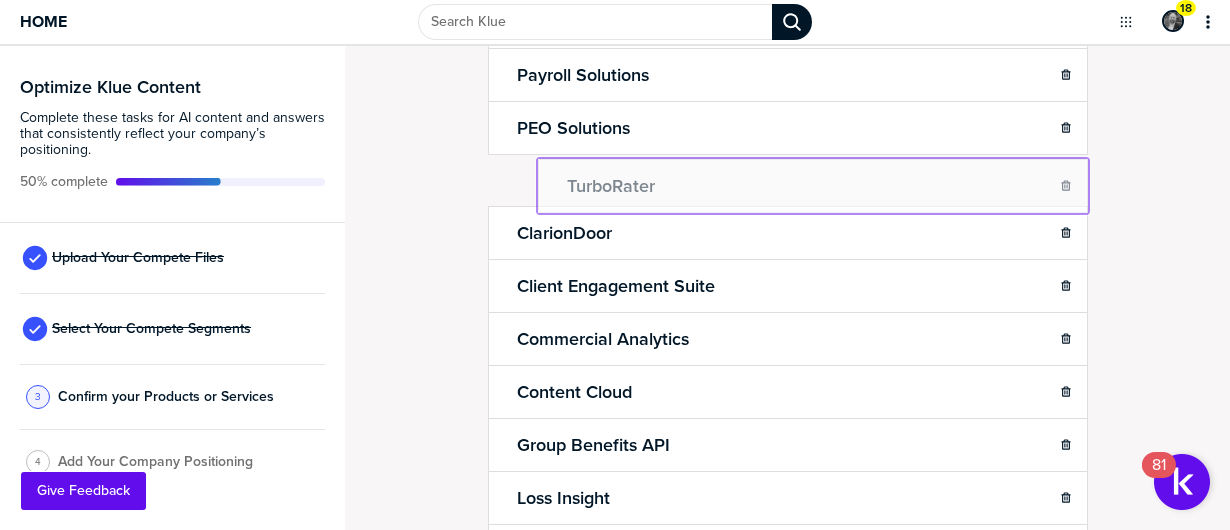 drag, startPoint x: 498, startPoint y: 321, endPoint x: 549, endPoint y: 171, distance: 158.43295 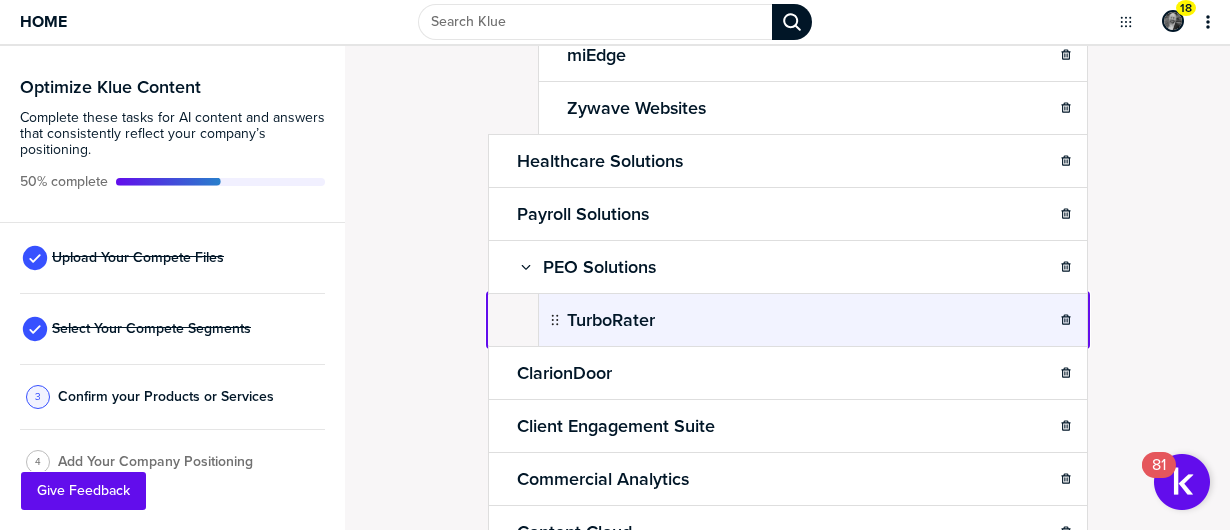 scroll, scrollTop: 288, scrollLeft: 0, axis: vertical 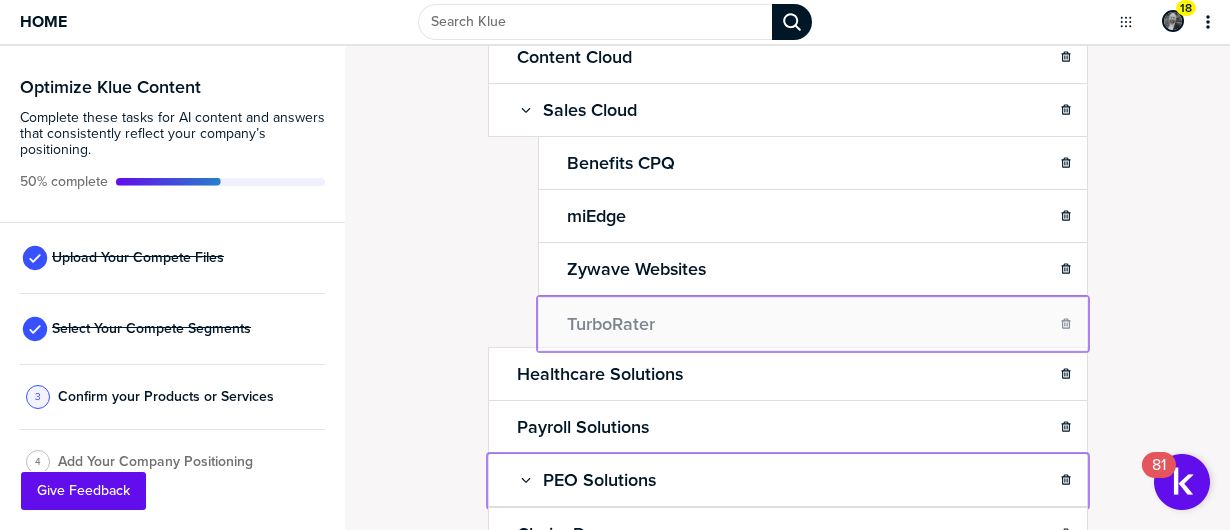drag, startPoint x: 546, startPoint y: 471, endPoint x: 551, endPoint y: 314, distance: 157.0796 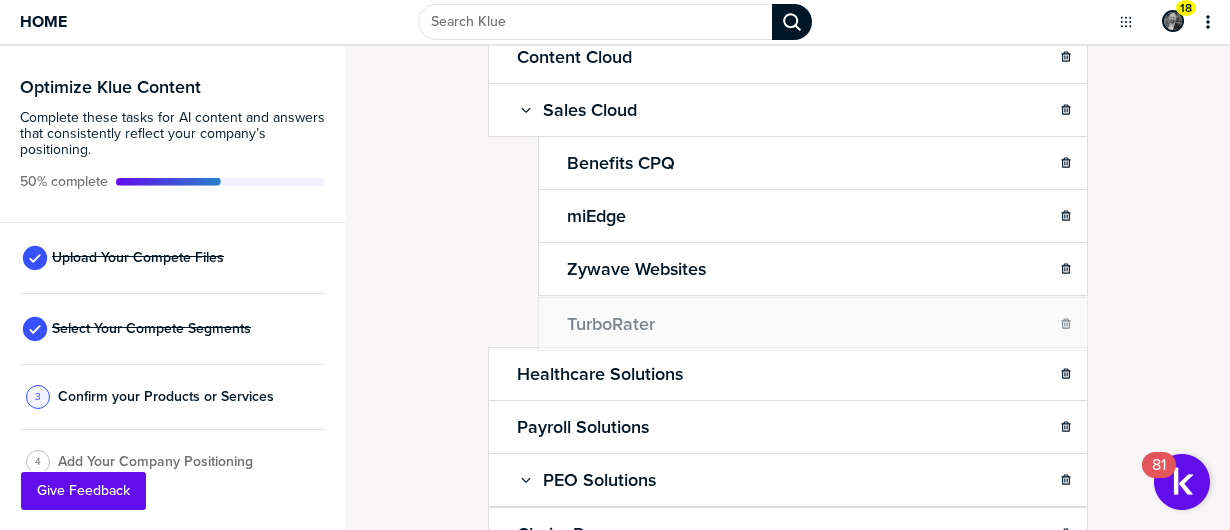 click on "TurboRater" at bounding box center [810, 320] 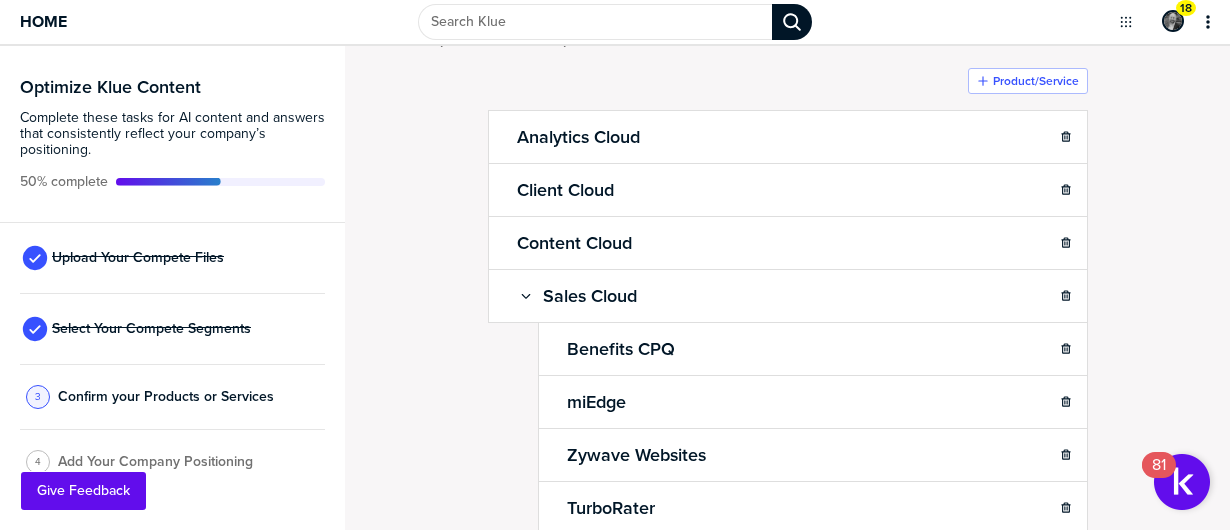 scroll, scrollTop: 0, scrollLeft: 0, axis: both 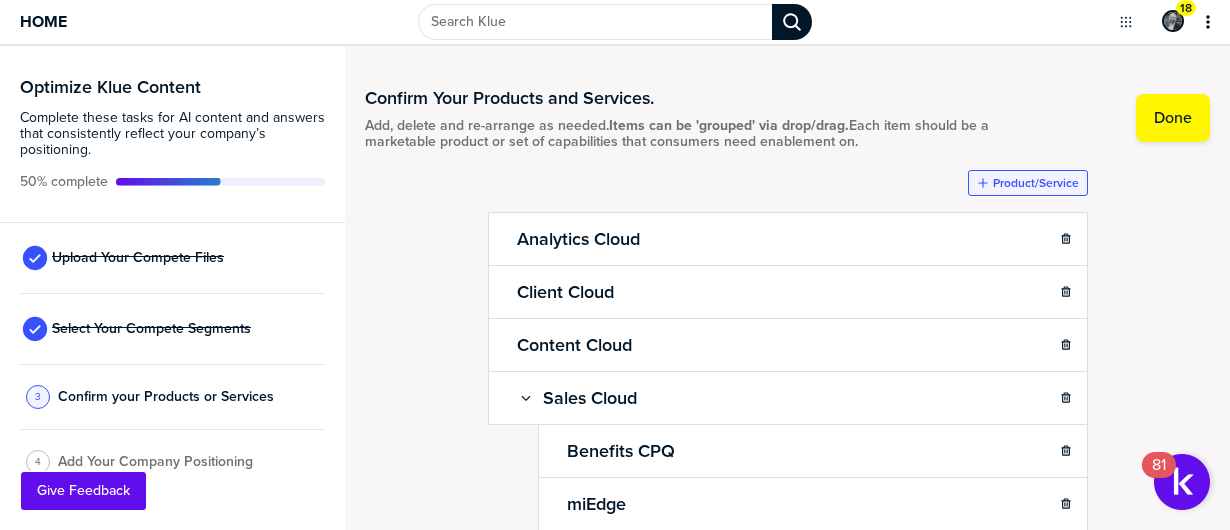 click on "Product/Service" at bounding box center [1036, 183] 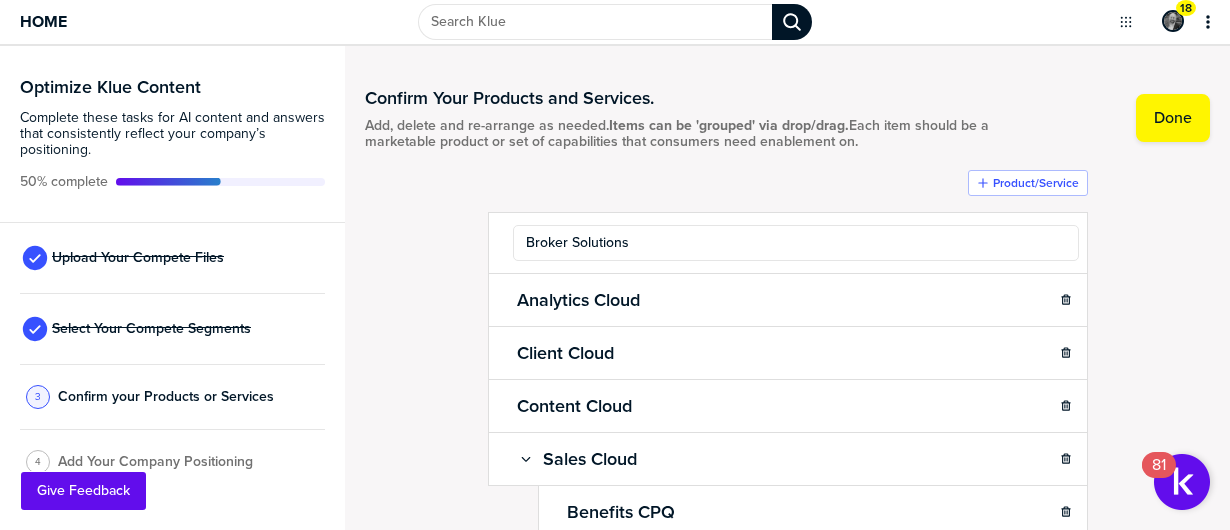 type on "Broker Solutions" 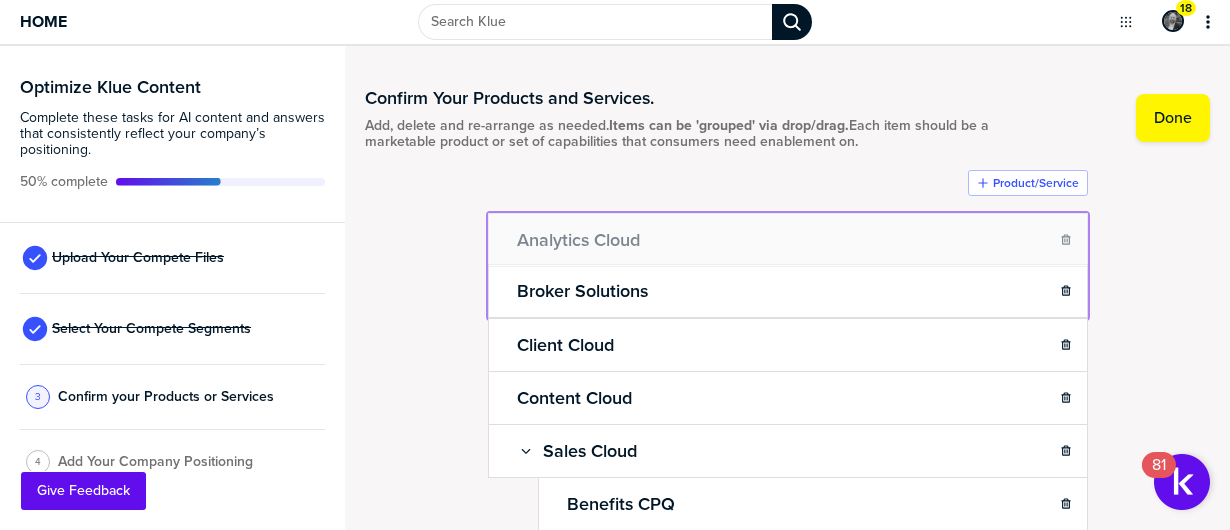 drag, startPoint x: 492, startPoint y: 289, endPoint x: 556, endPoint y: 254, distance: 72.94518 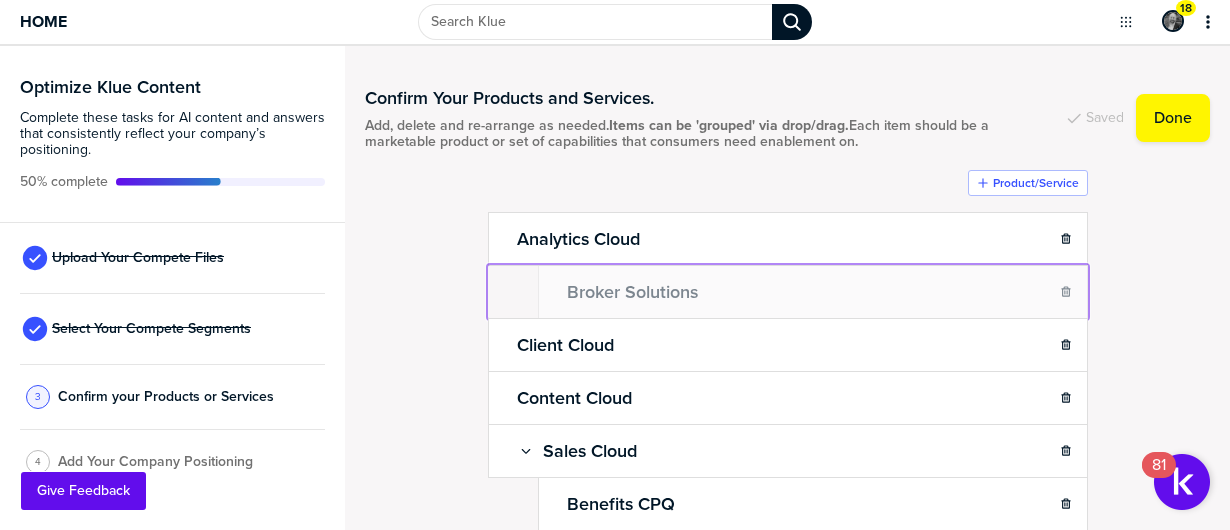 drag, startPoint x: 498, startPoint y: 288, endPoint x: 550, endPoint y: 275, distance: 53.600372 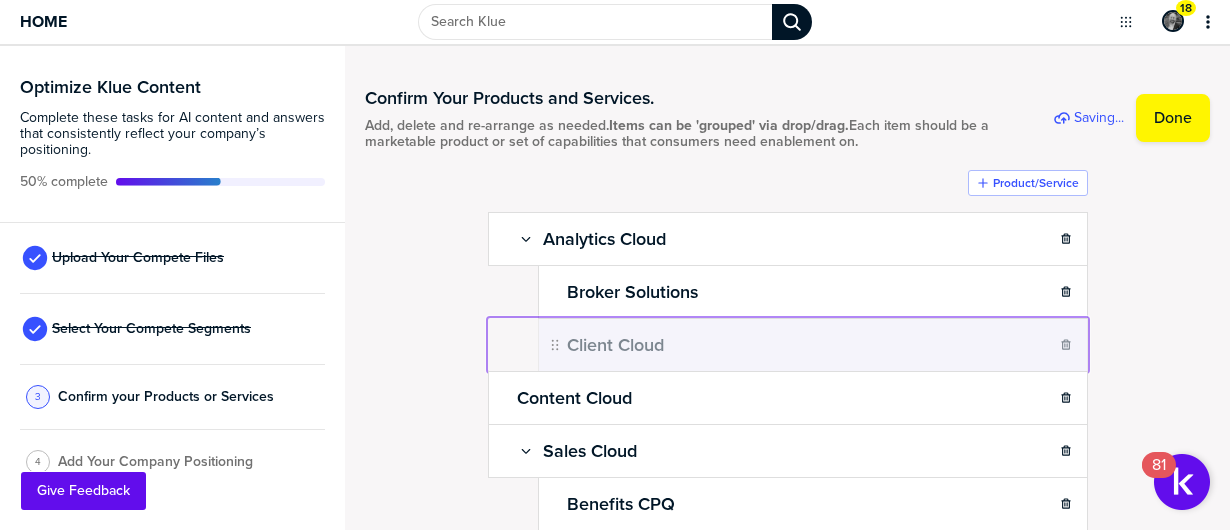 click on "Home  18 Optimize Klue Content Complete these tasks for AI content and answers that consistently reflect your company’s positioning. 50% complete Upload Your Compete Files Select Your Compete Segments 3 Confirm your Products or Services 4 Add Your Company Positioning Confirm Your Products and Services. Add, delete and re-arrange as needed.  Items can be 'grouped' via drop/drag.  Each item should be a marketable product or set of capabilities that consumers need enablement on. Saving... Done Product/Service Analytics Cloud Sub-Item Broker Solutions Client Cloud Content Cloud Sub-Item Sales Cloud Sub-Item Benefits CPQ miEdge Zywave Websites TurboRater Healthcare Solutions Sub-Item Payroll Solutions Sub-Item PEO Solutions Sub-Item ClarionDoor Sub-Item Client Engagement Suite Sub-Item Commercial Analytics Sub-Item Content Cloud Sub-Item Group Benefits API Sub-Item Loss Insight Sub-Item Market Basket Sub-Item Sales Cloud Sub-Item WCL Sub-Item Zywave Partner Platform Sub-Item Picked up pti-2.
81" at bounding box center (615, 265) 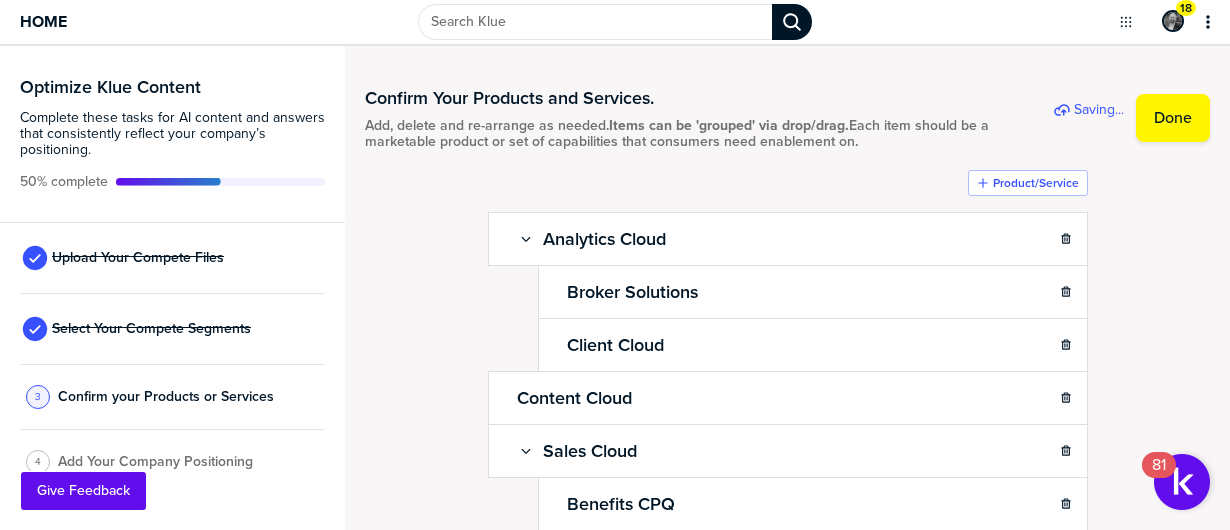 click on "Client Cloud" at bounding box center (835, 347) 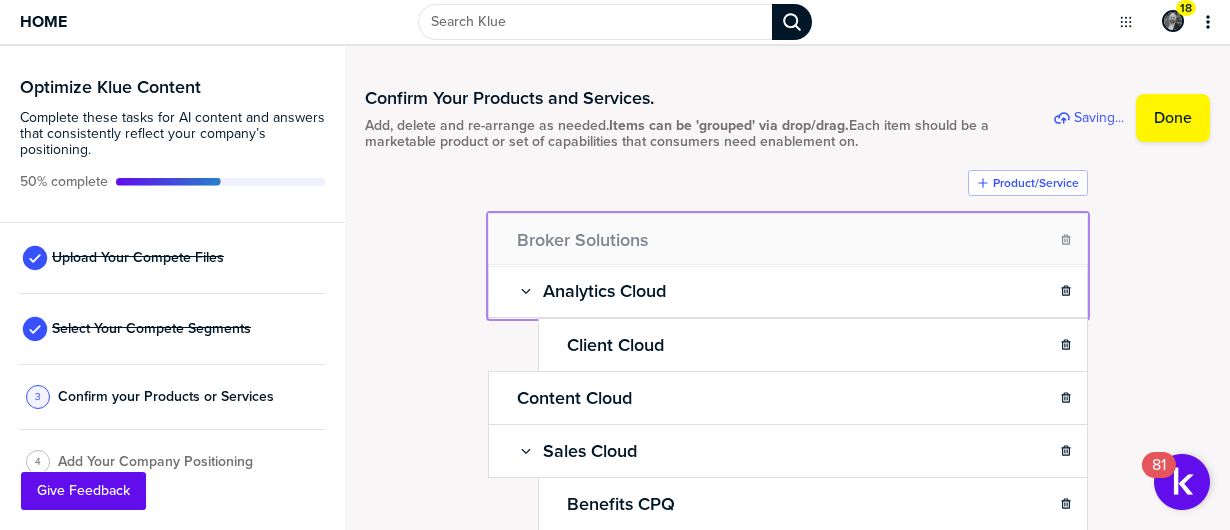 drag, startPoint x: 544, startPoint y: 293, endPoint x: 490, endPoint y: 232, distance: 81.46779 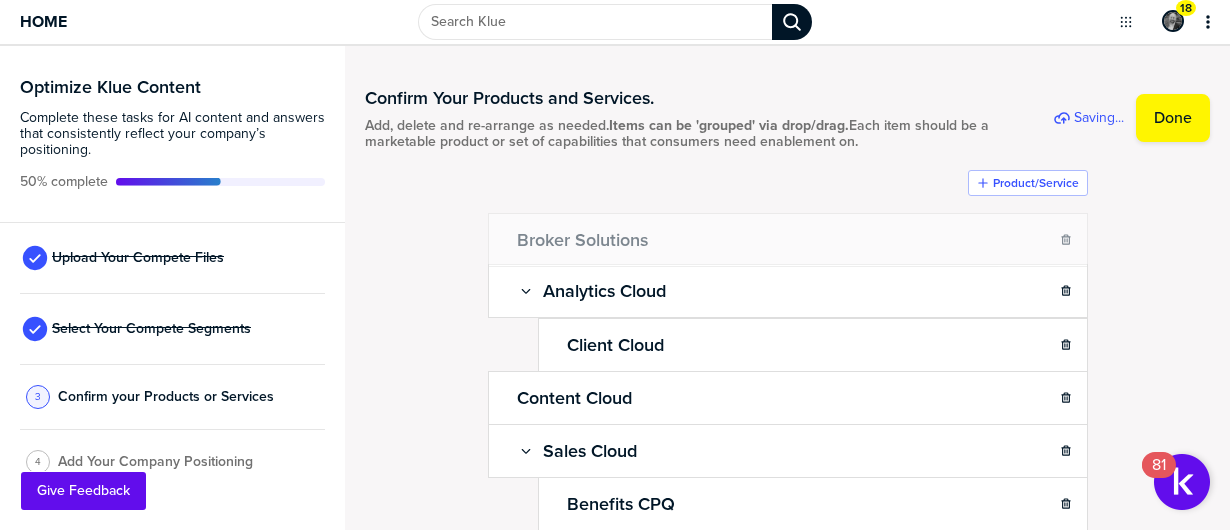 click on "Broker Solutions" at bounding box center (760, 243) 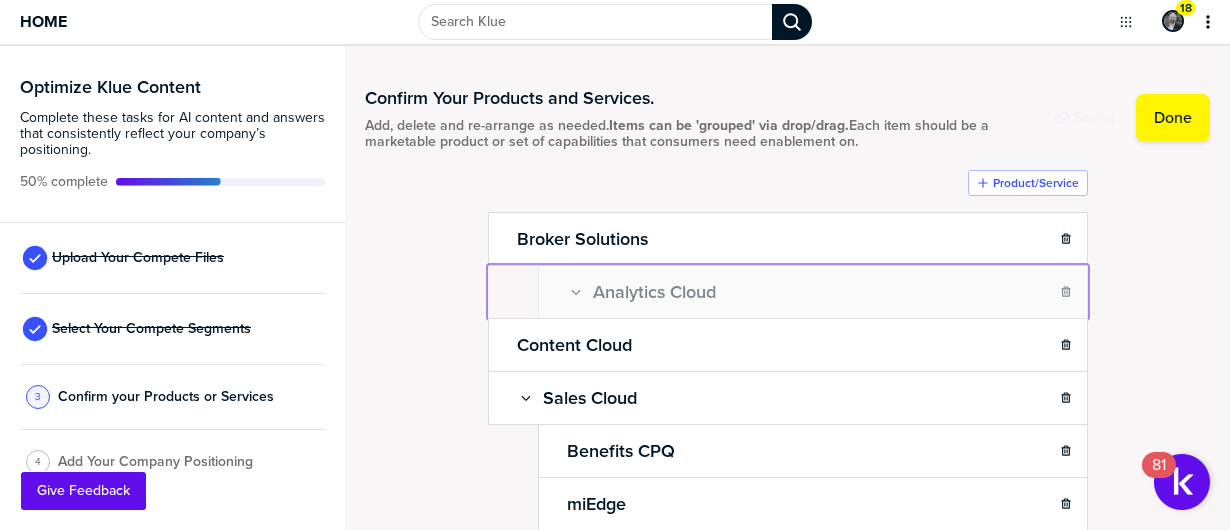 drag, startPoint x: 496, startPoint y: 285, endPoint x: 534, endPoint y: 283, distance: 38.052597 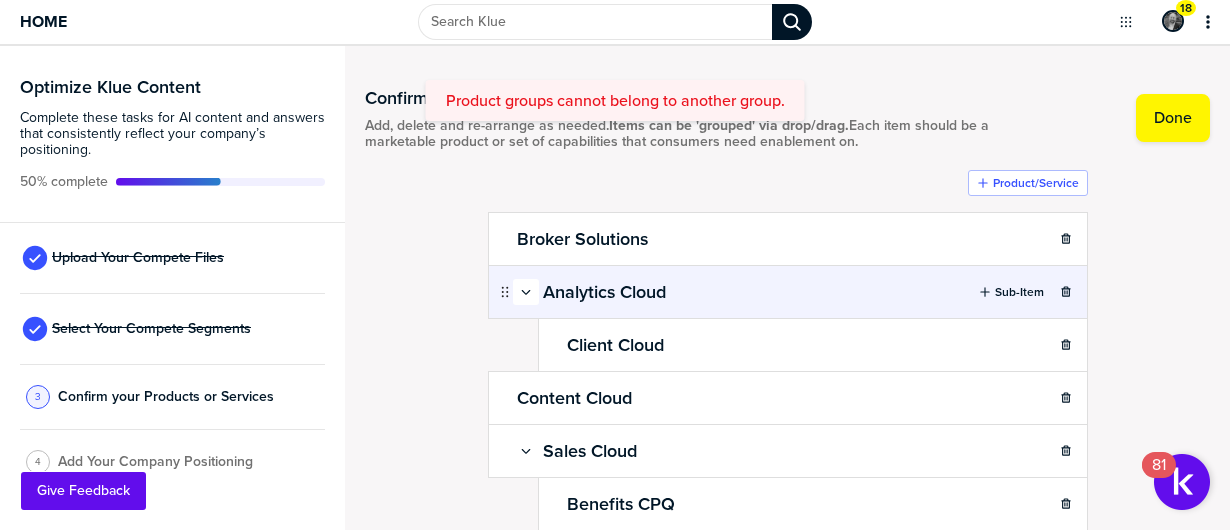 click 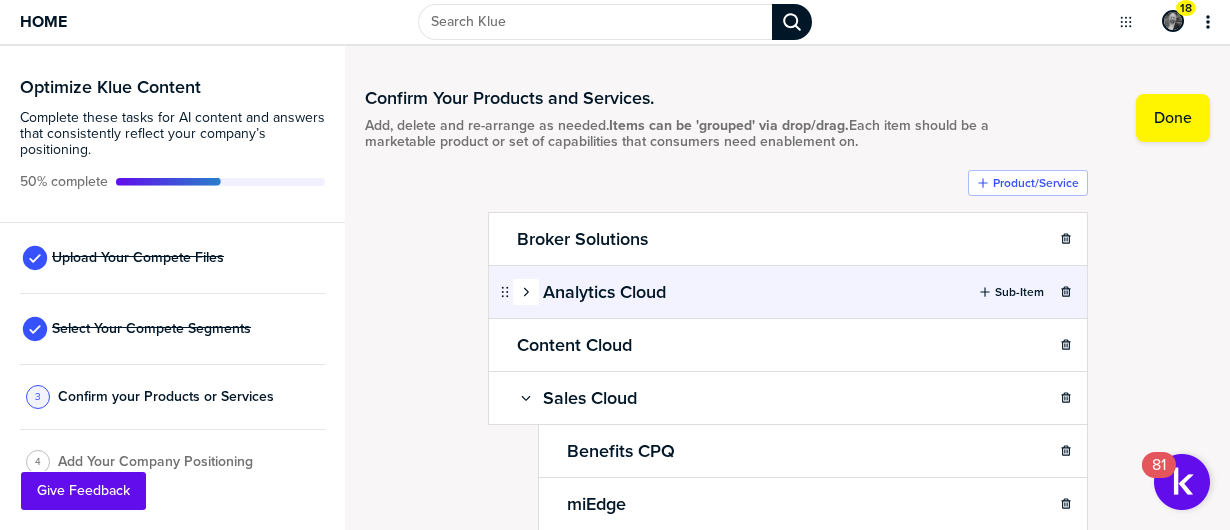 click 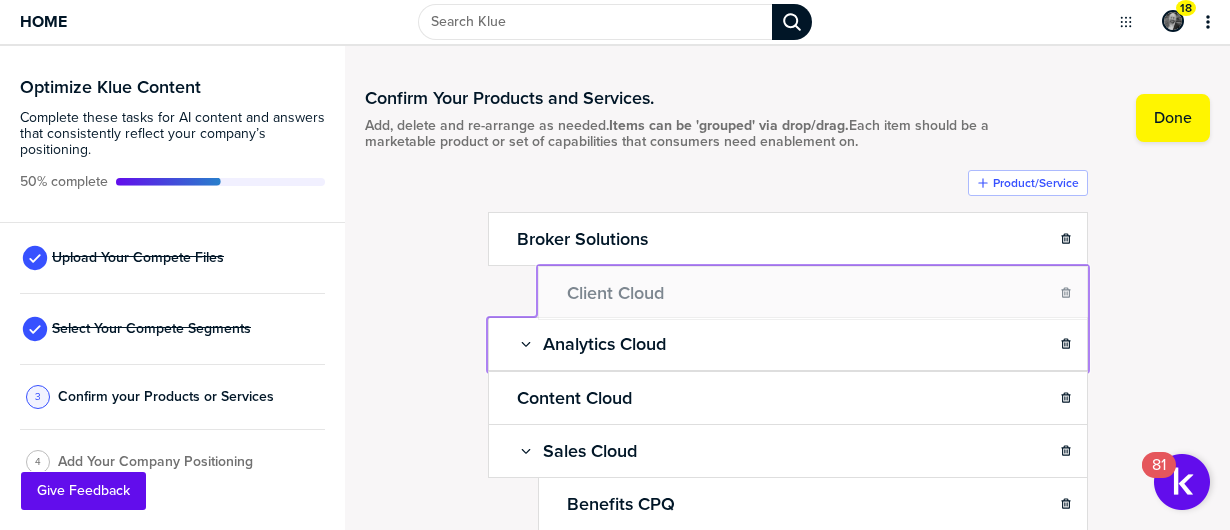 drag, startPoint x: 542, startPoint y: 344, endPoint x: 524, endPoint y: 286, distance: 60.728905 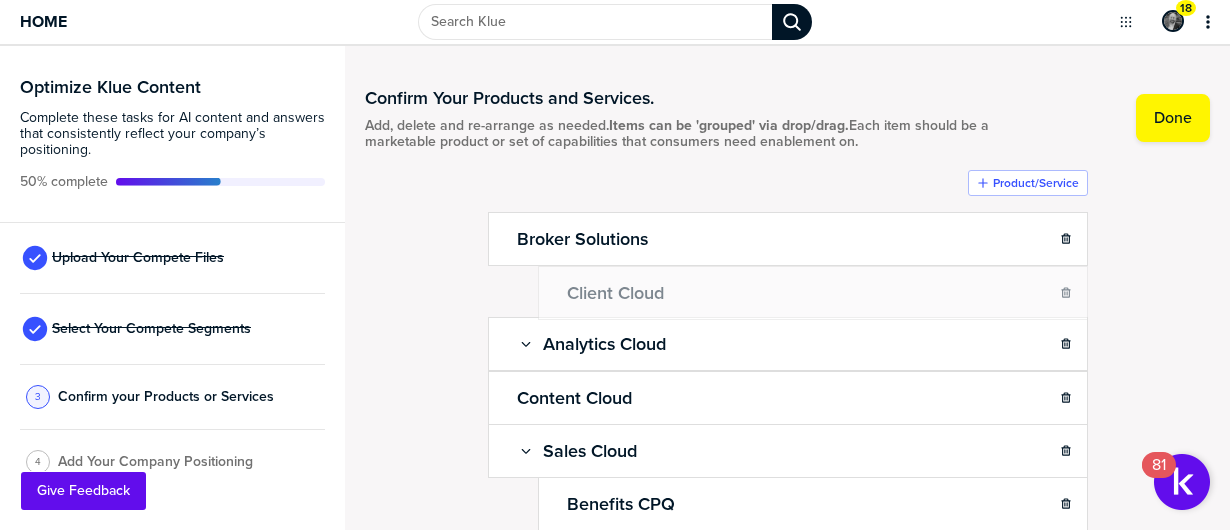 click on "Client Cloud" at bounding box center (810, 295) 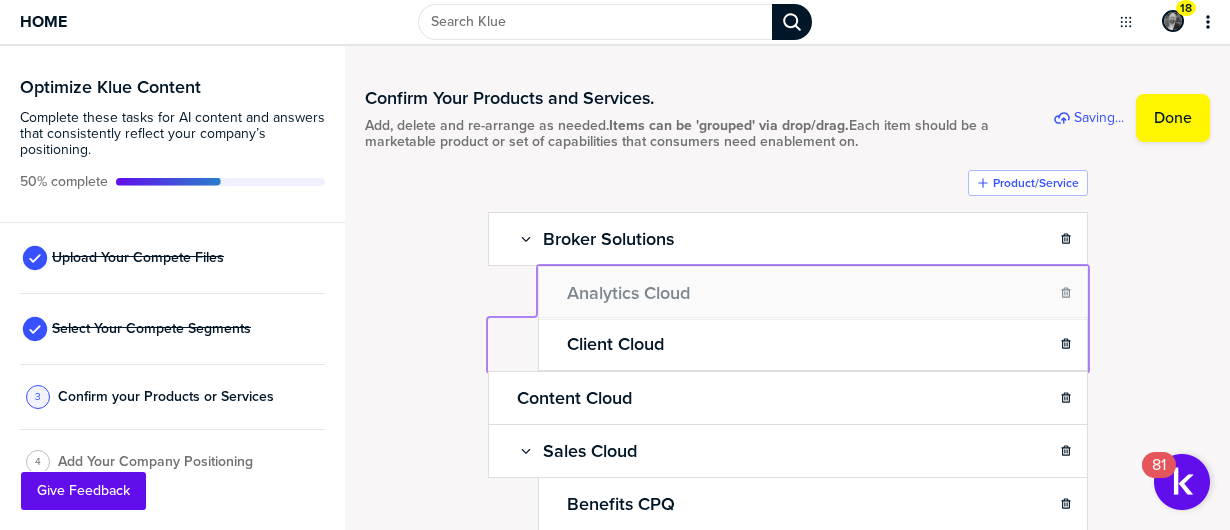 drag, startPoint x: 524, startPoint y: 280, endPoint x: 528, endPoint y: 267, distance: 13.601471 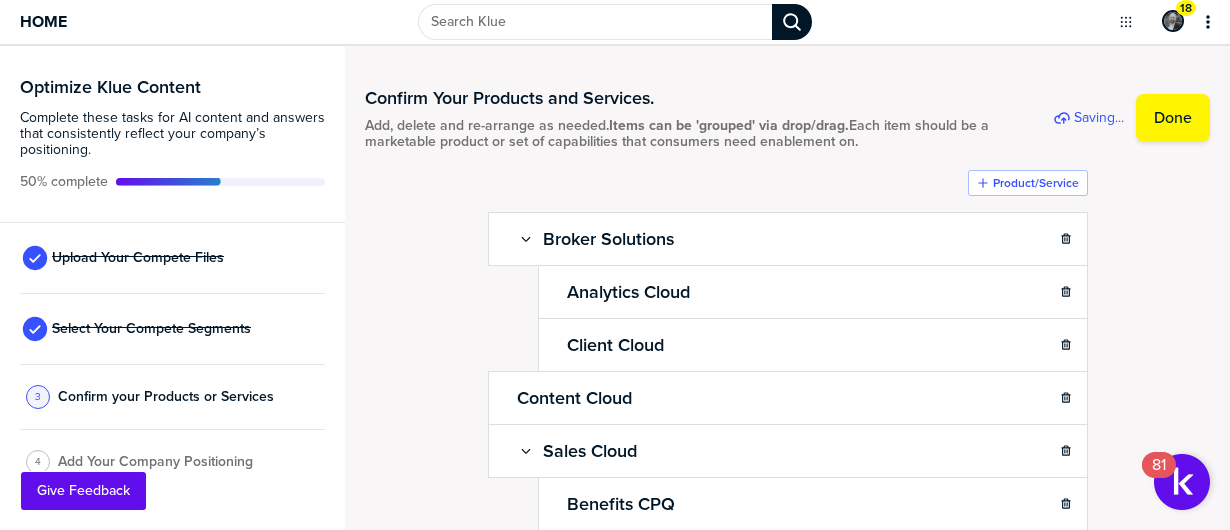 click on "Home  18 Optimize Klue Content Complete these tasks for AI content and answers that consistently reflect your company’s positioning. 50% complete Upload Your Compete Files Select Your Compete Segments 3 Confirm your Products or Services 4 Add Your Company Positioning Confirm Your Products and Services. Add, delete and re-arrange as needed.  Items can be 'grouped' via drop/drag.  Each item should be a marketable product or set of capabilities that consumers need enablement on. Saving... Done Product/Service Broker Solutions Sub-Item Analytics Cloud Client Cloud Content Cloud Sub-Item Sales Cloud Sub-Item Benefits CPQ miEdge Zywave Websites TurboRater Healthcare Solutions Sub-Item Payroll Solutions Sub-Item PEO Solutions Sub-Item ClarionDoor Sub-Item Client Engagement Suite Sub-Item Commercial Analytics Sub-Item Content Cloud Sub-Item Group Benefits API Sub-Item Loss Insight Sub-Item Market Basket Sub-Item Sales Cloud Sub-Item WCL Sub-Item Zywave Partner Platform Sub-Item
81 Give Feedback" at bounding box center (615, 265) 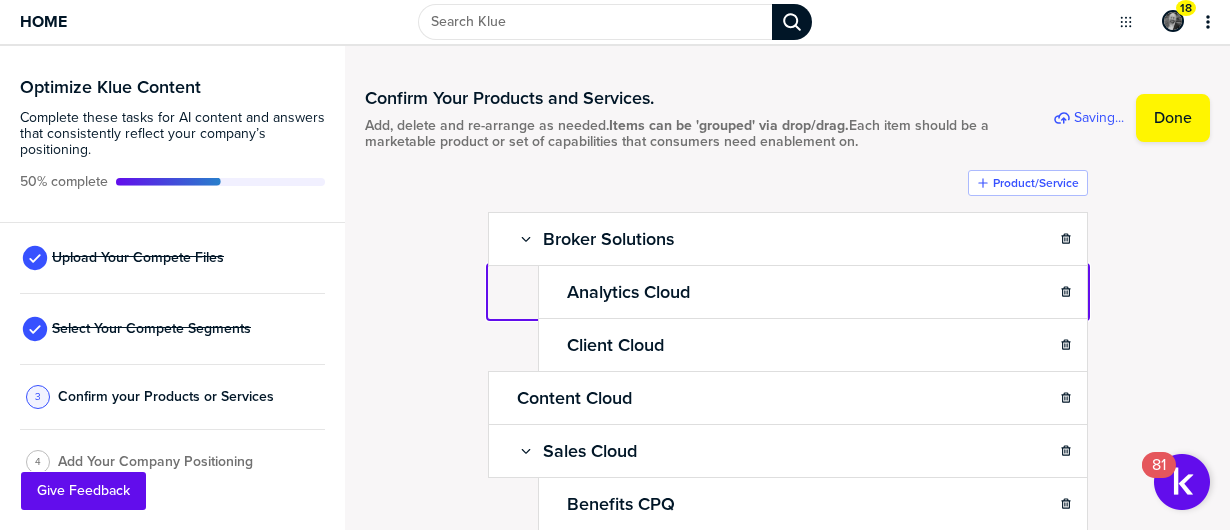 click on "Home  18 Optimize Klue Content Complete these tasks for AI content and answers that consistently reflect your company’s positioning. 50% complete Upload Your Compete Files Select Your Compete Segments 3 Confirm your Products or Services 4 Add Your Company Positioning Confirm Your Products and Services. Add, delete and re-arrange as needed.  Items can be 'grouped' via drop/drag.  Each item should be a marketable product or set of capabilities that consumers need enablement on. Saving... Done Product/Service Broker Solutions Sub-Item Analytics Cloud Client Cloud Content Cloud Sub-Item Sales Cloud Sub-Item Benefits CPQ miEdge Zywave Websites TurboRater Healthcare Solutions Sub-Item Payroll Solutions Sub-Item PEO Solutions Sub-Item ClarionDoor Sub-Item Client Engagement Suite Sub-Item Commercial Analytics Sub-Item Content Cloud Sub-Item Group Benefits API Sub-Item Loss Insight Sub-Item Market Basket Sub-Item Sales Cloud Sub-Item WCL Sub-Item Zywave Partner Platform Sub-Item
81 Give Feedback" at bounding box center [615, 265] 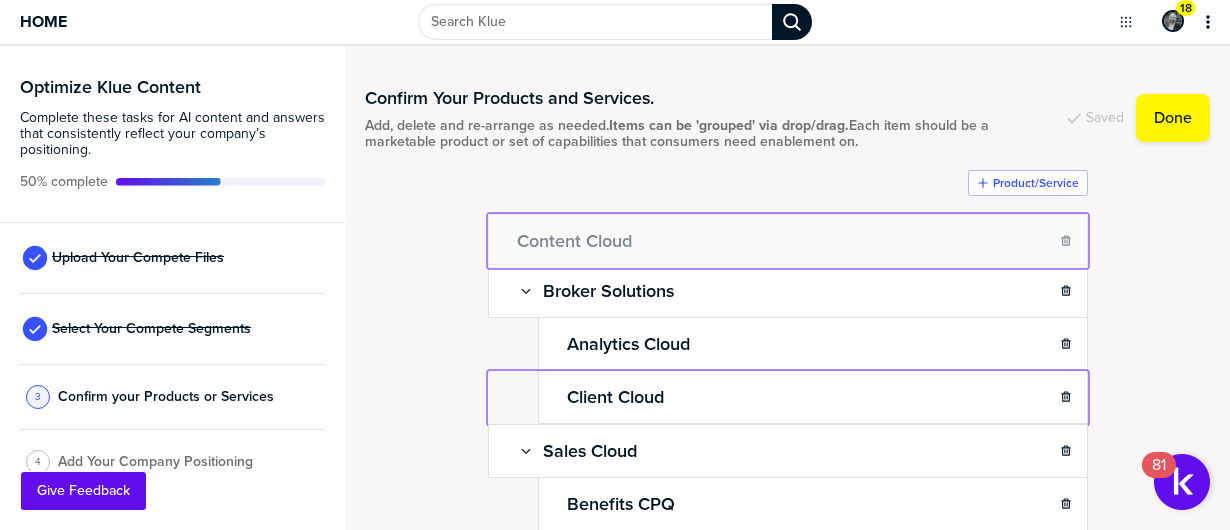 click on "Home  18 Optimize Klue Content Complete these tasks for AI content and answers that consistently reflect your company’s positioning. 50% complete Upload Your Compete Files Select Your Compete Segments 3 Confirm your Products or Services 4 Add Your Company Positioning Confirm Your Products and Services. Add, delete and re-arrange as needed.  Items can be 'grouped' via drop/drag.  Each item should be a marketable product or set of capabilities that consumers need enablement on. Saved Done Product/Service Broker Solutions Sub-Item Analytics Cloud Client Cloud Content Cloud Sub-Item Sales Cloud Sub-Item Benefits CPQ miEdge Zywave Websites TurboRater Healthcare Solutions Sub-Item Payroll Solutions Sub-Item PEO Solutions Sub-Item ClarionDoor Sub-Item Client Engagement Suite Sub-Item Commercial Analytics Sub-Item Content Cloud Sub-Item Group Benefits API Sub-Item Loss Insight Sub-Item Market Basket Sub-Item Sales Cloud Sub-Item WCL Sub-Item Zywave Partner Platform Sub-Item
81 Give Feedback" at bounding box center (615, 265) 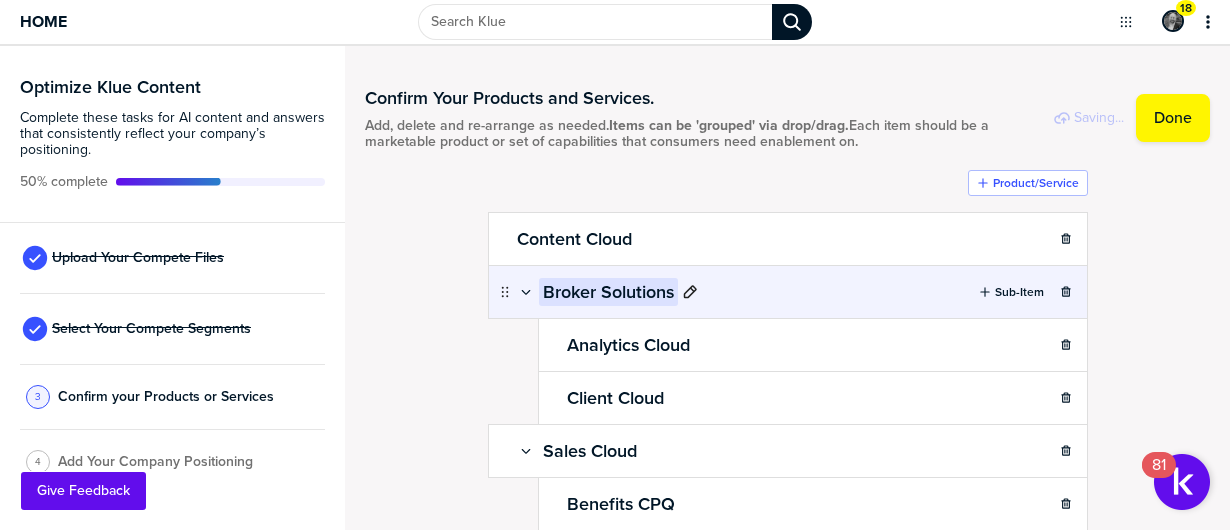 drag, startPoint x: 532, startPoint y: 261, endPoint x: 538, endPoint y: 284, distance: 23.769728 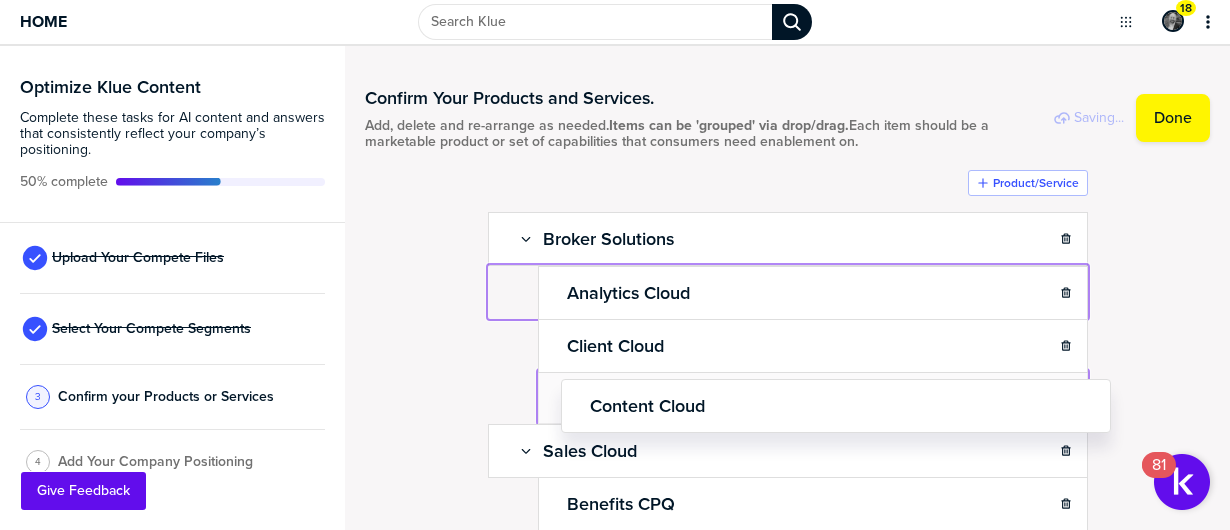 drag, startPoint x: 542, startPoint y: 288, endPoint x: 562, endPoint y: 398, distance: 111.8034 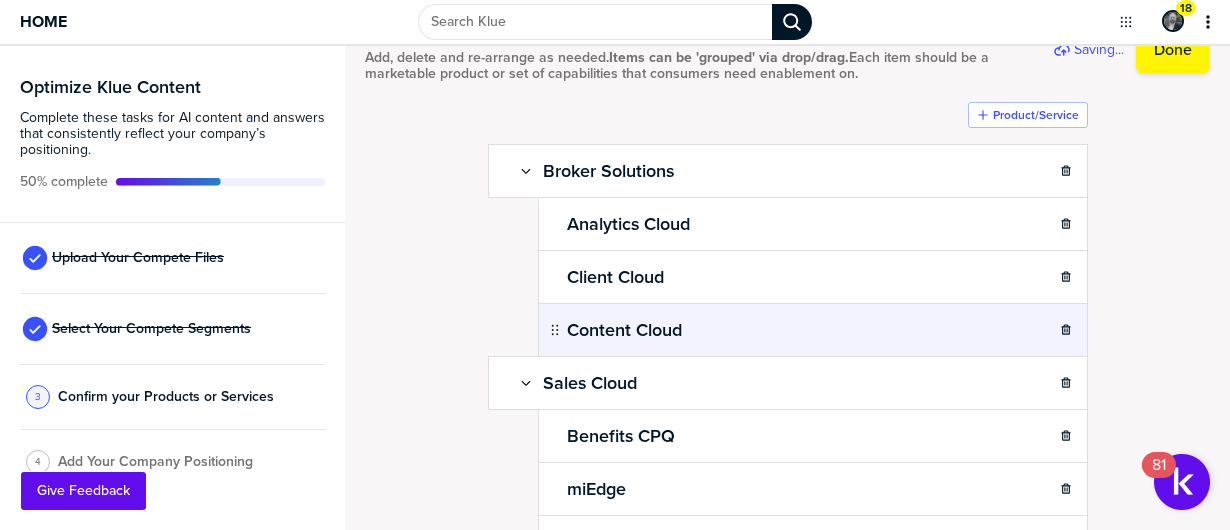 scroll, scrollTop: 100, scrollLeft: 0, axis: vertical 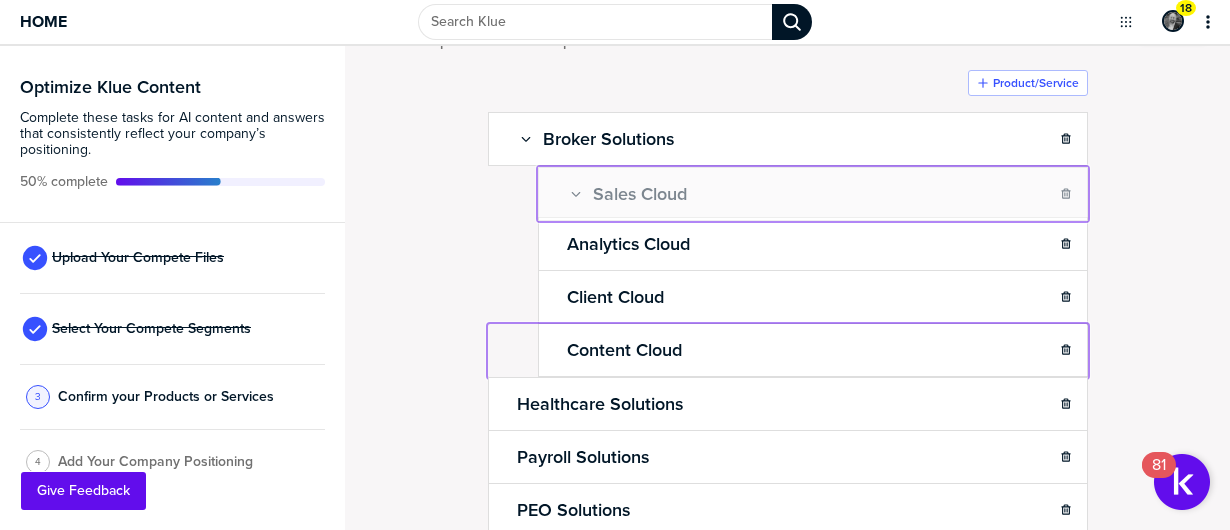 drag, startPoint x: 490, startPoint y: 350, endPoint x: 544, endPoint y: 176, distance: 182.18672 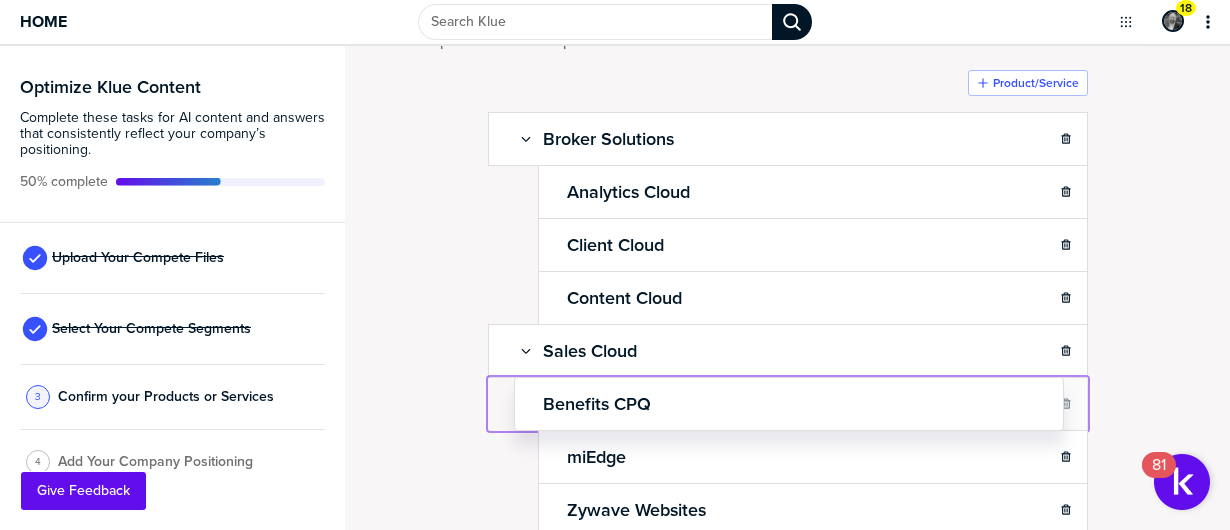 drag, startPoint x: 543, startPoint y: 399, endPoint x: 517, endPoint y: 398, distance: 26.019224 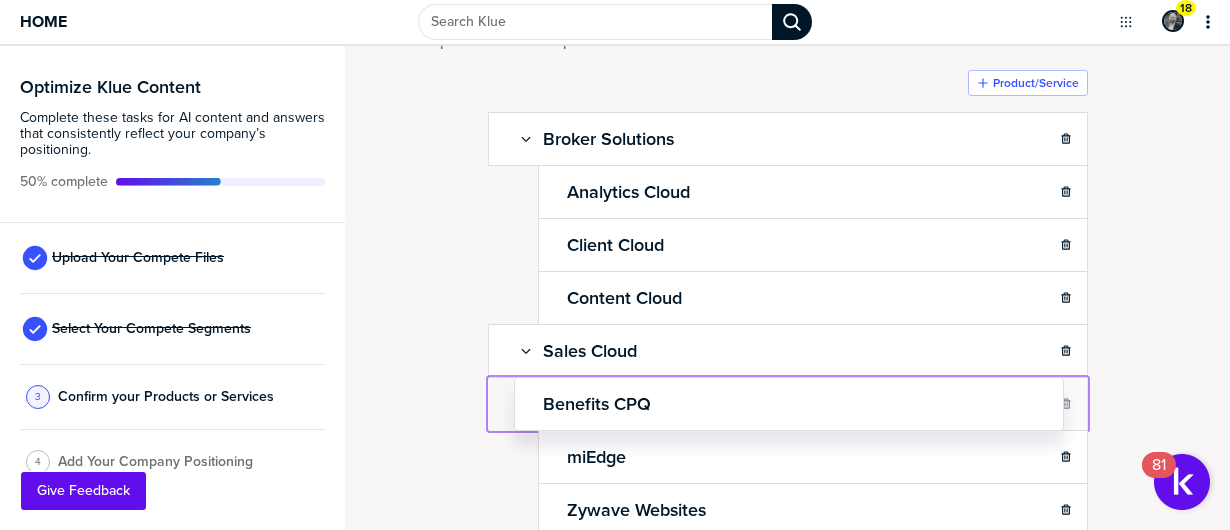 click on "Home  18 Optimize Klue Content Complete these tasks for AI content and answers that consistently reflect your company’s positioning. 50% complete Upload Your Compete Files Select Your Compete Segments 3 Confirm your Products or Services 4 Add Your Company Positioning Confirm Your Products and Services. Add, delete and re-arrange as needed.  Items can be 'grouped' via drop/drag.  Each item should be a marketable product or set of capabilities that consumers need enablement on. Done Product/Service Broker Solutions Sub-Item Analytics Cloud Client Cloud Content Cloud Sales Cloud Sub-Item Benefits CPQ miEdge Zywave Websites TurboRater Healthcare Solutions Sub-Item Payroll Solutions Sub-Item PEO Solutions Sub-Item ClarionDoor Sub-Item Client Engagement Suite Sub-Item Commercial Analytics Sub-Item Content Cloud Sub-Item Group Benefits API Sub-Item Loss Insight Sub-Item Market Basket Sub-Item Sales Cloud Sub-Item WCL Sub-Item Zywave Partner Platform Sub-Item Picked up pti-12.
81 Give Feedback" at bounding box center (615, 265) 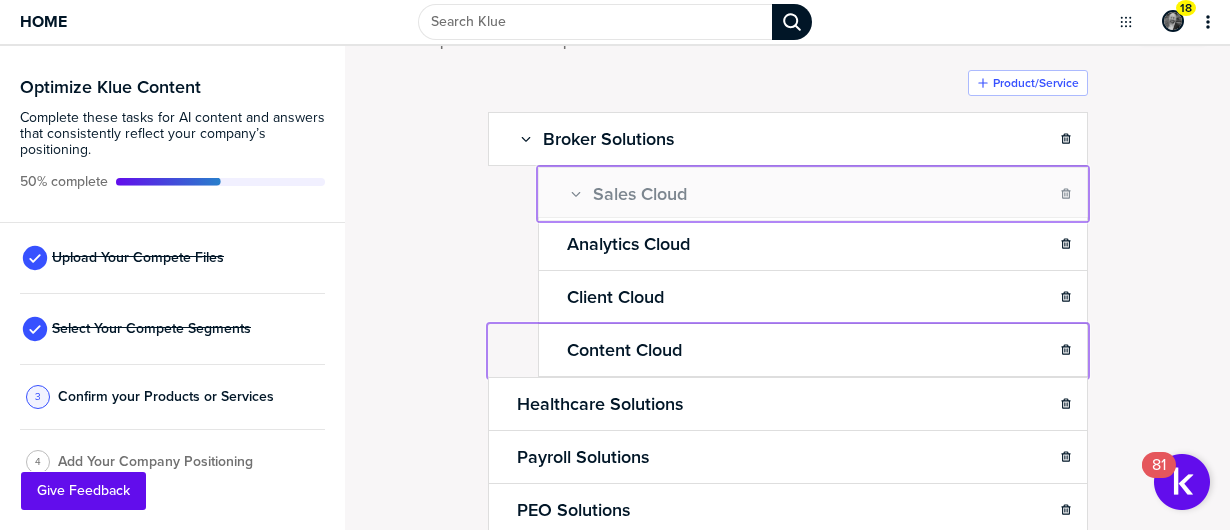 drag, startPoint x: 492, startPoint y: 350, endPoint x: 576, endPoint y: 166, distance: 202.26715 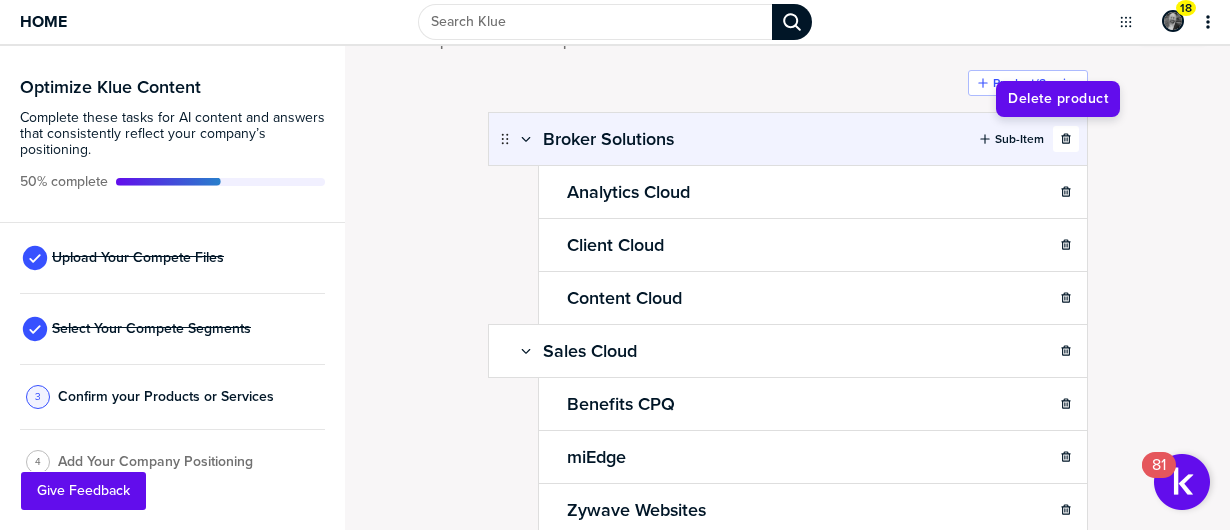 click 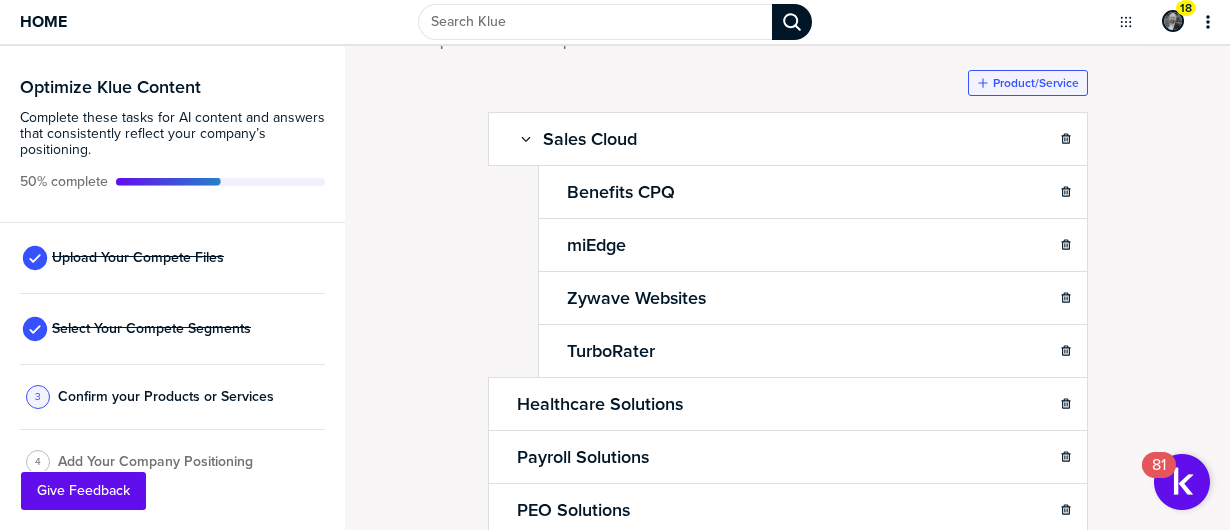 click on "Product/Service" at bounding box center [1036, 83] 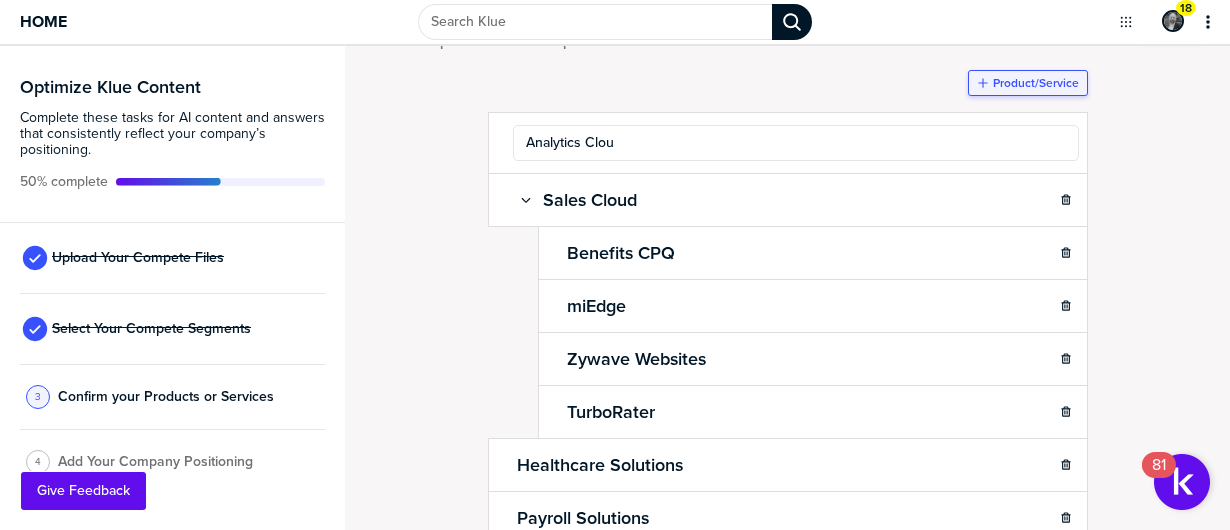 type on "Analytics Cloud" 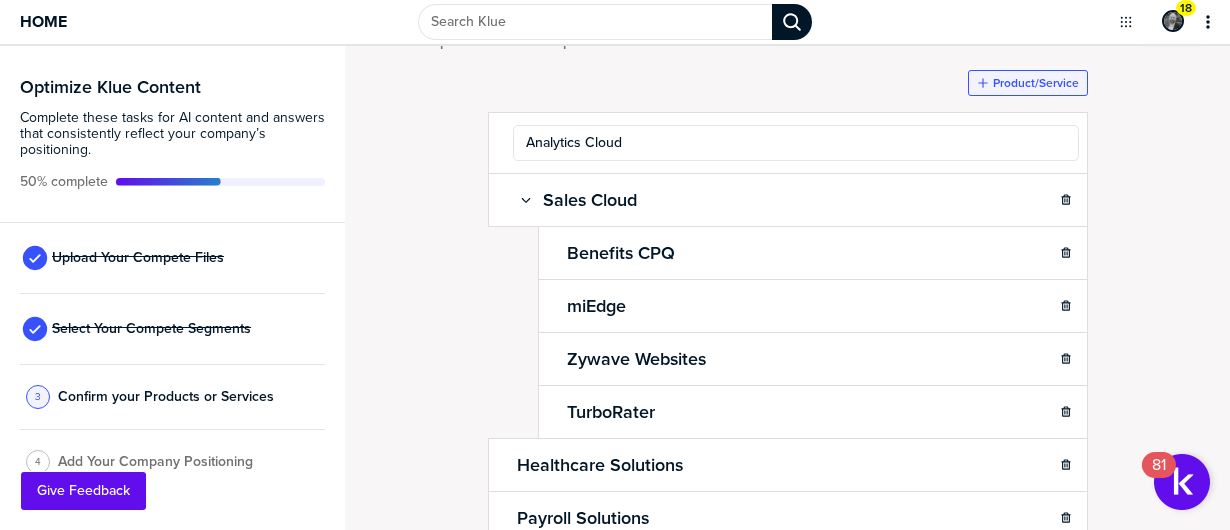 click on "Product/Service" at bounding box center (1036, 83) 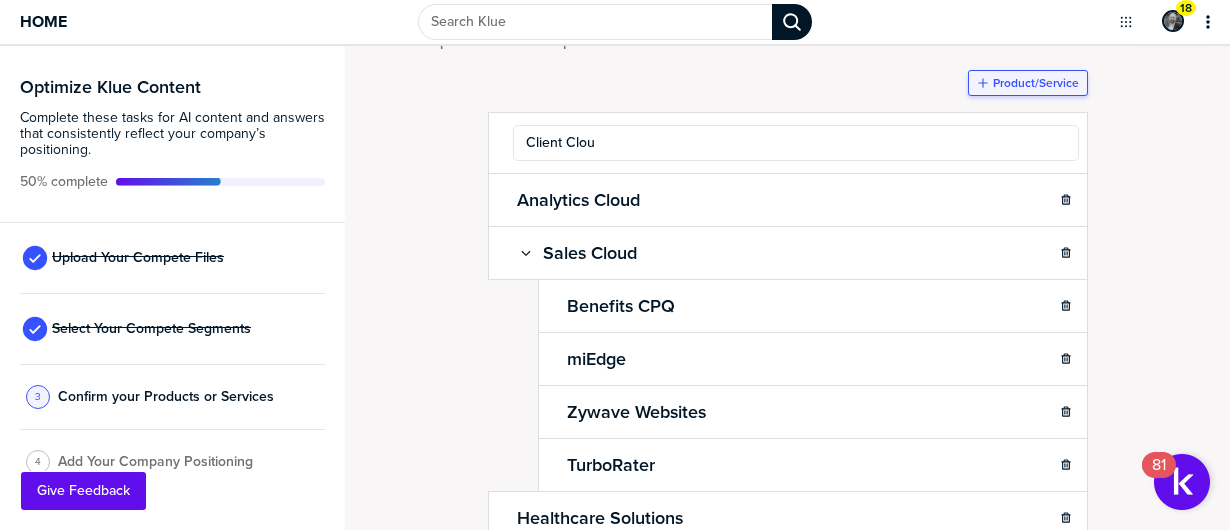 type on "Client Cloud" 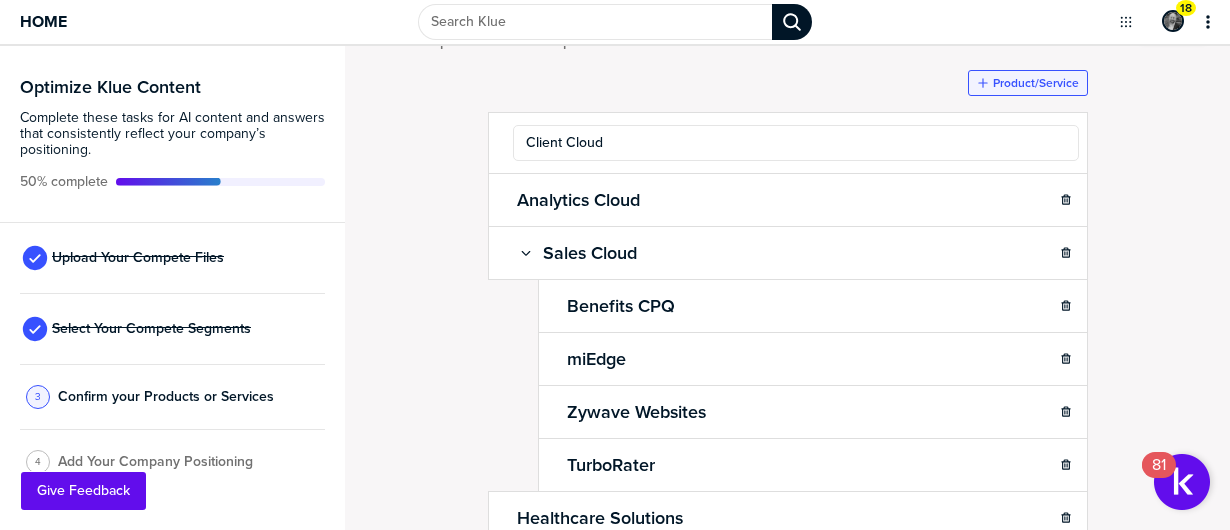 click on "Product/Service" at bounding box center (1036, 83) 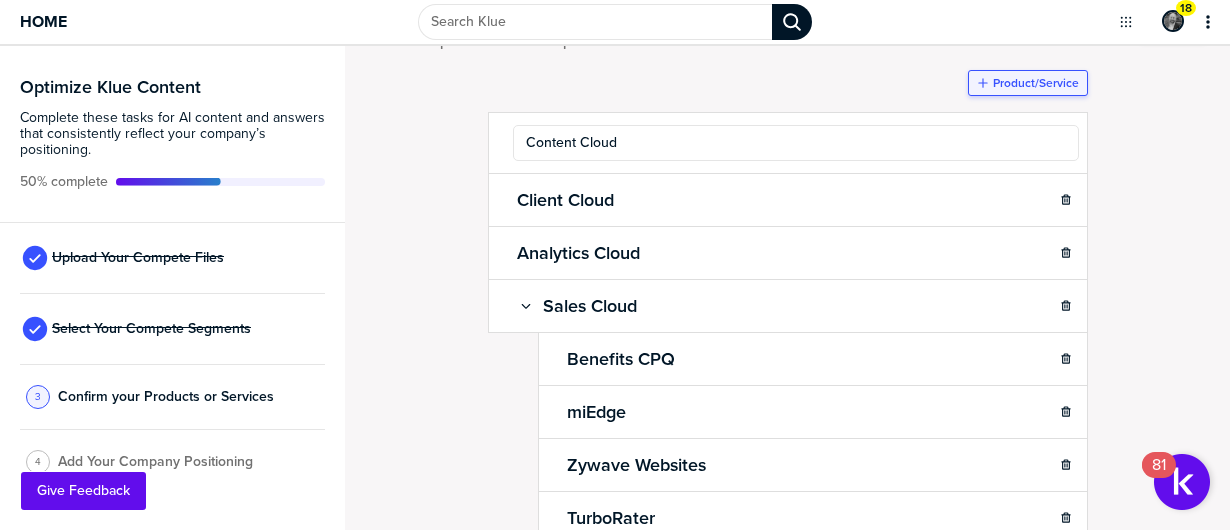 type on "Content Cloud" 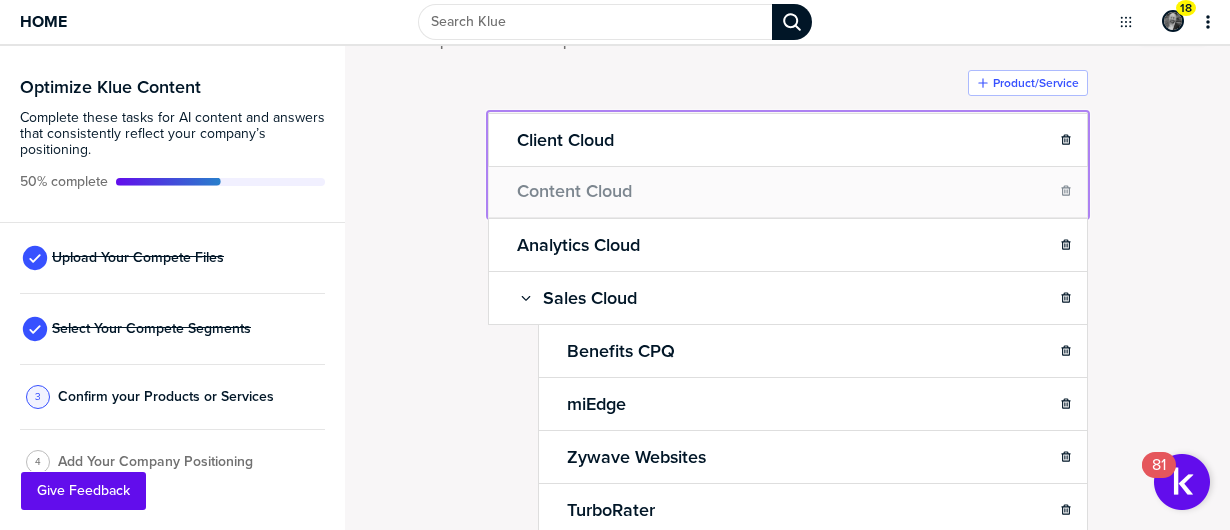 drag, startPoint x: 496, startPoint y: 131, endPoint x: 502, endPoint y: 199, distance: 68.26419 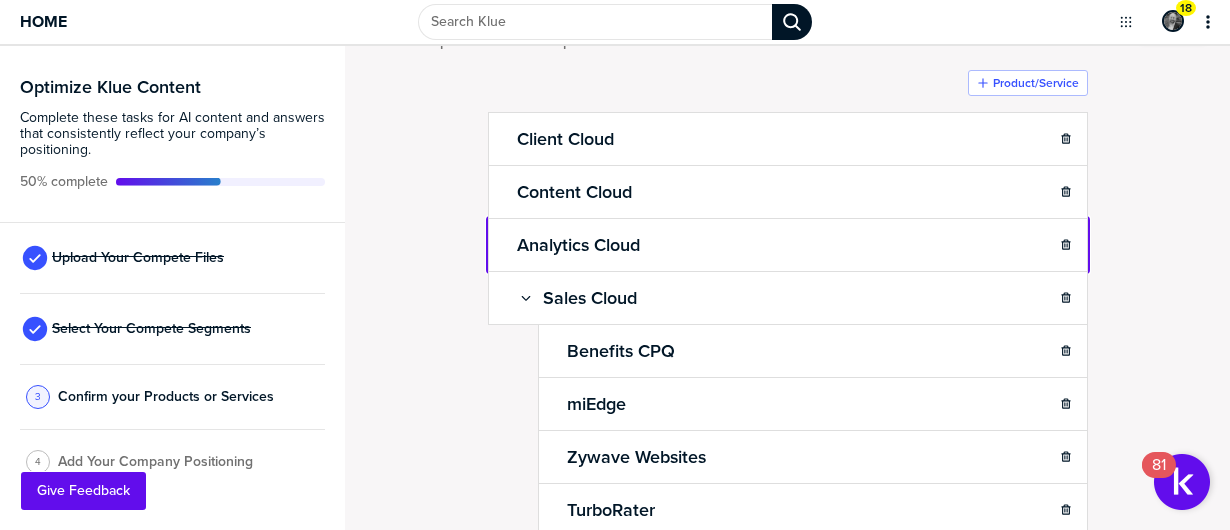 click on "Home  18 Optimize Klue Content Complete these tasks for AI content and answers that consistently reflect your company’s positioning. 50% complete Upload Your Compete Files Select Your Compete Segments 3 Confirm your Products or Services 4 Add Your Company Positioning Confirm Your Products and Services. Add, delete and re-arrange as needed.  Items can be 'grouped' via drop/drag.  Each item should be a marketable product or set of capabilities that consumers need enablement on. Saving... Done Product/Service Client Cloud Sub-Item Content Cloud Sub-Item Analytics Cloud Sub-Item Sales Cloud Sub-Item Benefits CPQ miEdge Zywave Websites TurboRater Healthcare Solutions Sub-Item Payroll Solutions Sub-Item PEO Solutions Sub-Item ClarionDoor Sub-Item Client Engagement Suite Sub-Item Commercial Analytics Sub-Item Content Cloud Sub-Item Group Benefits API Sub-Item Loss Insight Sub-Item Market Basket Sub-Item Sales Cloud Sub-Item WCL Sub-Item Zywave Partner Platform Sub-Item pti-31 was dropped after pti-30." at bounding box center (615, 265) 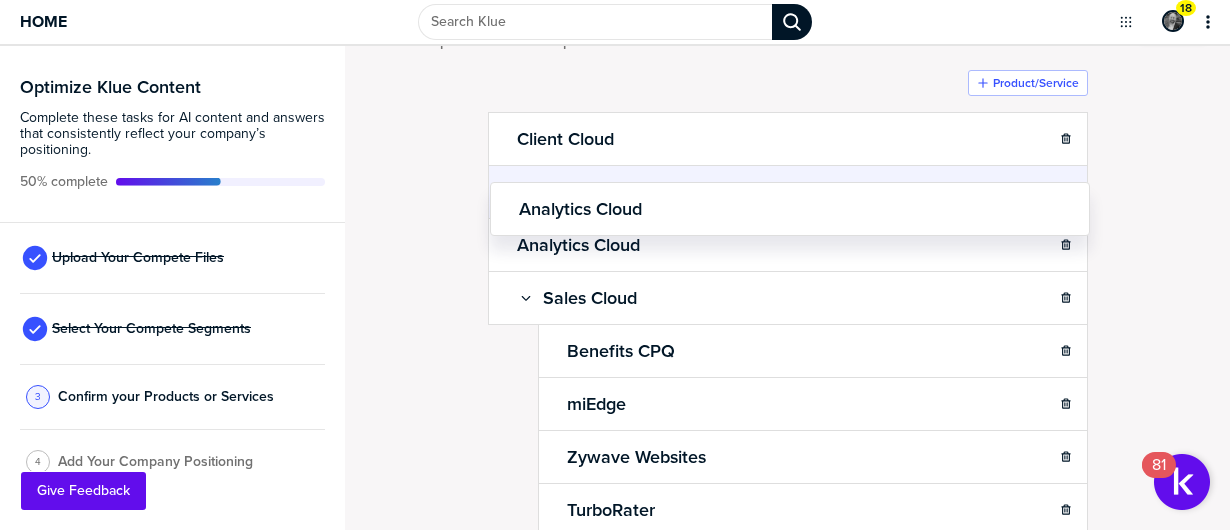 drag, startPoint x: 496, startPoint y: 207, endPoint x: 502, endPoint y: 165, distance: 42.426407 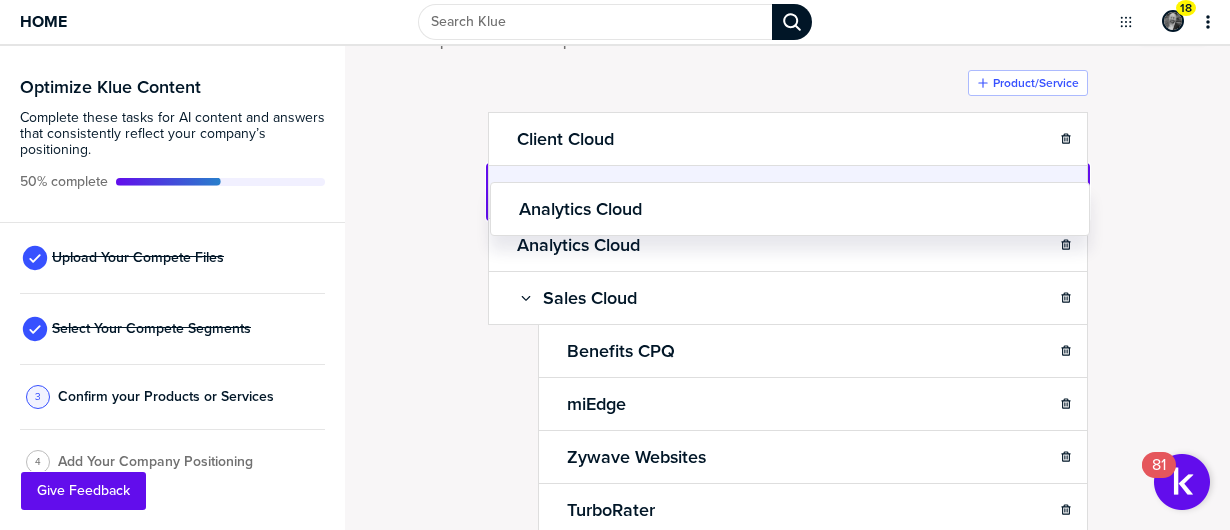 click on "Home  18 Optimize Klue Content Complete these tasks for AI content and answers that consistently reflect your company’s positioning. 50% complete Upload Your Compete Files Select Your Compete Segments 3 Confirm your Products or Services 4 Add Your Company Positioning Confirm Your Products and Services. Add, delete and re-arrange as needed.  Items can be 'grouped' via drop/drag.  Each item should be a marketable product or set of capabilities that consumers need enablement on. Saving... Done Product/Service Client Cloud Sub-Item Content Cloud Sub-Item Analytics Cloud Sub-Item Sales Cloud Sub-Item Benefits CPQ miEdge Zywave Websites TurboRater Healthcare Solutions Sub-Item Payroll Solutions Sub-Item PEO Solutions Sub-Item ClarionDoor Sub-Item Client Engagement Suite Sub-Item Commercial Analytics Sub-Item Content Cloud Sub-Item Group Benefits API Sub-Item Loss Insight Sub-Item Market Basket Sub-Item Sales Cloud Sub-Item WCL Sub-Item Zywave Partner Platform Sub-Item pti-29 was dropped after pti-31." at bounding box center [615, 265] 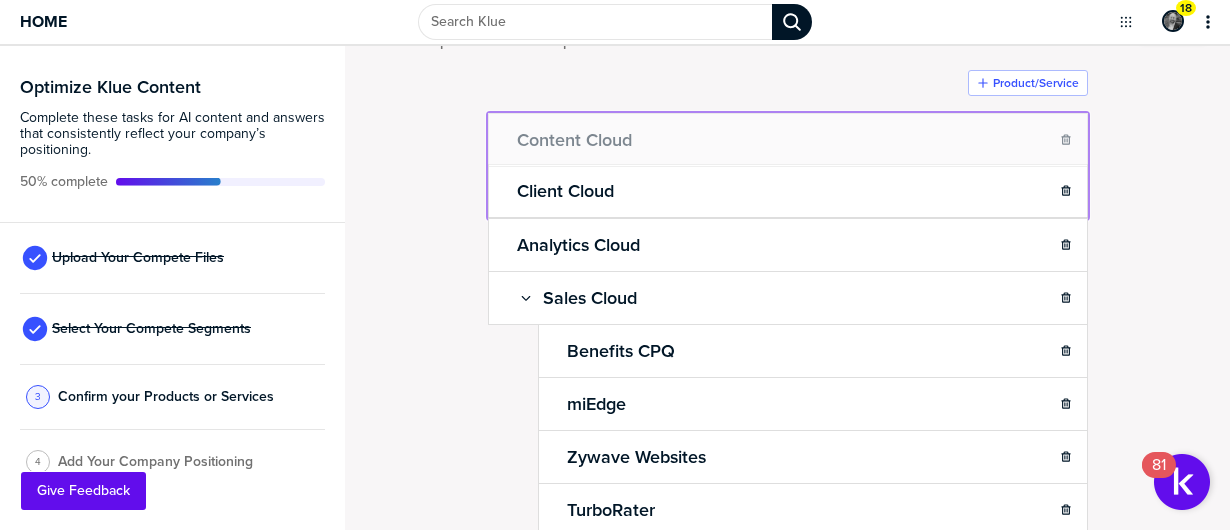 drag, startPoint x: 502, startPoint y: 165, endPoint x: 505, endPoint y: 131, distance: 34.132095 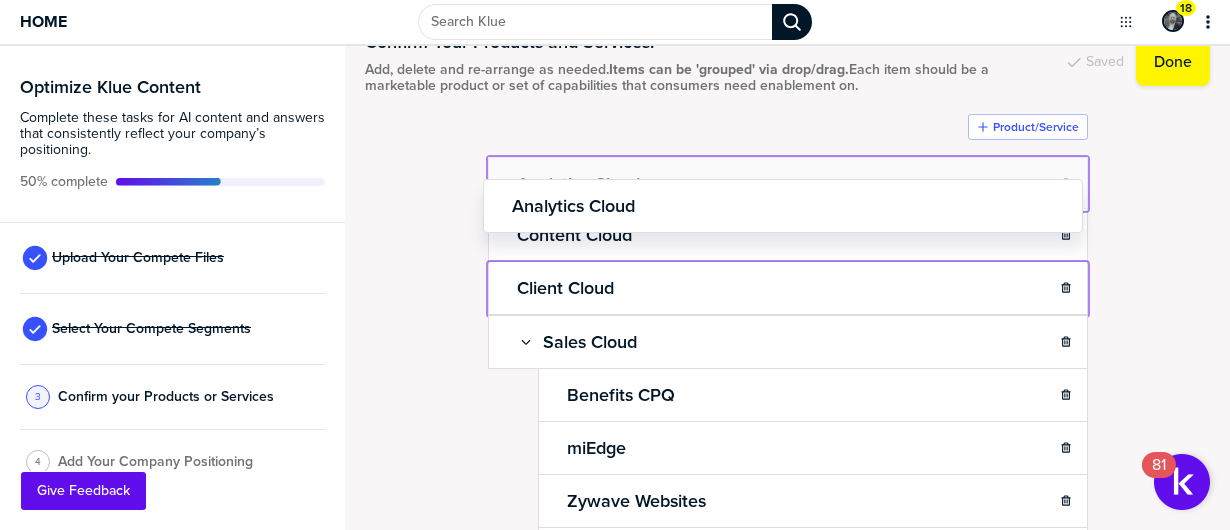 scroll, scrollTop: 54, scrollLeft: 0, axis: vertical 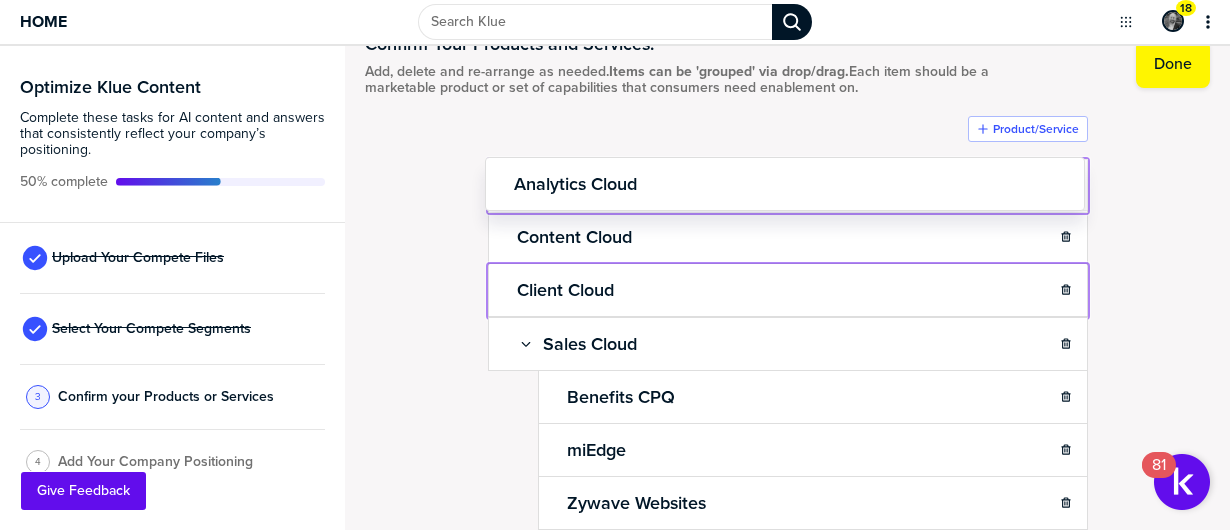 drag, startPoint x: 496, startPoint y: 243, endPoint x: 490, endPoint y: 179, distance: 64.28063 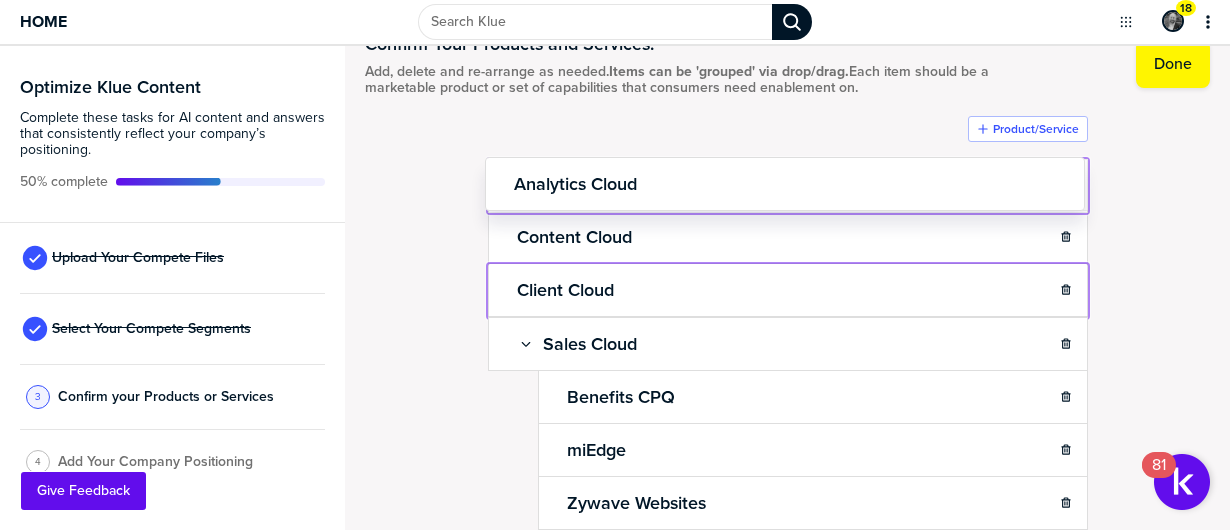 click on "Home  18 Optimize Klue Content Complete these tasks for AI content and answers that consistently reflect your company’s positioning. 50% complete Upload Your Compete Files Select Your Compete Segments 3 Confirm your Products or Services 4 Add Your Company Positioning Confirm Your Products and Services. Add, delete and re-arrange as needed.  Items can be 'grouped' via drop/drag.  Each item should be a marketable product or set of capabilities that consumers need enablement on. Done Product/Service Content Cloud Sub-Item Client Cloud Sub-Item Analytics Cloud Sub-Item Sales Cloud Sub-Item Benefits CPQ miEdge Zywave Websites TurboRater Healthcare Solutions Sub-Item Payroll Solutions Sub-Item PEO Solutions Sub-Item ClarionDoor Sub-Item Client Engagement Suite Sub-Item Commercial Analytics Sub-Item Content Cloud Sub-Item Group Benefits API Sub-Item Loss Insight Sub-Item Market Basket Sub-Item Sales Cloud Sub-Item WCL Sub-Item Zywave Partner Platform Sub-Item pti-29 was moved before pti-31.
81" at bounding box center (615, 265) 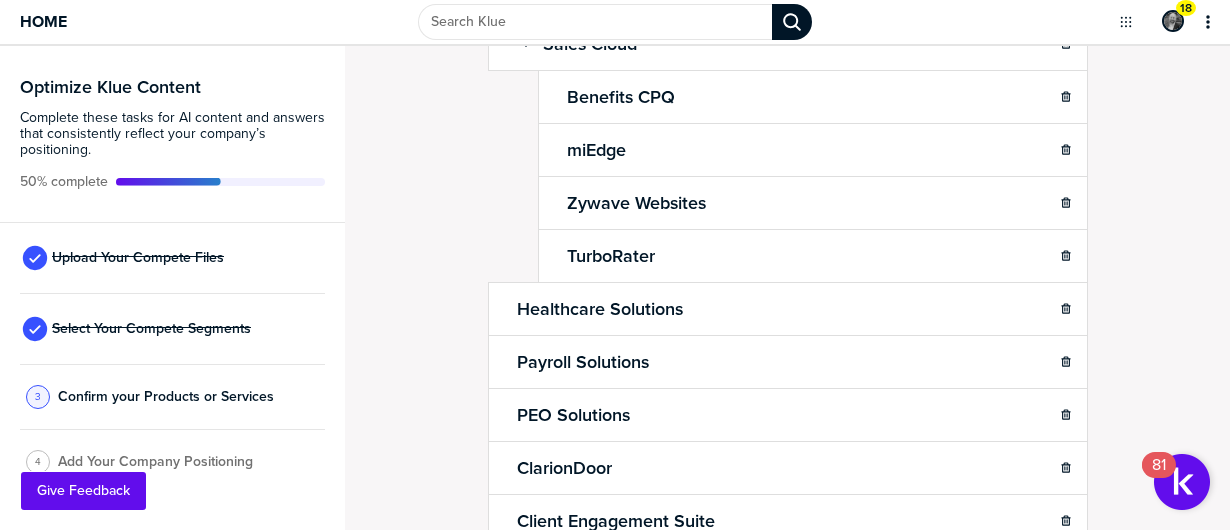 scroll, scrollTop: 454, scrollLeft: 0, axis: vertical 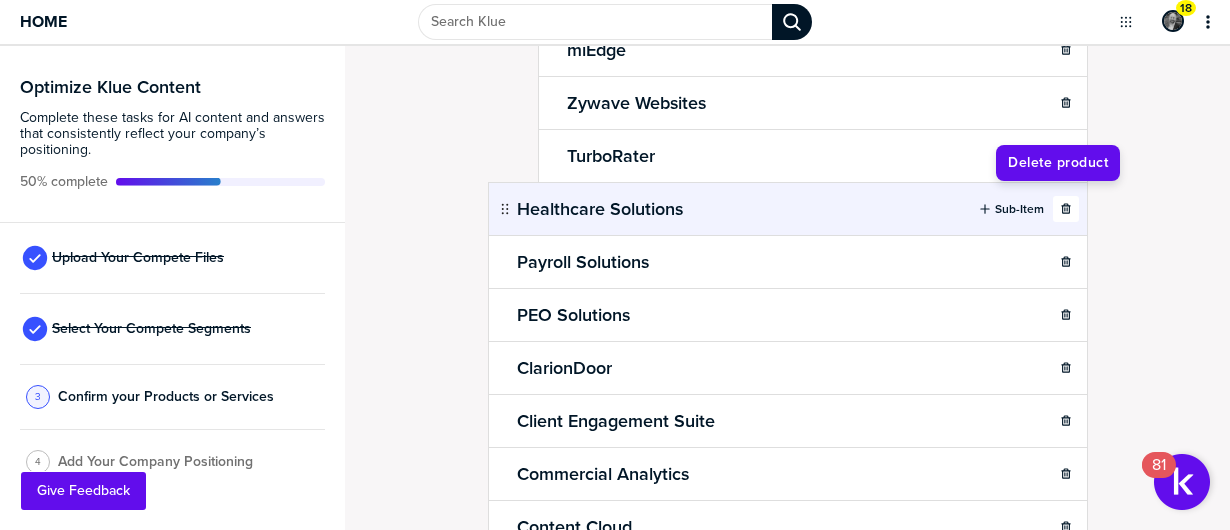 click 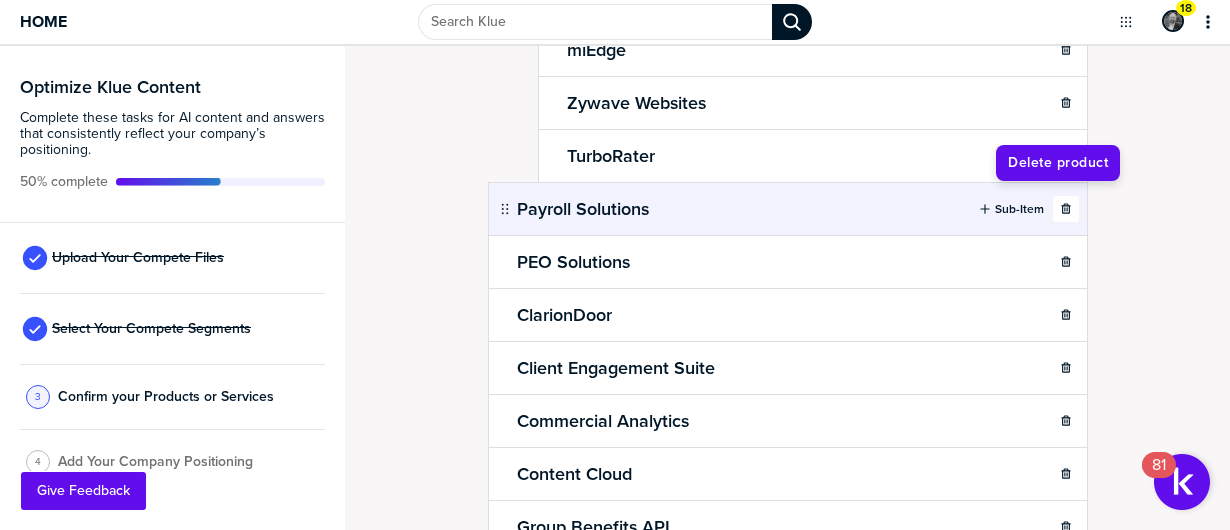 click 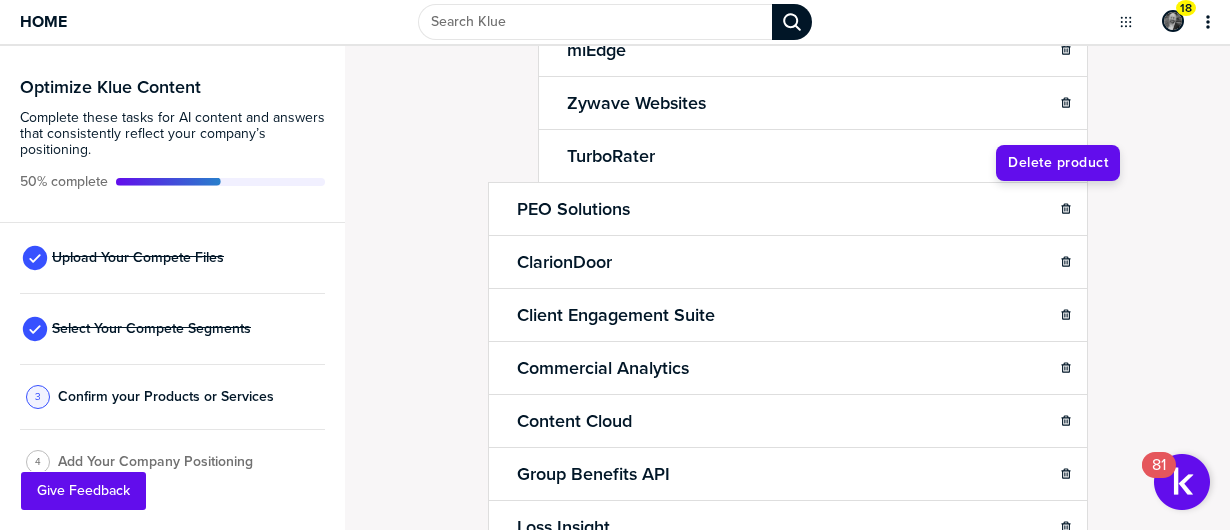 click 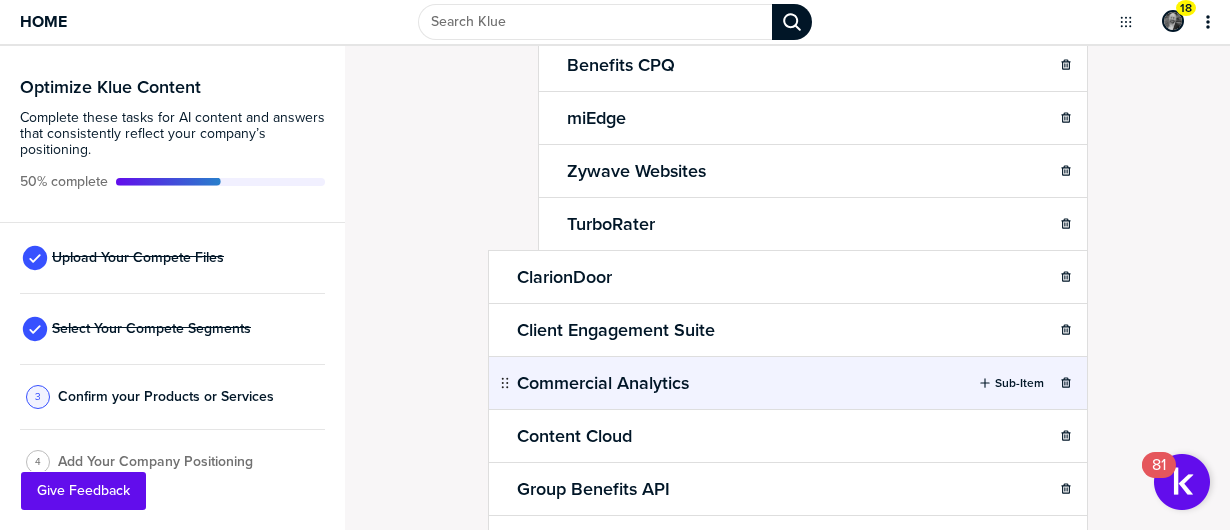 scroll, scrollTop: 354, scrollLeft: 0, axis: vertical 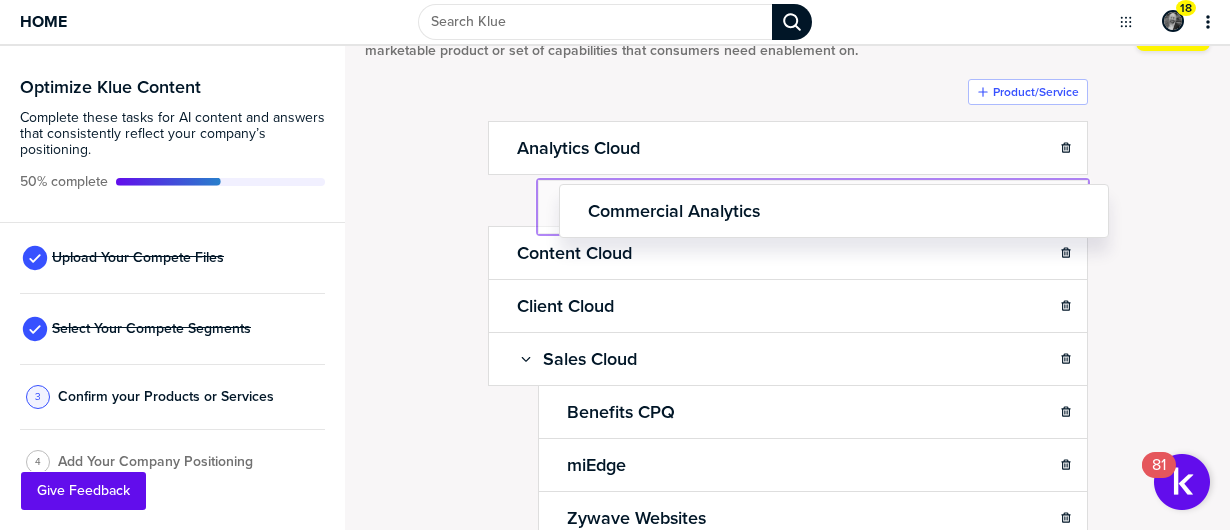 drag, startPoint x: 497, startPoint y: 409, endPoint x: 566, endPoint y: 208, distance: 212.51353 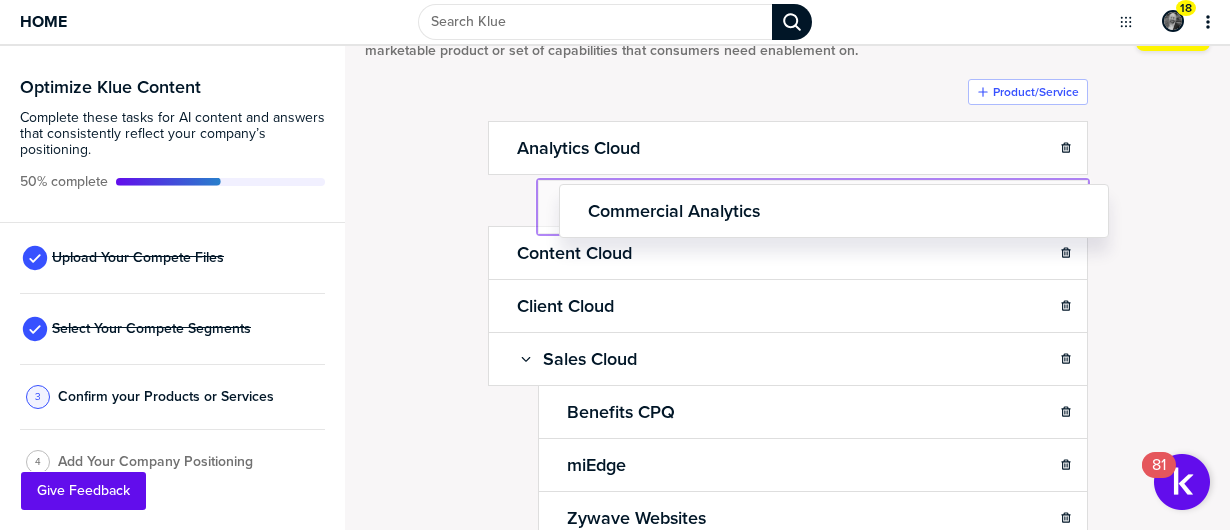 click on "Home  18 Optimize Klue Content Complete these tasks for AI content and answers that consistently reflect your company’s positioning. 50% complete Upload Your Compete Files Select Your Compete Segments 3 Confirm your Products or Services 4 Add Your Company Positioning Confirm Your Products and Services. Add, delete and re-arrange as needed.  Items can be 'grouped' via drop/drag.  Each item should be a marketable product or set of capabilities that consumers need enablement on. Done Product/Service Analytics Cloud Sub-Item Content Cloud Sub-Item Client Cloud Sub-Item Sales Cloud Sub-Item Benefits CPQ miEdge Zywave Websites TurboRater ClarionDoor Sub-Item Client Engagement Suite Sub-Item Commercial Analytics Content Cloud Sub-Item Group Benefits API Sub-Item Loss Insight Sub-Item Market Basket Sub-Item Sales Cloud Sub-Item WCL Sub-Item Zywave Partner Platform Sub-Item pti-16 was nested under pti-29.
81 Give Feedback  Commercial Analytics" at bounding box center (615, 265) 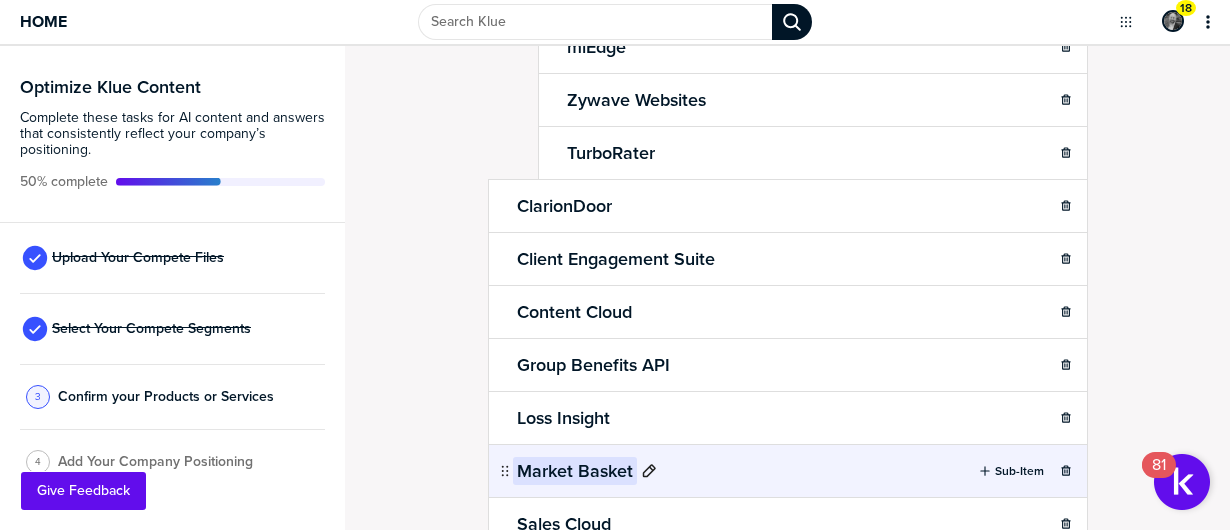 scroll, scrollTop: 503, scrollLeft: 0, axis: vertical 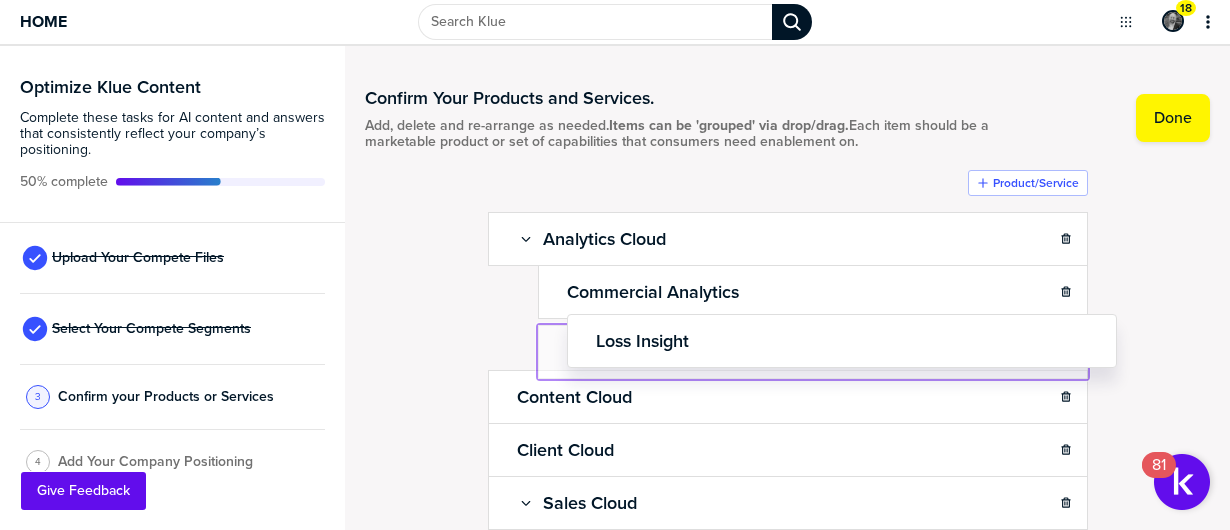 drag, startPoint x: 550, startPoint y: 359, endPoint x: 574, endPoint y: 327, distance: 40 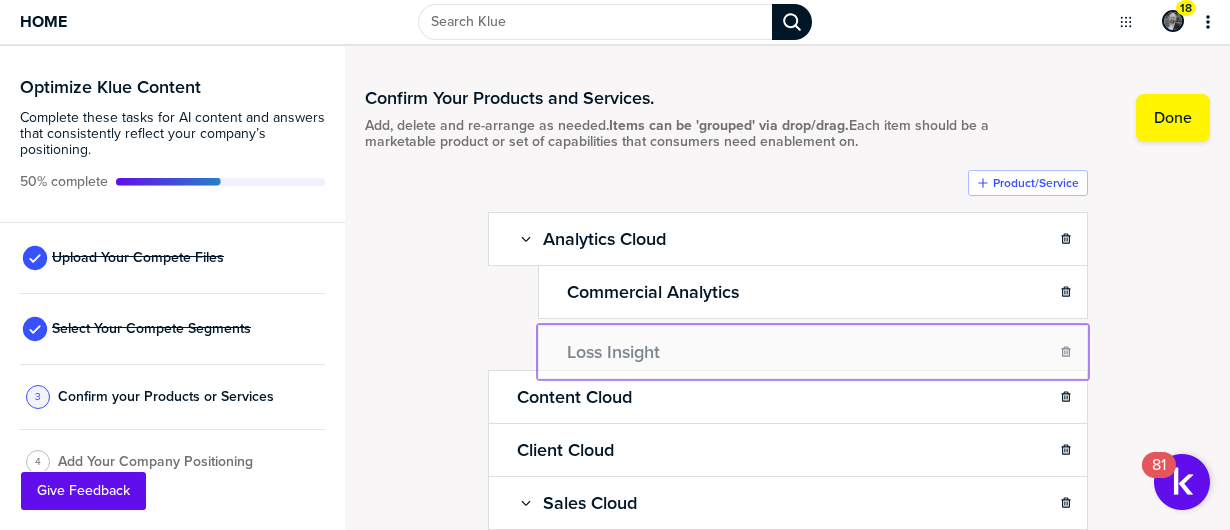click on "Home  18 Optimize Klue Content Complete these tasks for AI content and answers that consistently reflect your company’s positioning. 50% complete Upload Your Compete Files Select Your Compete Segments 3 Confirm your Products or Services 4 Add Your Company Positioning Confirm Your Products and Services. Add, delete and re-arrange as needed.  Items can be 'grouped' via drop/drag.  Each item should be a marketable product or set of capabilities that consumers need enablement on. Done Product/Service Analytics Cloud Sub-Item Commercial Analytics Content Cloud Sub-Item Client Cloud Sub-Item Sales Cloud Sub-Item Benefits CPQ miEdge Zywave Websites TurboRater ClarionDoor Sub-Item Client Engagement Suite Sub-Item Content Cloud Sub-Item Group Benefits API Sub-Item Loss Insight Market Basket Sub-Item Sales Cloud Sub-Item WCL Sub-Item Zywave Partner Platform Sub-Item pti-20 was moved after pti-16.
81 Give Feedback  Loss Insight" at bounding box center [615, 265] 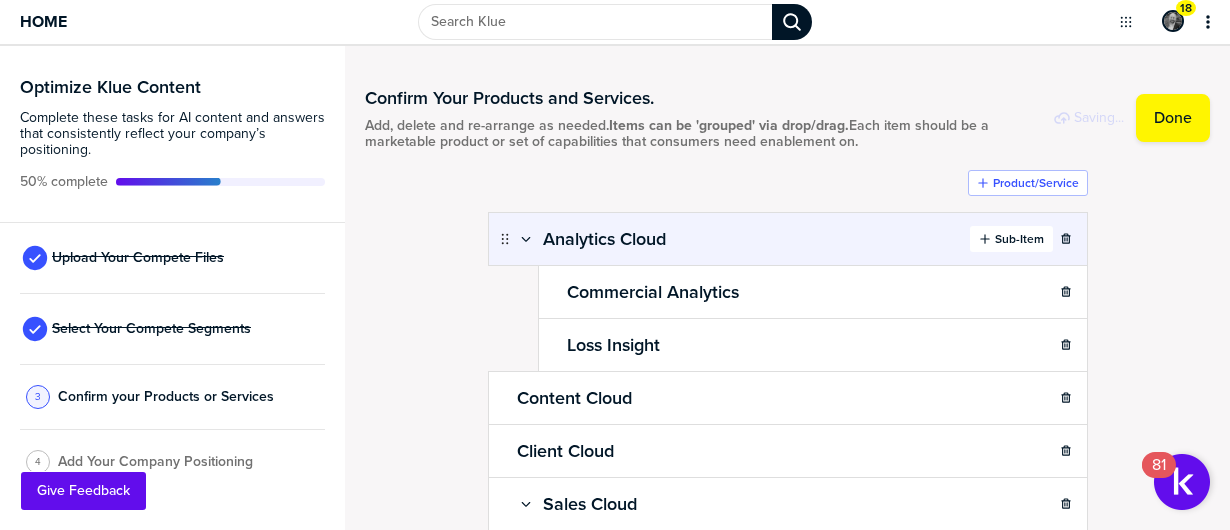 click on "Sub-Item" at bounding box center [1019, 239] 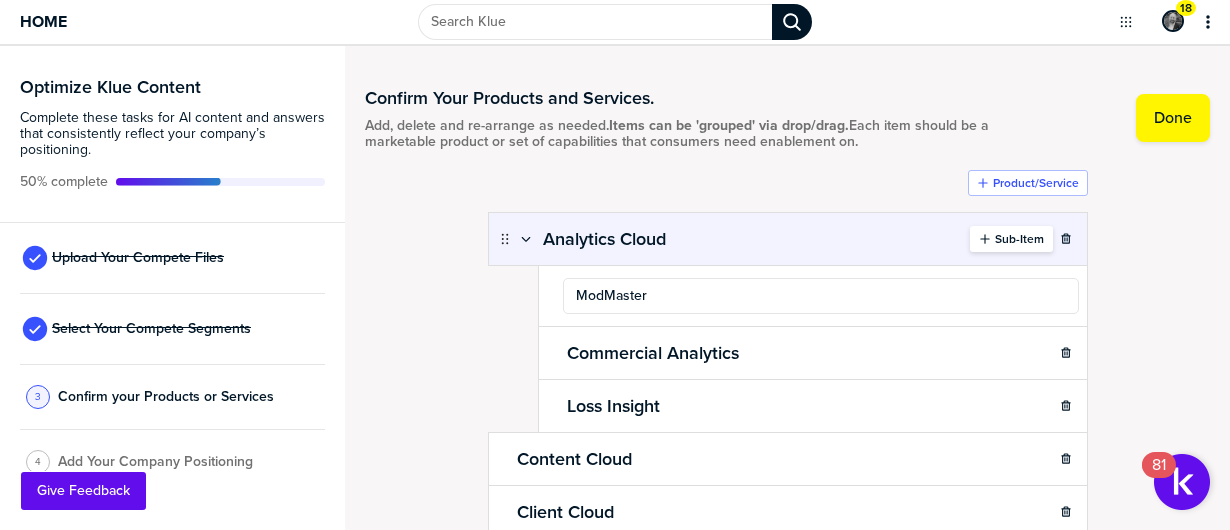 type on "ModMaster" 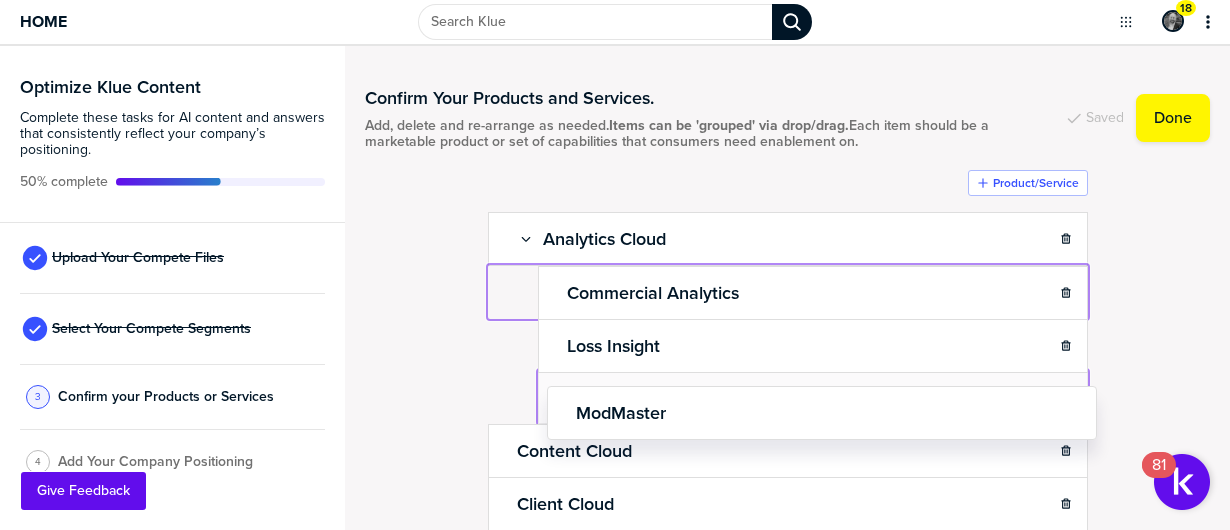 drag, startPoint x: 548, startPoint y: 285, endPoint x: 554, endPoint y: 401, distance: 116.15507 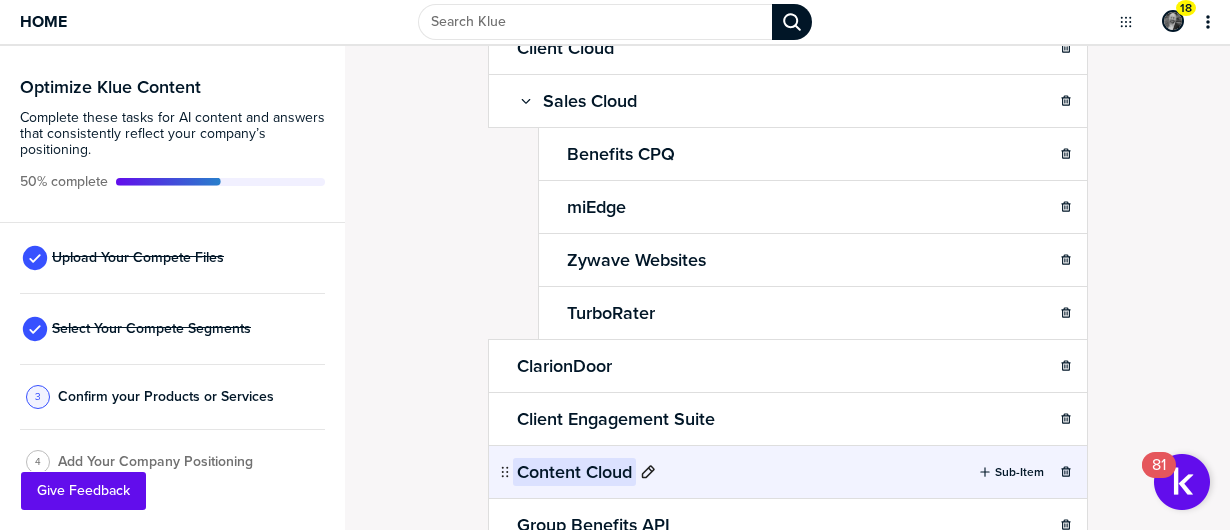 scroll, scrollTop: 56, scrollLeft: 0, axis: vertical 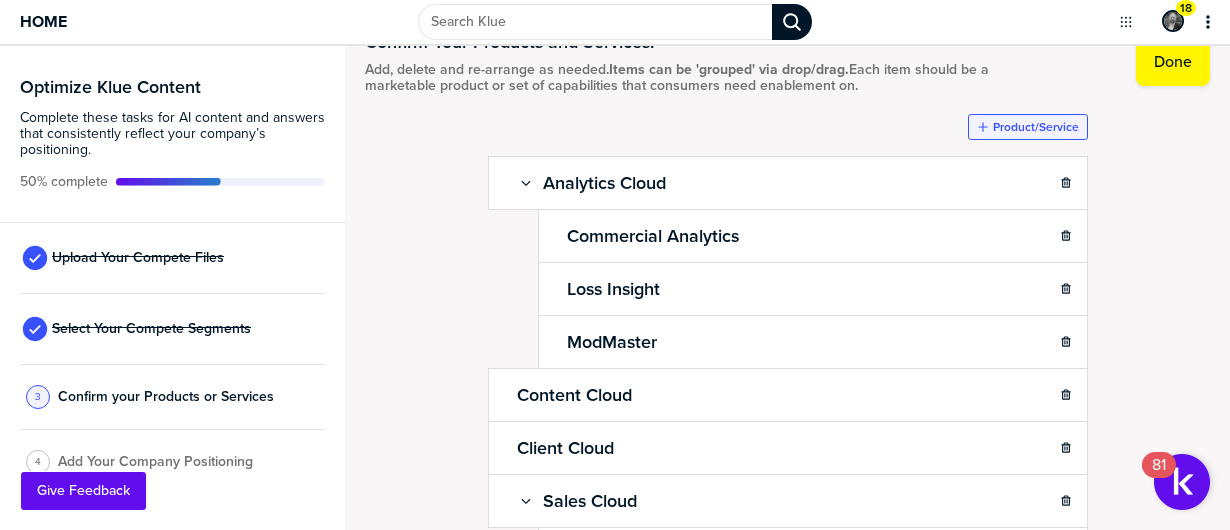 click on "Product/Service" at bounding box center (1036, 127) 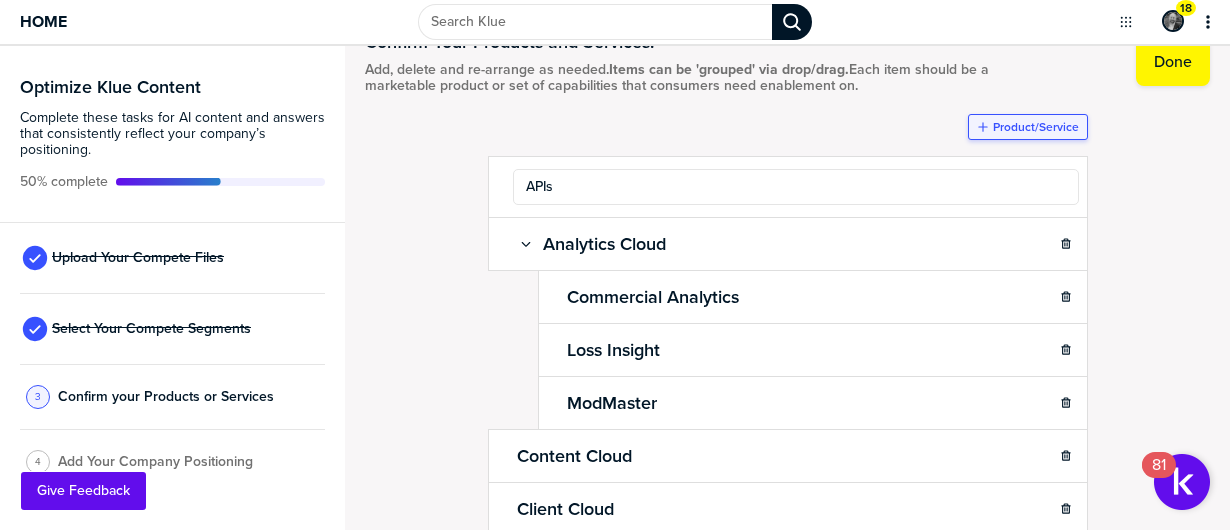 type on "APIs" 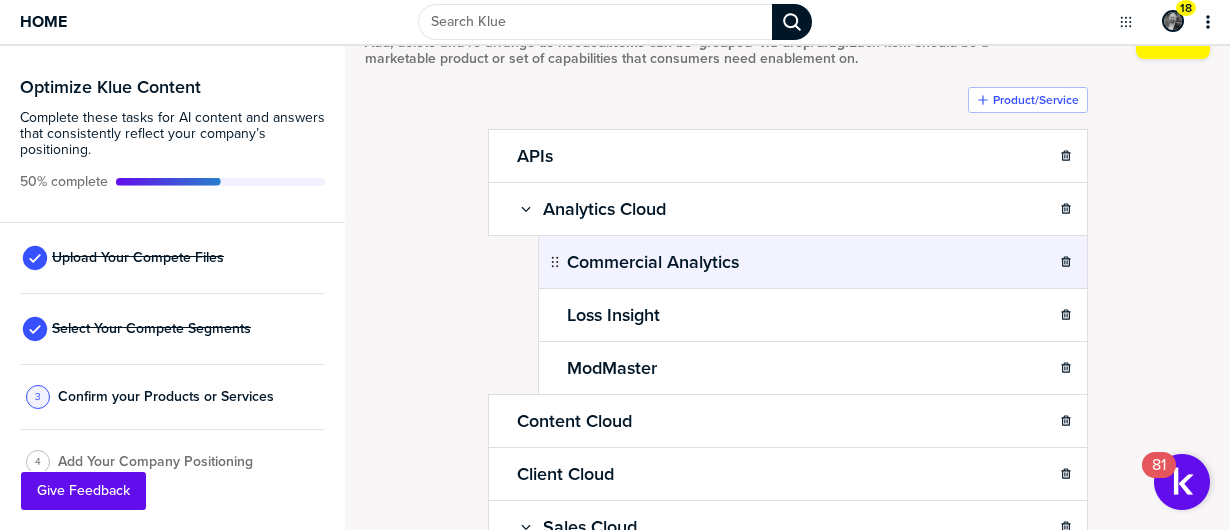 scroll, scrollTop: 56, scrollLeft: 0, axis: vertical 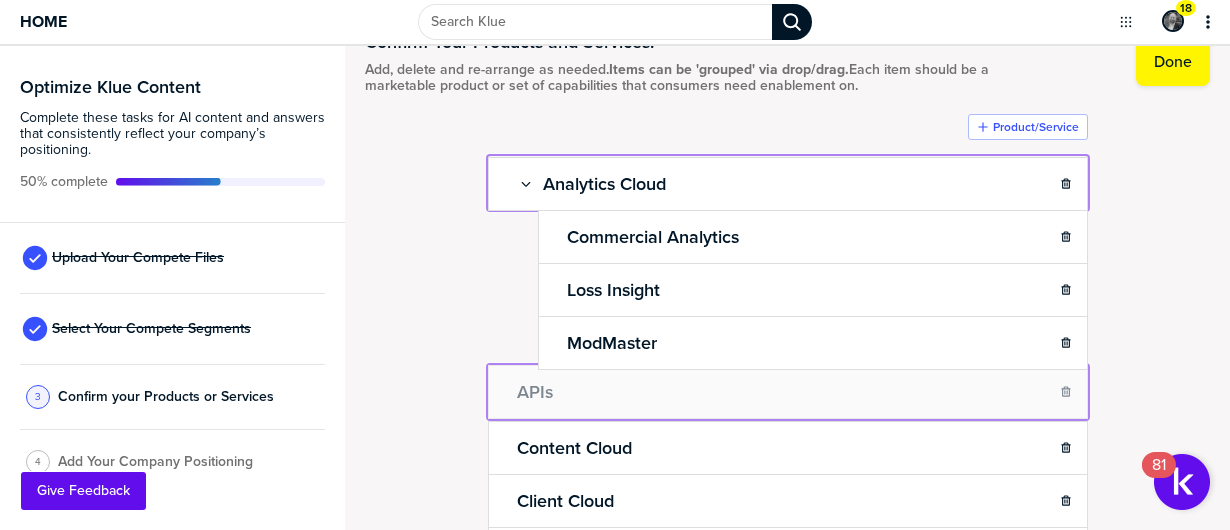 drag, startPoint x: 492, startPoint y: 175, endPoint x: 492, endPoint y: 388, distance: 213 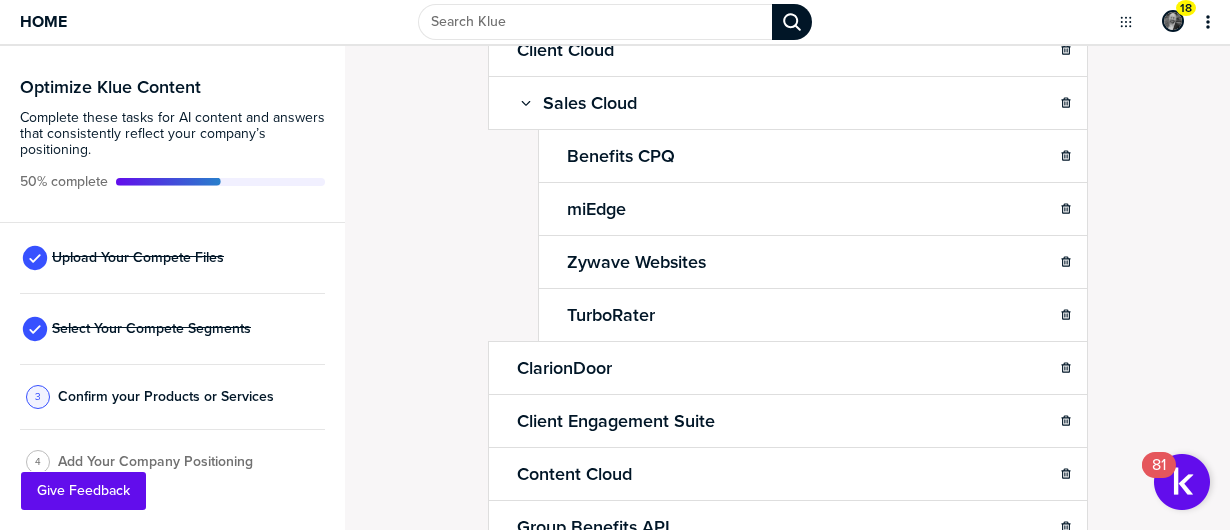 scroll, scrollTop: 556, scrollLeft: 0, axis: vertical 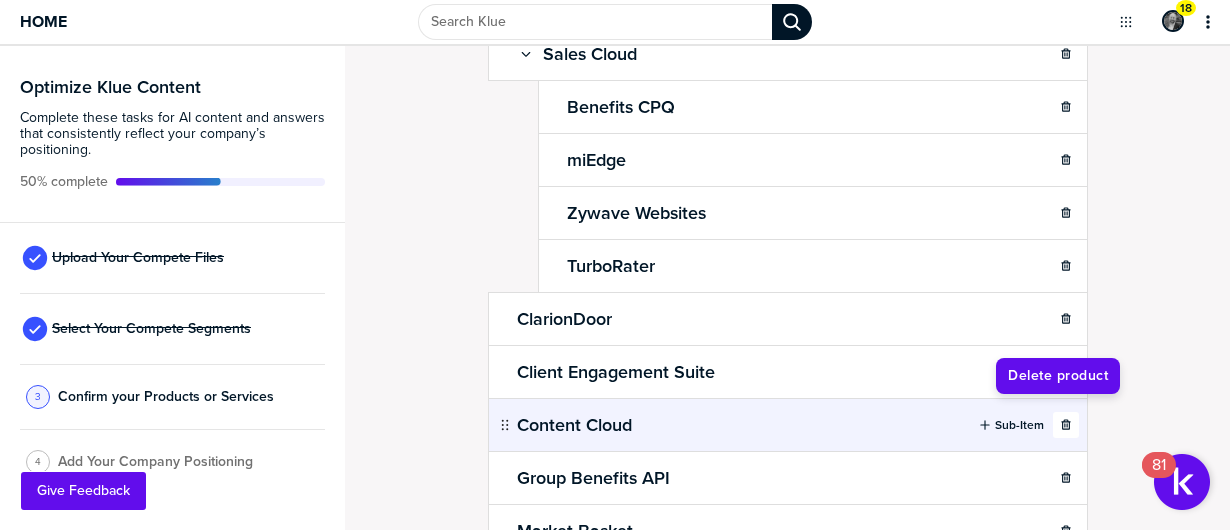 click 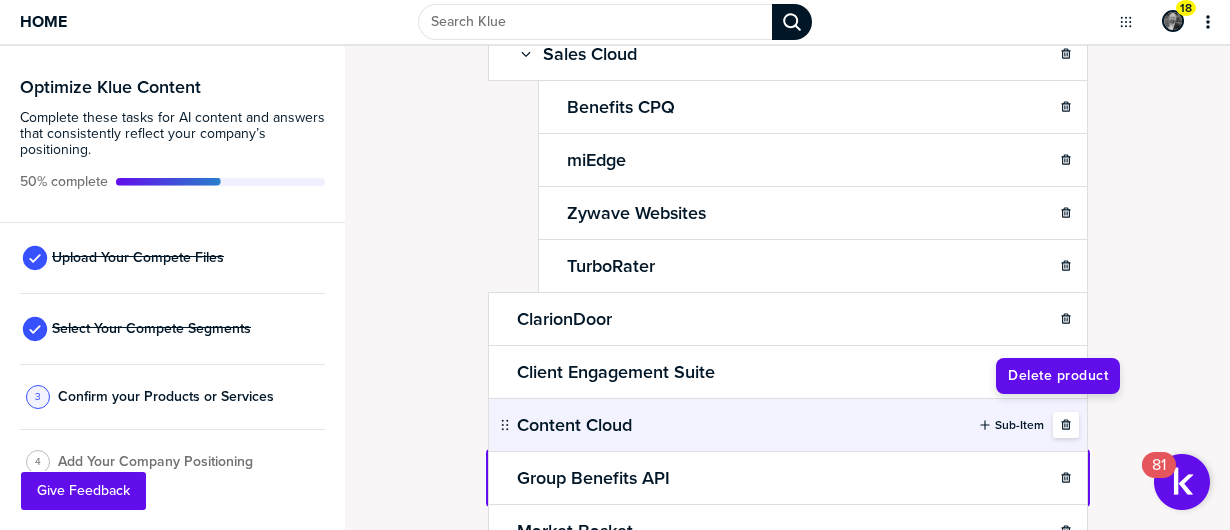 click on "Home  18 Optimize Klue Content Complete these tasks for AI content and answers that consistently reflect your company’s positioning. 50% complete Upload Your Compete Files Select Your Compete Segments 3 Confirm your Products or Services 4 Add Your Company Positioning Confirm Your Products and Services. Add, delete and re-arrange as needed.  Items can be 'grouped' via drop/drag.  Each item should be a marketable product or set of capabilities that consumers need enablement on. Saved Done Product/Service Analytics Cloud Sub-Item Commercial Analytics Loss Insight ModMaster APIs Sub-Item Content Cloud Sub-Item Client Cloud Sub-Item Sales Cloud Sub-Item Benefits CPQ miEdge Zywave Websites TurboRater ClarionDoor Sub-Item Client Engagement Suite Sub-Item Content Cloud Sub-Item Group Benefits API Sub-Item Market Basket Sub-Item Sales Cloud Sub-Item WCL Sub-Item Zywave Partner Platform Sub-Item pti-33 was dropped after pti-29.
81 Give Feedback  Delete product" at bounding box center (615, 265) 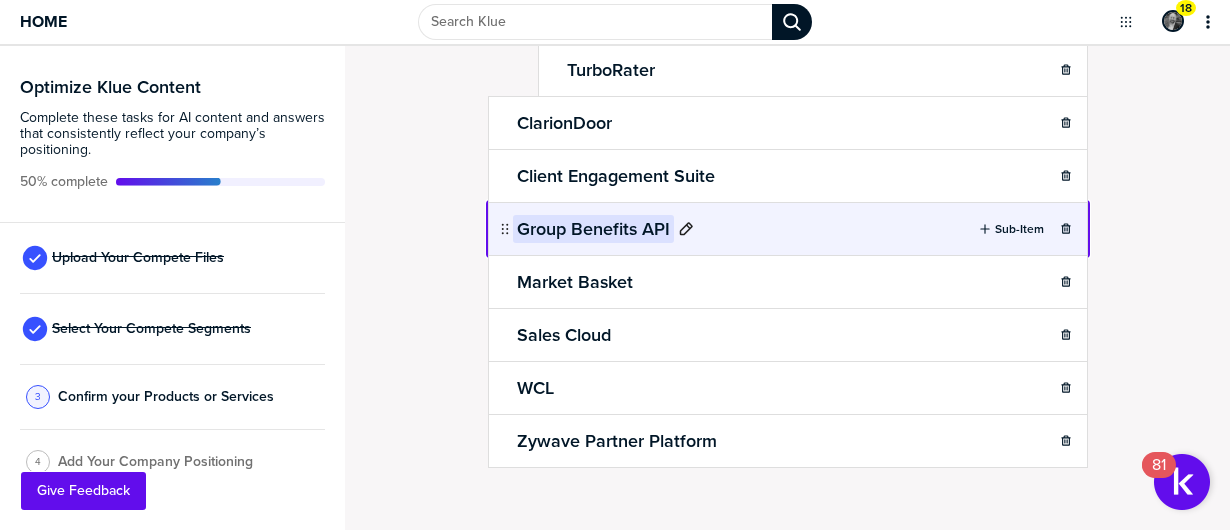 scroll, scrollTop: 756, scrollLeft: 0, axis: vertical 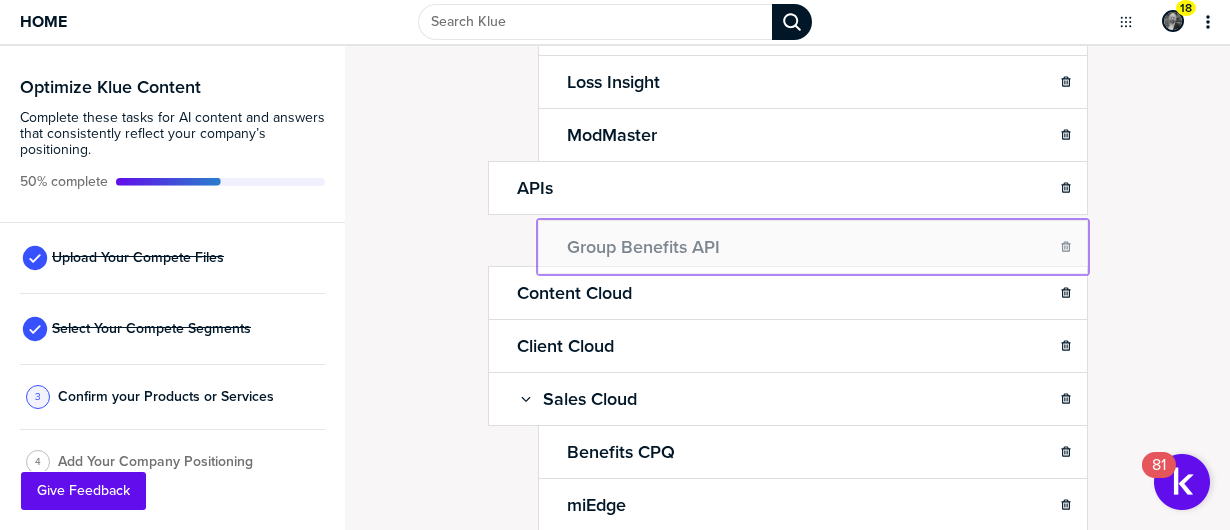 drag, startPoint x: 497, startPoint y: 214, endPoint x: 550, endPoint y: 231, distance: 55.65968 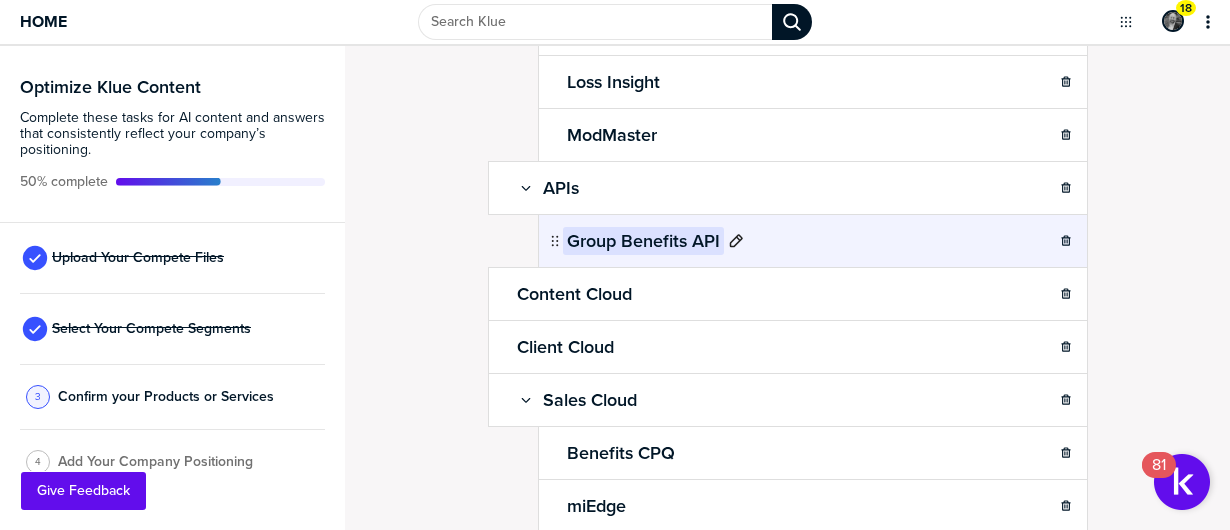 click 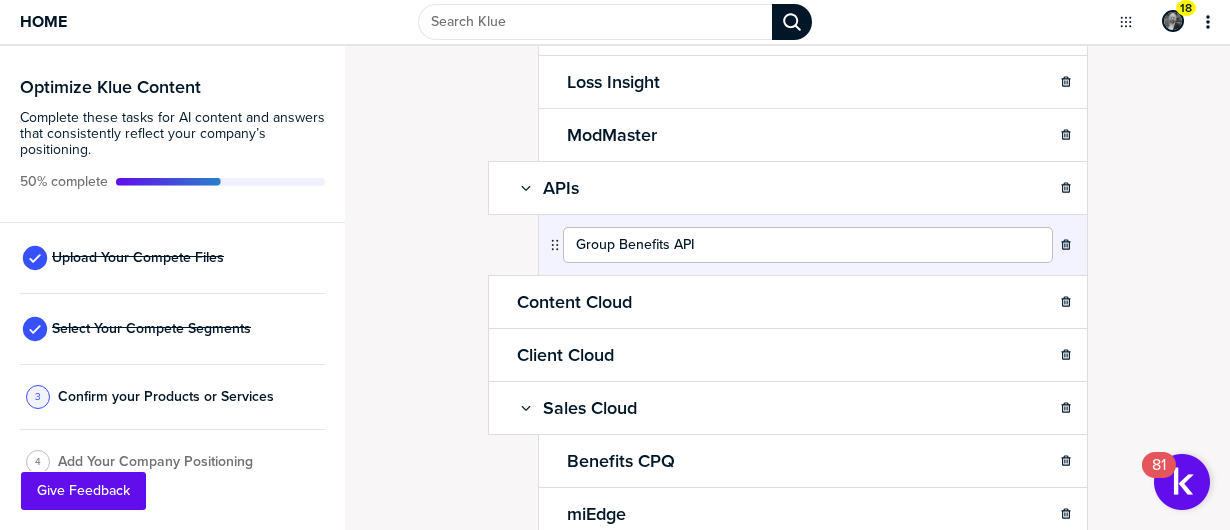 click on "Group Benefits API" at bounding box center [808, 245] 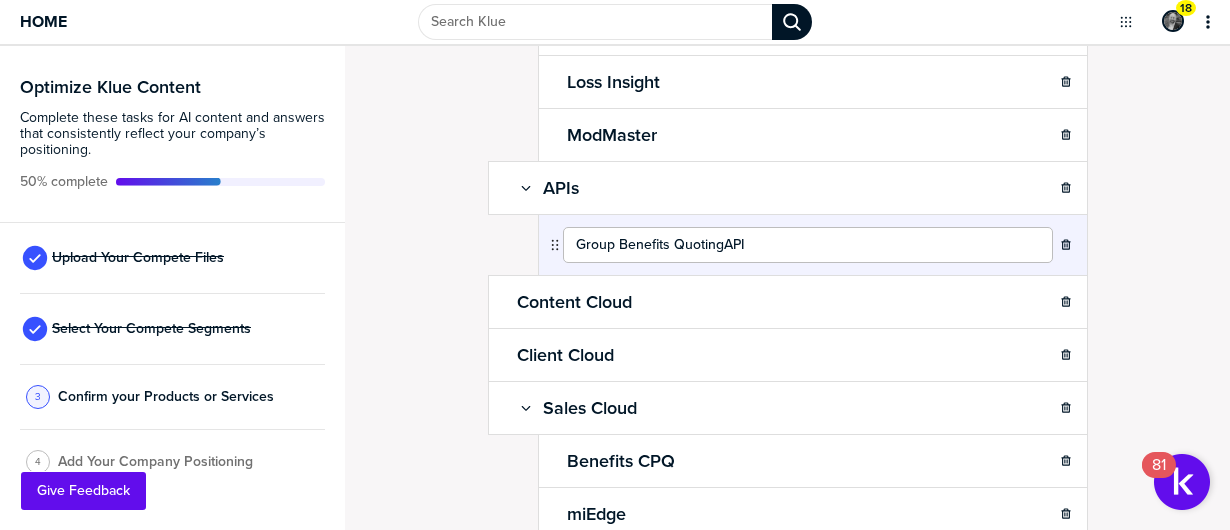 type on "Group Benefits Quoting API" 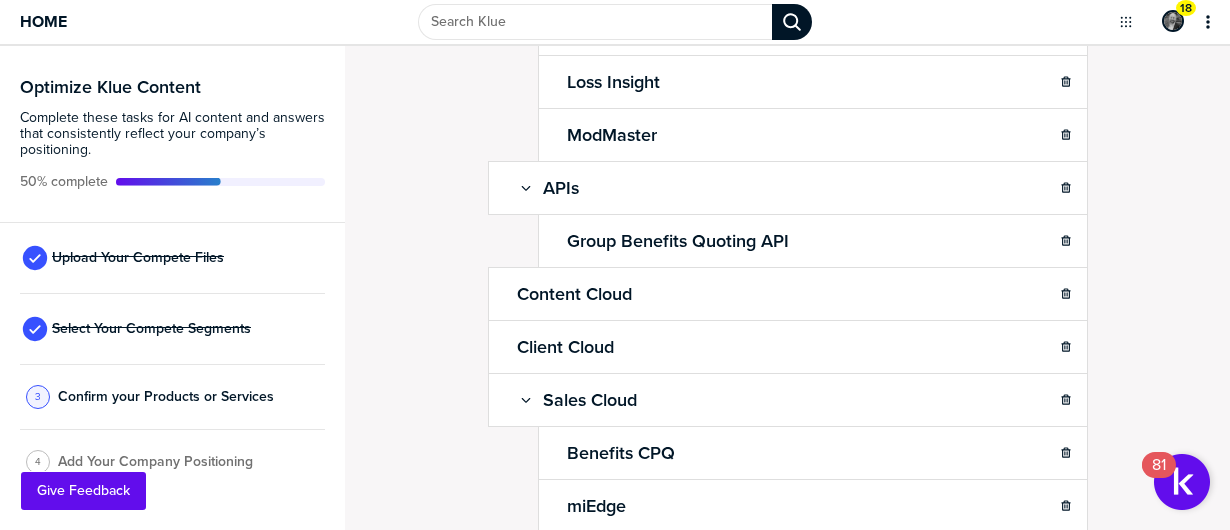 click on "Confirm Your Products and Services. Add, delete and re-arrange as needed.  Items can be 'grouped' via drop/drag.  Each item should be a marketable product or set of capabilities that consumers need enablement on. Saving... Done Product/Service Analytics Cloud Sub-Item Commercial Analytics Loss Insight ModMaster APIs Sub-Item Group Benefits Quoting API Content Cloud Sub-Item Client Cloud Sub-Item Sales Cloud Sub-Item Benefits CPQ miEdge Zywave Websites TurboRater ClarionDoor Sub-Item Client Engagement Suite Sub-Item Market Basket Sub-Item Sales Cloud Sub-Item WCL Sub-Item Zywave Partner Platform Sub-Item
To pick up a draggable item, press the space bar.
While dragging, use the arrow keys to move the item.
Press space again to drop the item in its new position, or press escape to cancel.
pti-19 was dropped under pti-33." at bounding box center [787, 288] 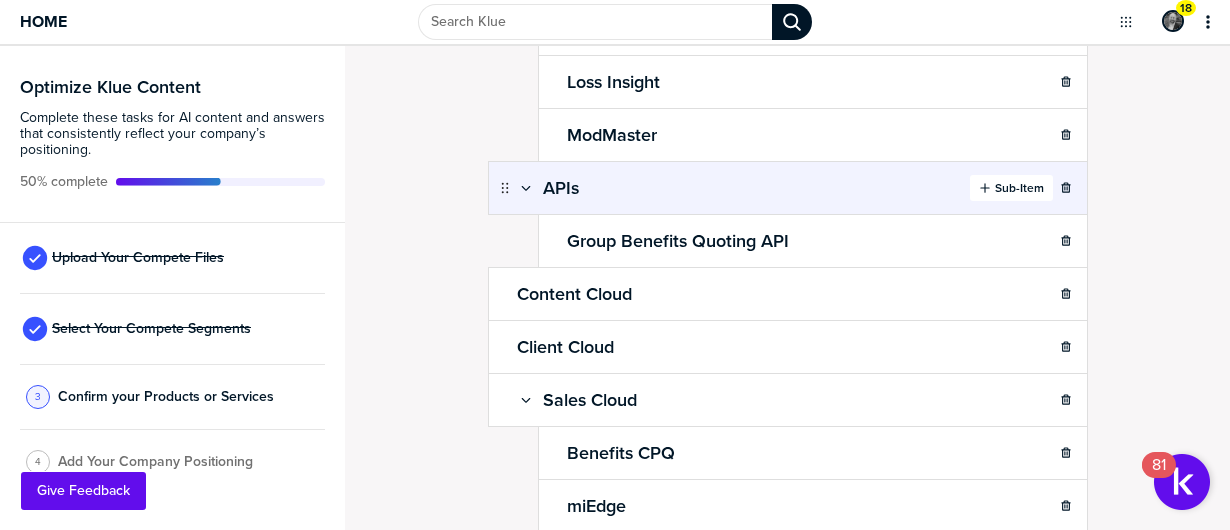 click on "Sub-Item" at bounding box center (1011, 188) 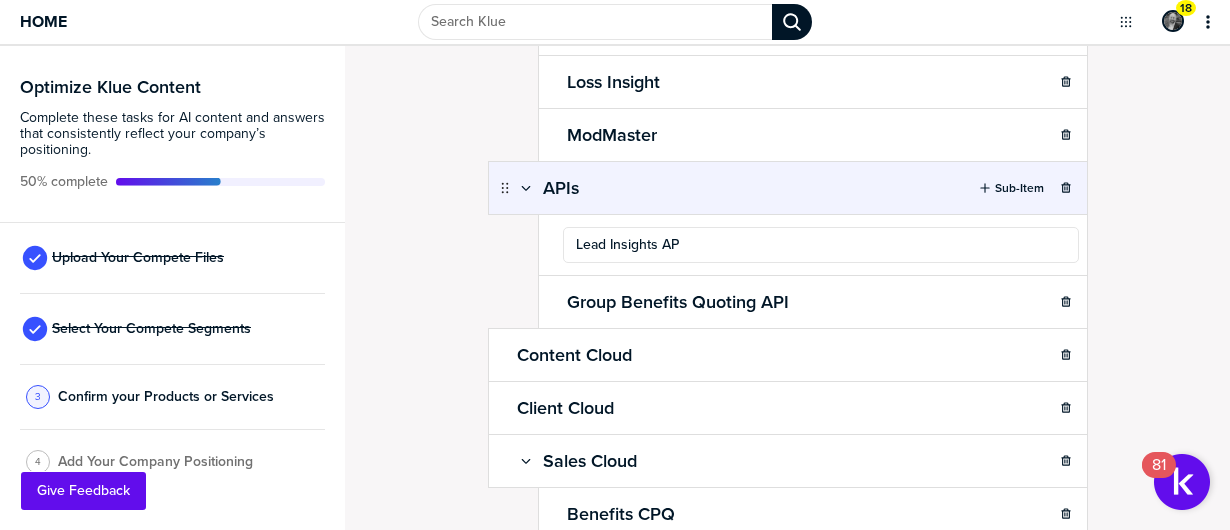 type on "Lead Insights API" 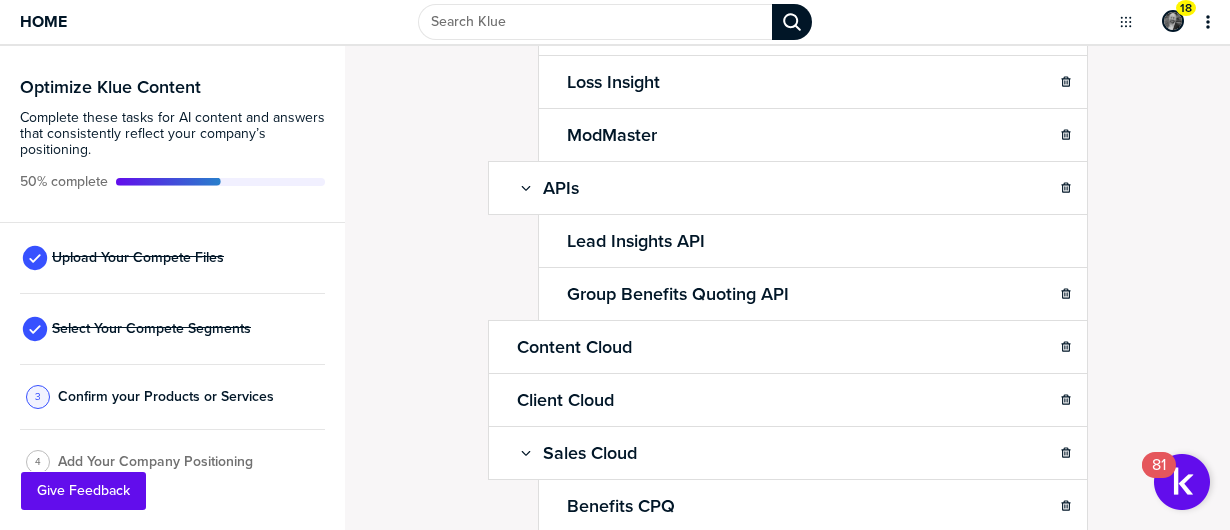 click on "Confirm Your Products and Services. Add, delete and re-arrange as needed.  Items can be 'grouped' via drop/drag.  Each item should be a marketable product or set of capabilities that consumers need enablement on. Saving... Done Product/Service Analytics Cloud Sub-Item Commercial Analytics Loss Insight ModMaster APIs Sub-Item Lead Insights API Group Benefits Quoting API Content Cloud Sub-Item Client Cloud Sub-Item Sales Cloud Sub-Item Benefits CPQ miEdge Zywave Websites TurboRater ClarionDoor Sub-Item Client Engagement Suite Sub-Item Market Basket Sub-Item Sales Cloud Sub-Item WCL Sub-Item Zywave Partner Platform Sub-Item
To pick up a draggable item, press the space bar.
While dragging, use the arrow keys to move the item.
Press space again to drop the item in its new position, or press escape to cancel.
pti-19 was dropped under pti-33." at bounding box center (787, 25) 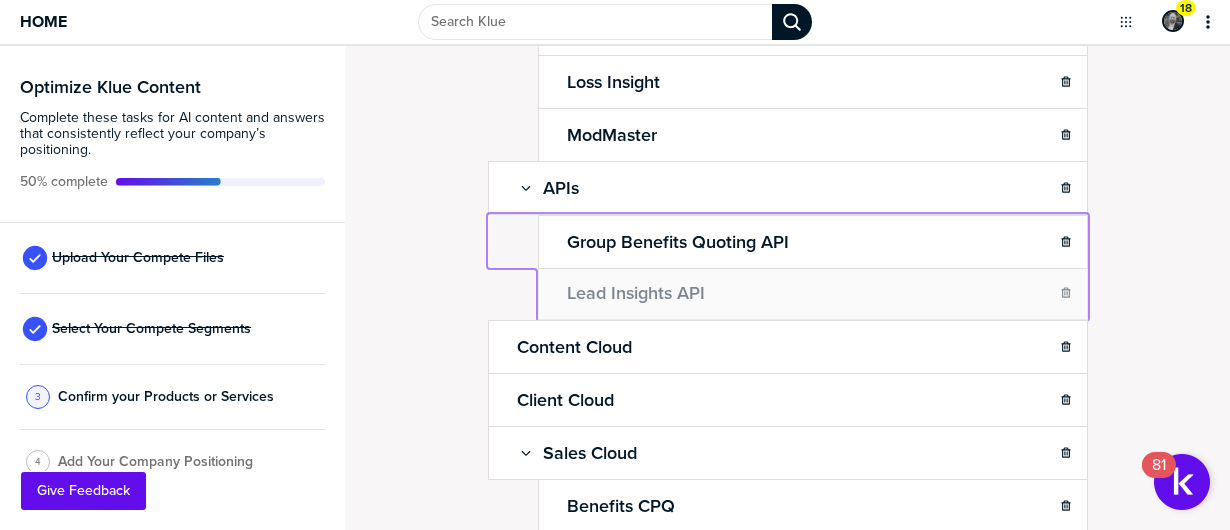 drag, startPoint x: 542, startPoint y: 233, endPoint x: 543, endPoint y: 283, distance: 50.01 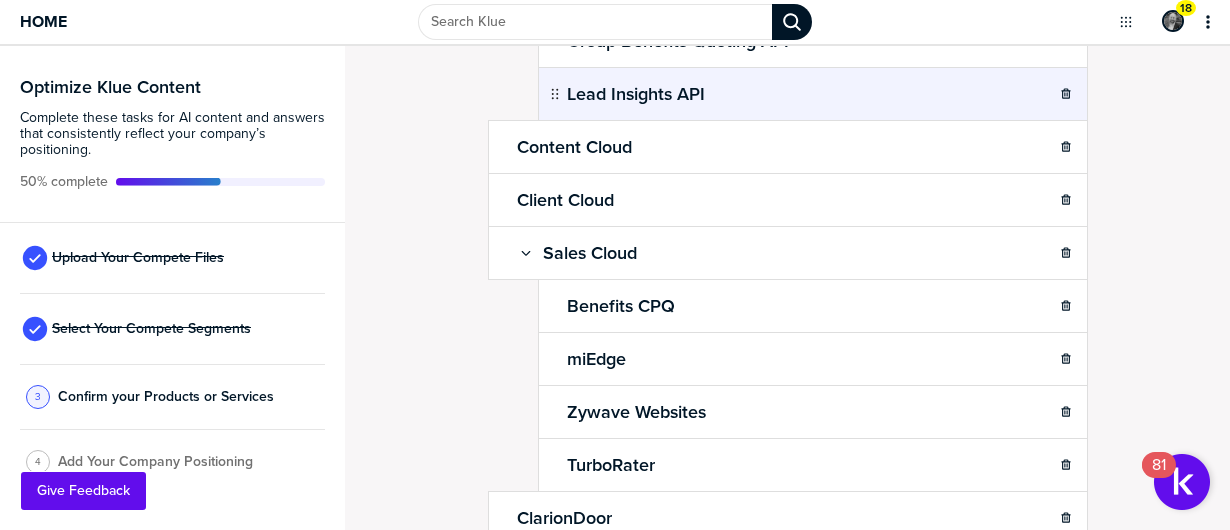 scroll, scrollTop: 263, scrollLeft: 0, axis: vertical 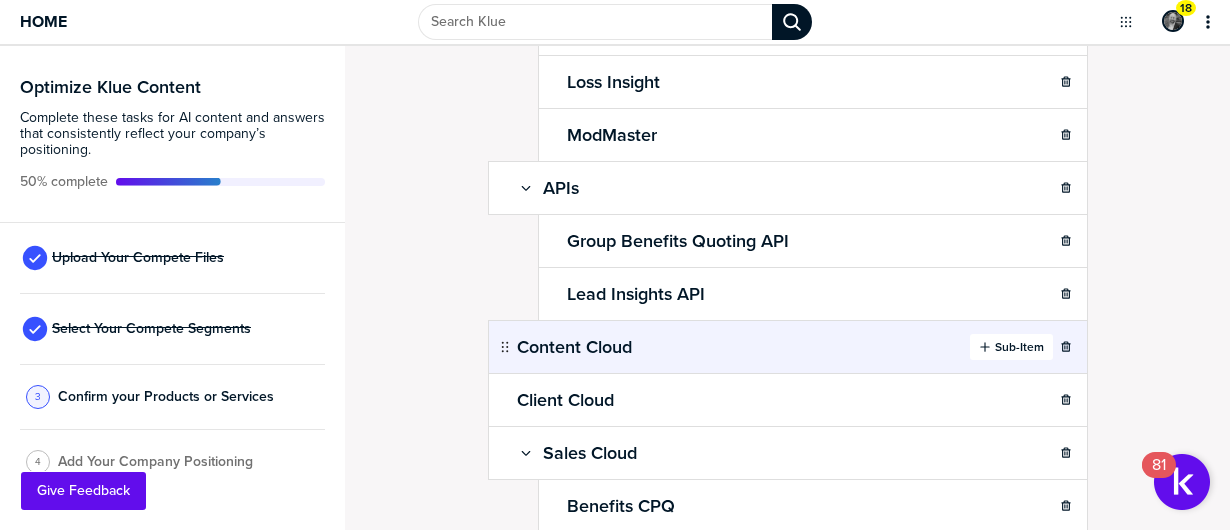 click on "Sub-Item" at bounding box center [1019, 347] 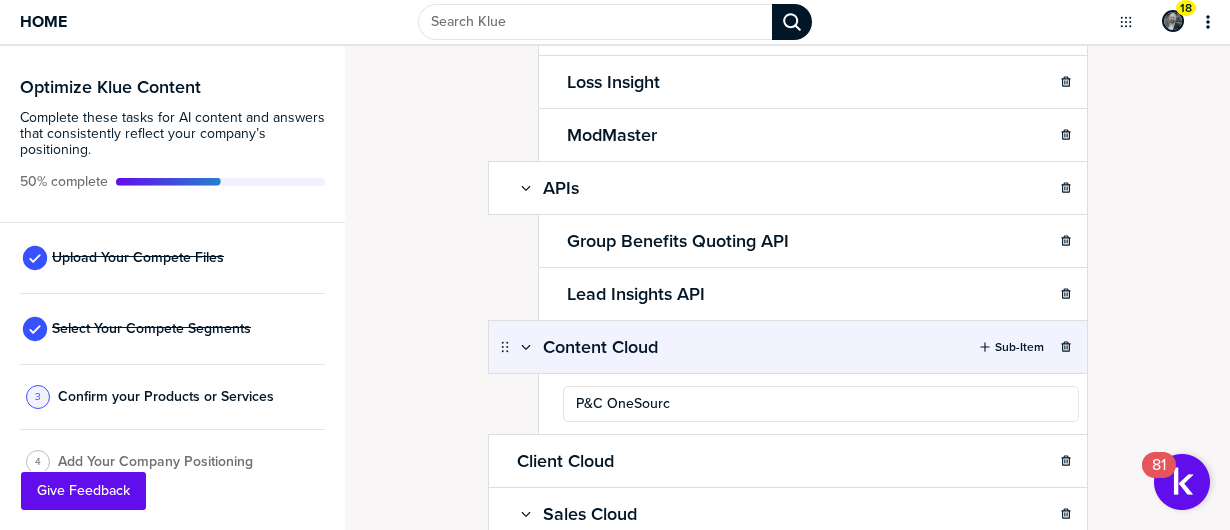 type on "P&C OneSource" 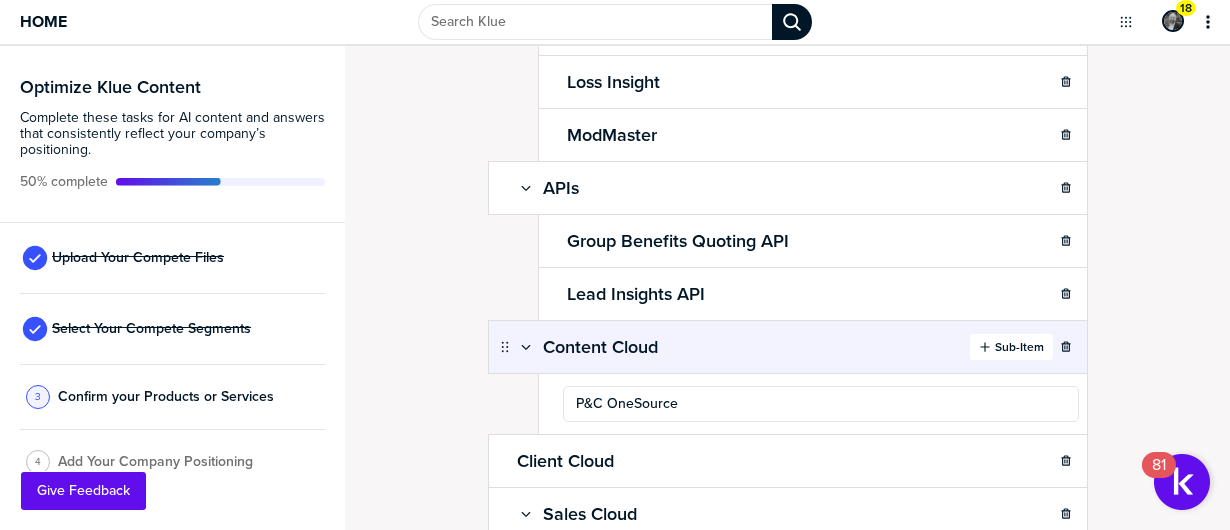click at bounding box center [993, 347] 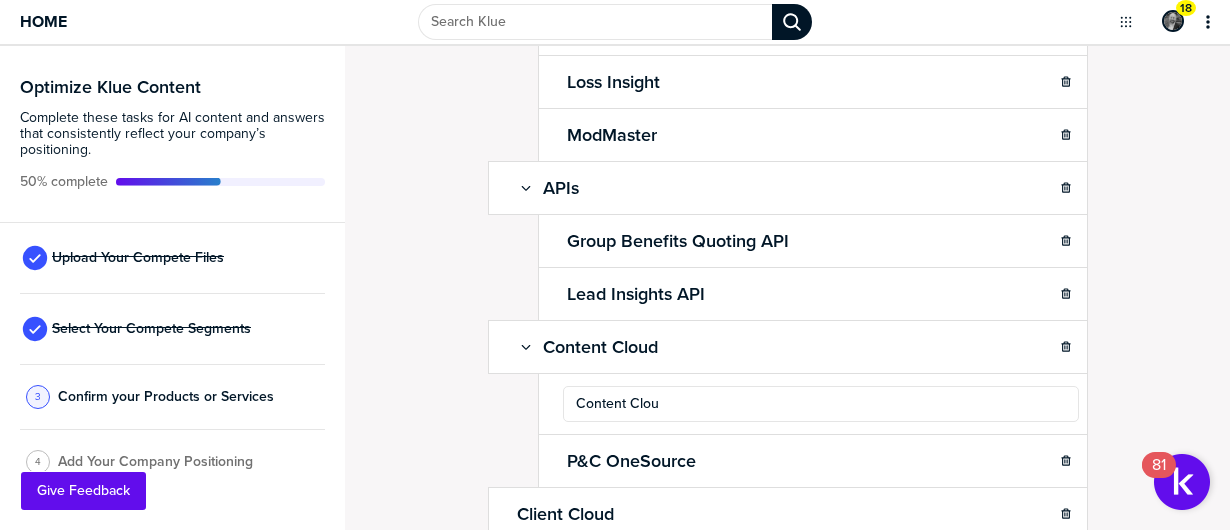 type on "Content Cloud" 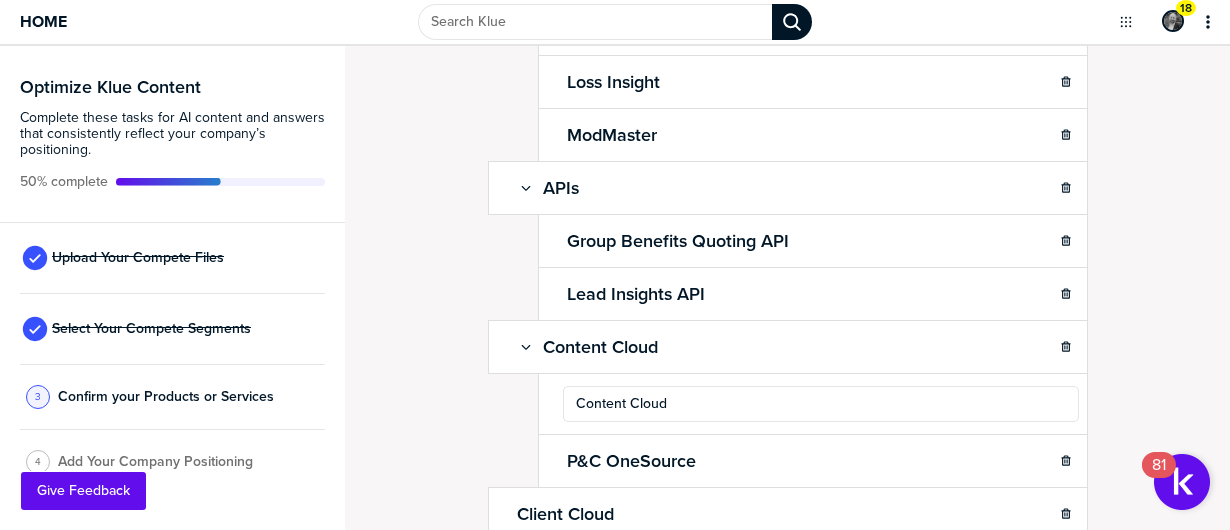 click on "Confirm Your Products and Services. Add, delete and re-arrange as needed.  Items can be 'grouped' via drop/drag.  Each item should be a marketable product or set of capabilities that consumers need enablement on. Saved Done Product/Service Analytics Cloud Sub-Item Commercial Analytics Loss Insight ModMaster APIs Sub-Item Group Benefits Quoting API Lead Insights API Content Cloud Sub-Item Content Cloud P&C OneSource Client Cloud Sub-Item Sales Cloud Sub-Item Benefits CPQ miEdge Zywave Websites TurboRater ClarionDoor Sub-Item Client Engagement Suite Sub-Item Market Basket Sub-Item Sales Cloud Sub-Item WCL Sub-Item Zywave Partner Platform Sub-Item
To pick up a draggable item, press the space bar.
While dragging, use the arrow keys to move the item.
Press space again to drop the item in its new position, or press escape to cancel.
pti-34 was dropped after pti-19." at bounding box center (787, 288) 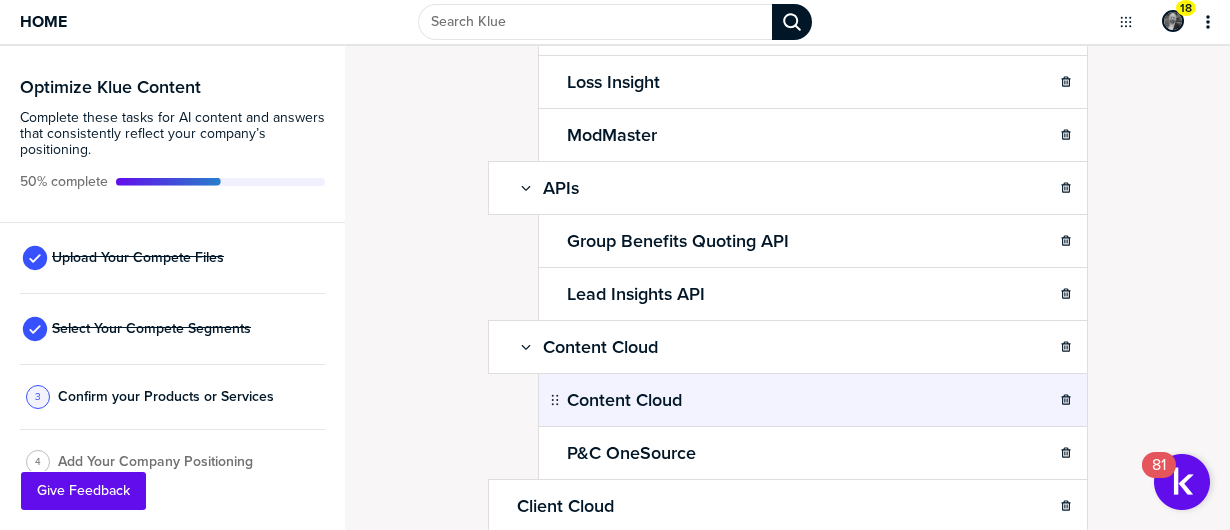 scroll, scrollTop: 363, scrollLeft: 0, axis: vertical 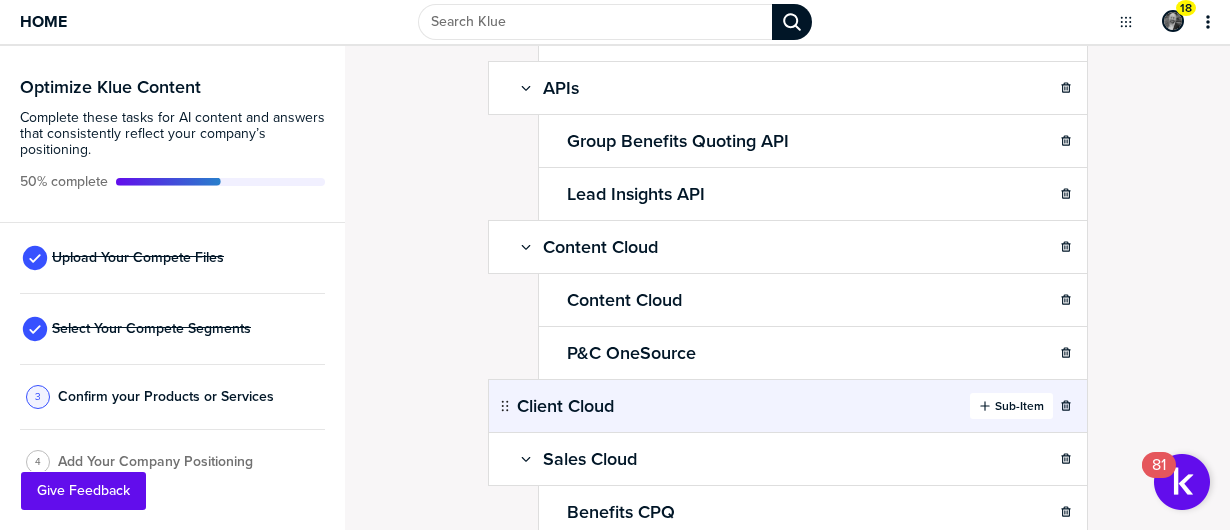 click on "Sub-Item" at bounding box center [1011, 406] 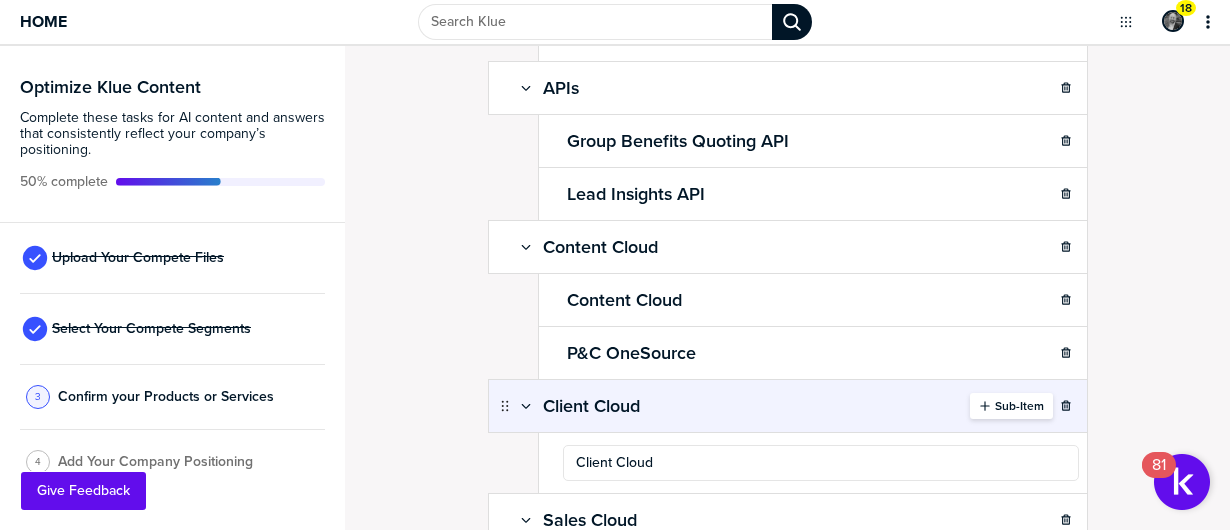 type on "Client Cloud" 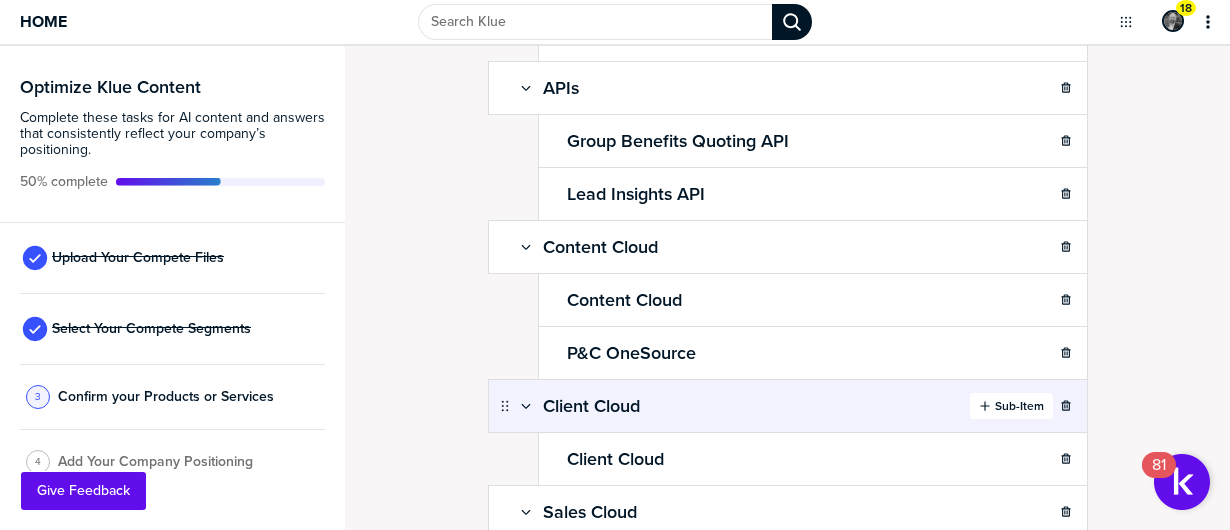 click on "Sub-Item" at bounding box center (1011, 406) 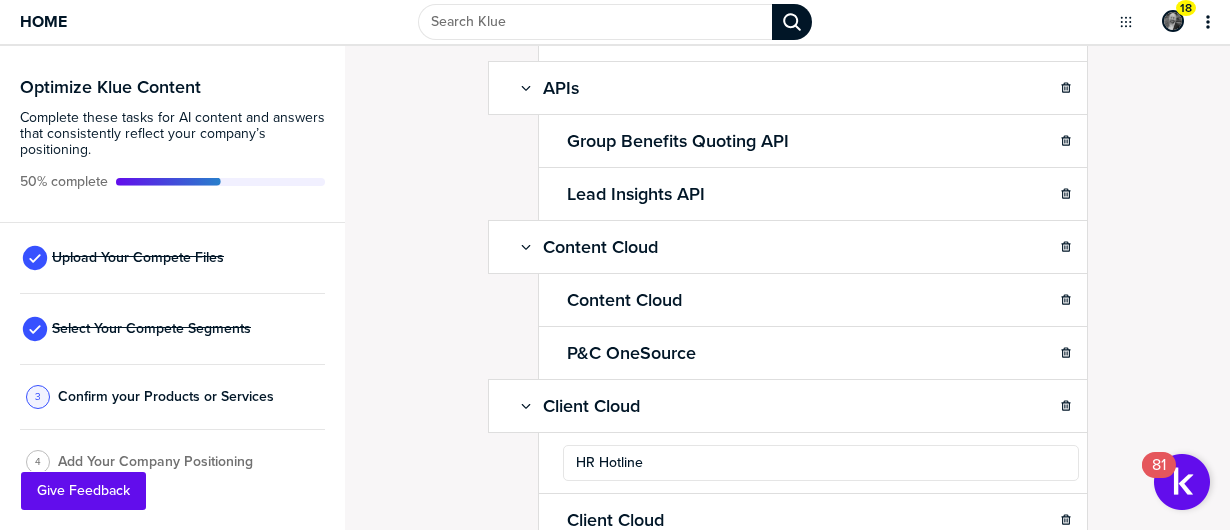 type on "HR Hotline" 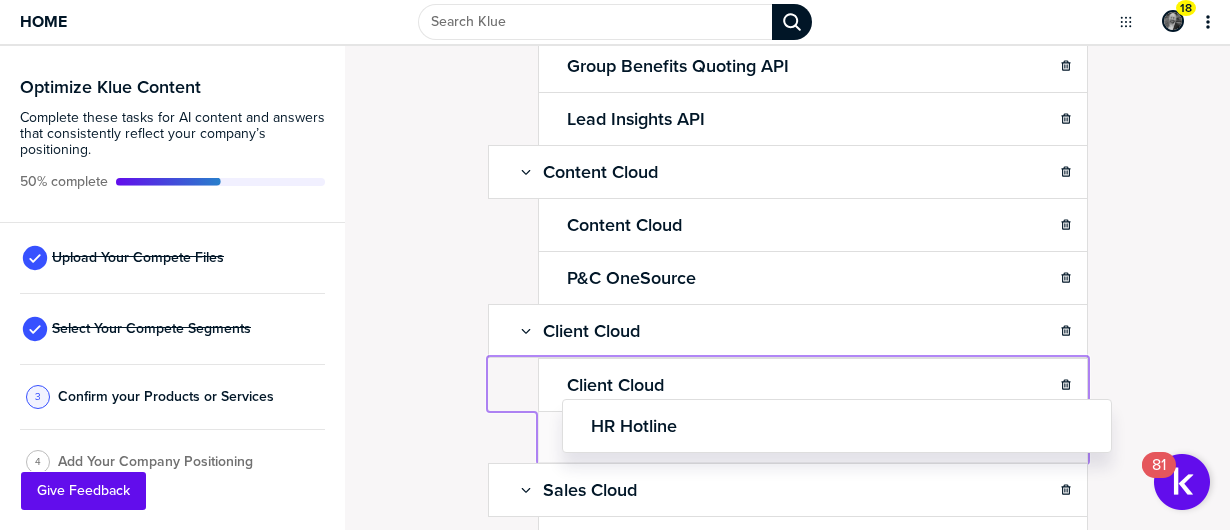 scroll, scrollTop: 458, scrollLeft: 0, axis: vertical 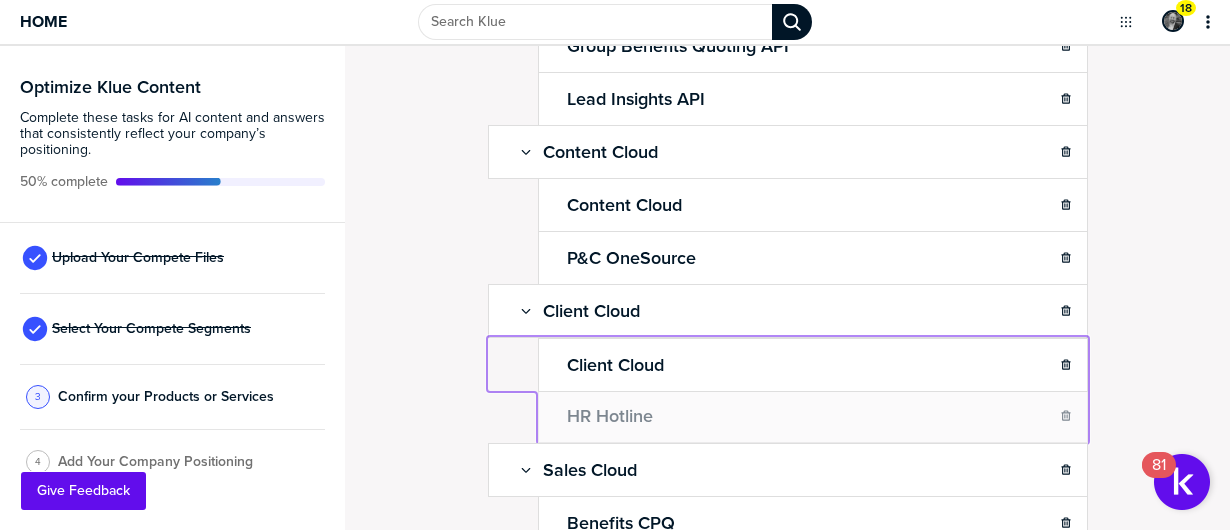 drag, startPoint x: 544, startPoint y: 449, endPoint x: 544, endPoint y: 404, distance: 45 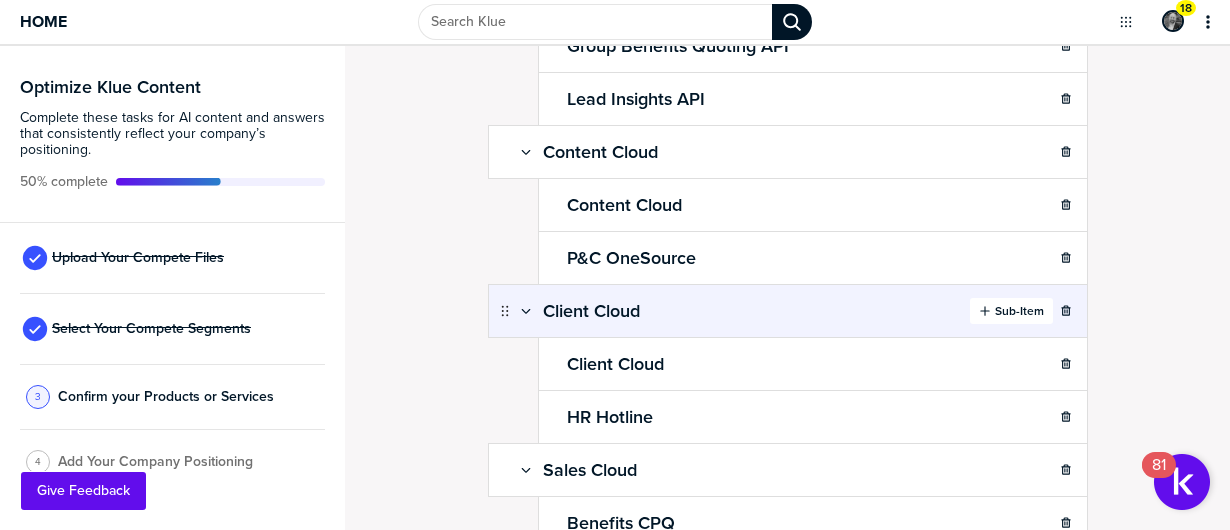 click on "Sub-Item" at bounding box center [1019, 311] 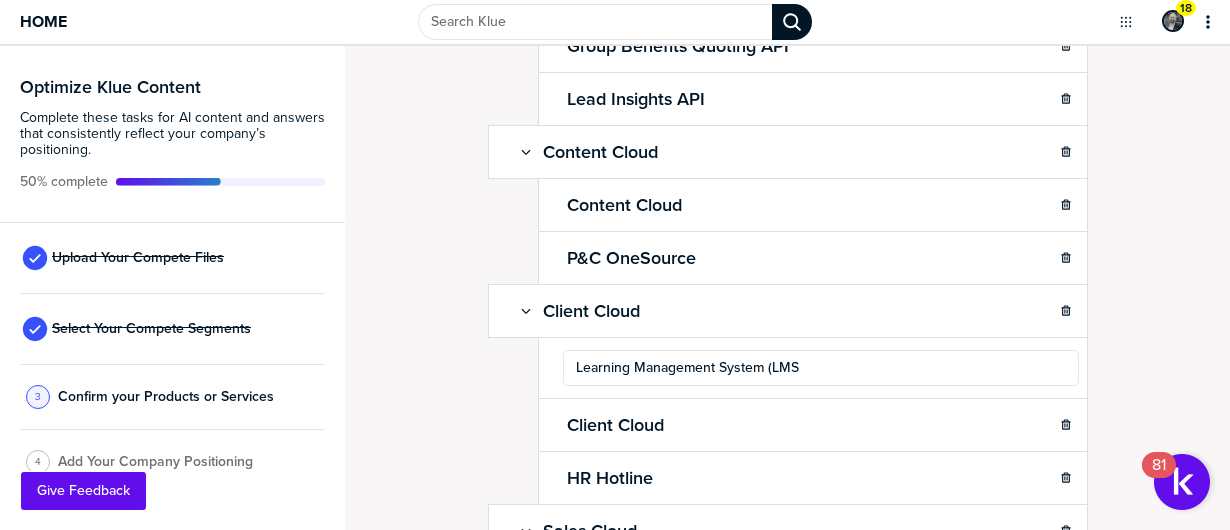 type on "Learning Management System (LMS)" 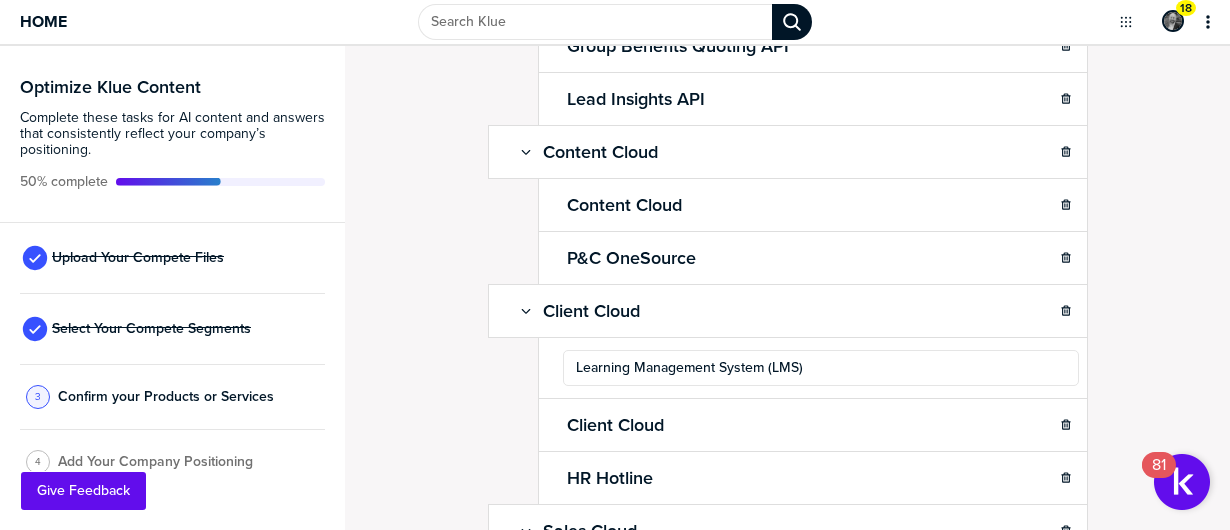 click on "Confirm Your Products and Services. Add, delete and re-arrange as needed.  Items can be 'grouped' via drop/drag.  Each item should be a marketable product or set of capabilities that consumers need enablement on. Done Product/Service Analytics Cloud Sub-Item Commercial Analytics Loss Insight ModMaster APIs Sub-Item Group Benefits Quoting API Lead Insights API Content Cloud Sub-Item Content Cloud P&C OneSource Client Cloud Sub-Item Learning Management System (LMS) Client Cloud HR Hotline Sales Cloud Sub-Item Benefits CPQ miEdge Zywave Websites TurboRater ClarionDoor Sub-Item Client Engagement Suite Sub-Item Market Basket Sub-Item Sales Cloud Sub-Item WCL Sub-Item Zywave Partner Platform Sub-Item
To pick up a draggable item, press the space bar.
While dragging, use the arrow keys to move the item.
Press space again to drop the item in its new position, or press escape to cancel.
pti-39 was dropped after pti-38." at bounding box center (787, 288) 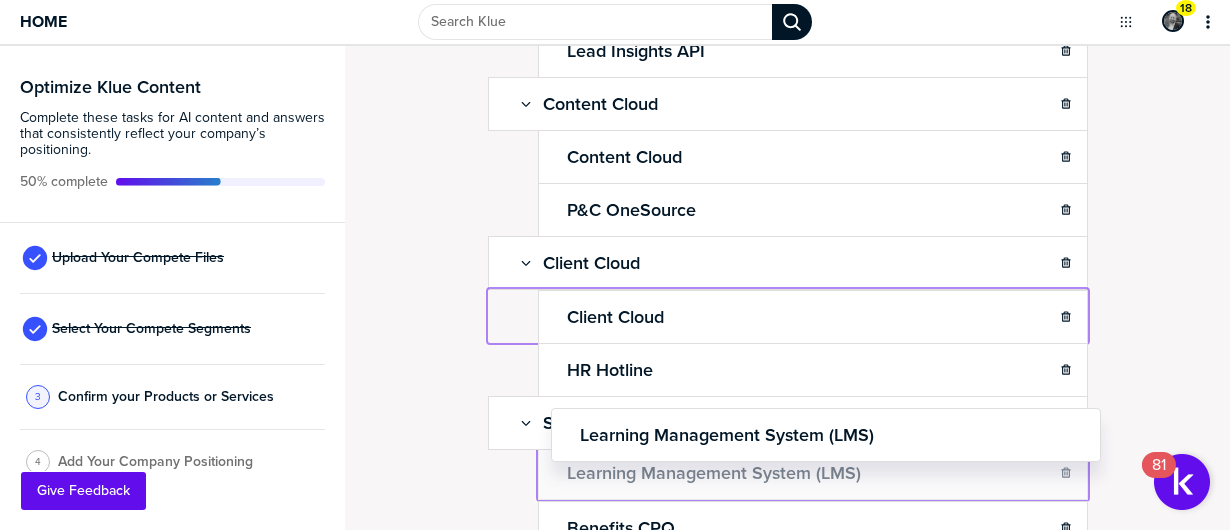 scroll, scrollTop: 512, scrollLeft: 0, axis: vertical 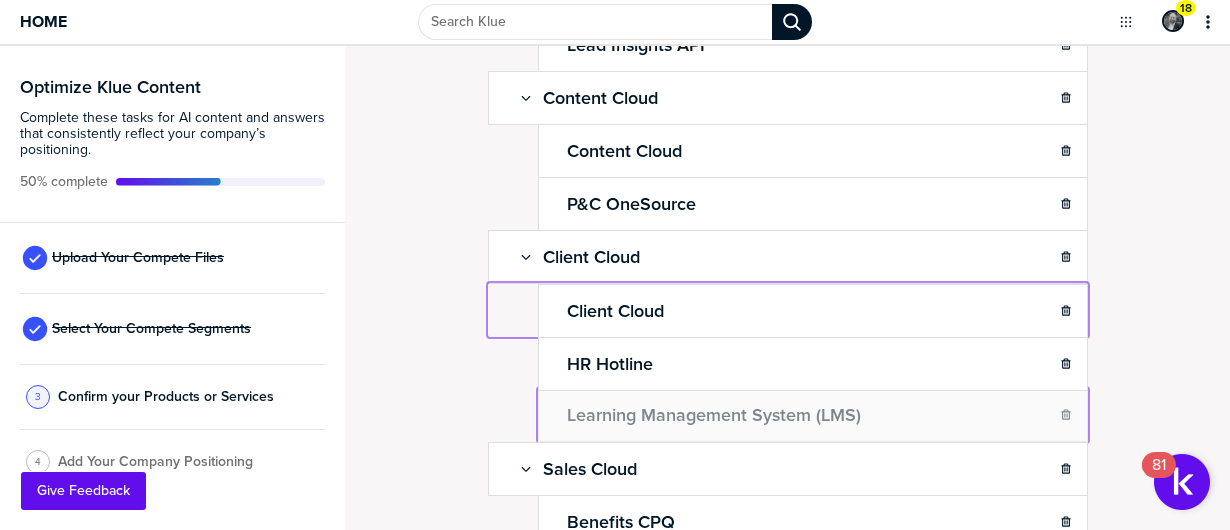drag, startPoint x: 548, startPoint y: 351, endPoint x: 560, endPoint y: 394, distance: 44.64303 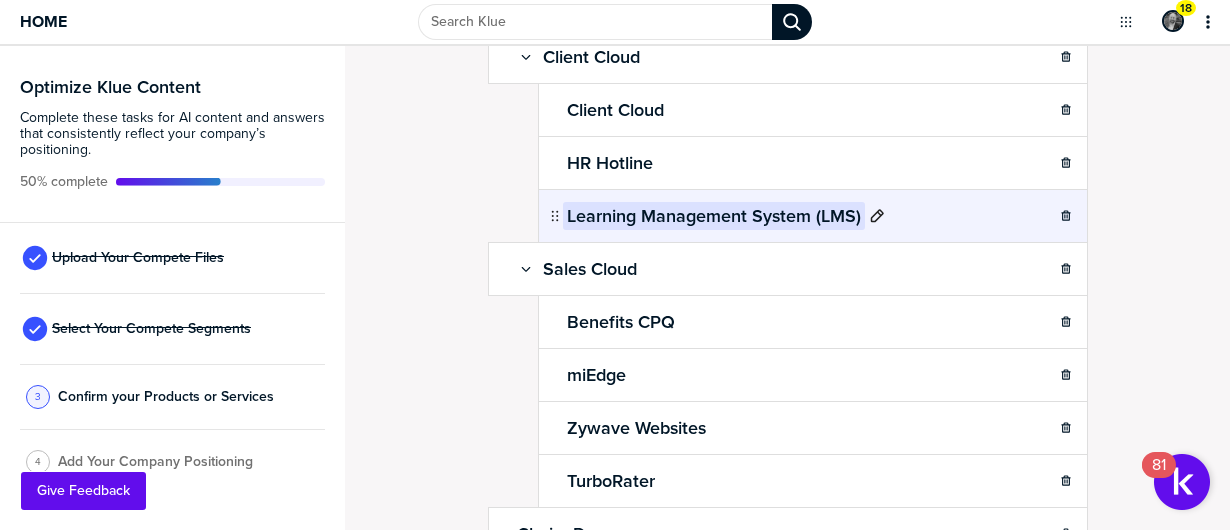 scroll, scrollTop: 812, scrollLeft: 0, axis: vertical 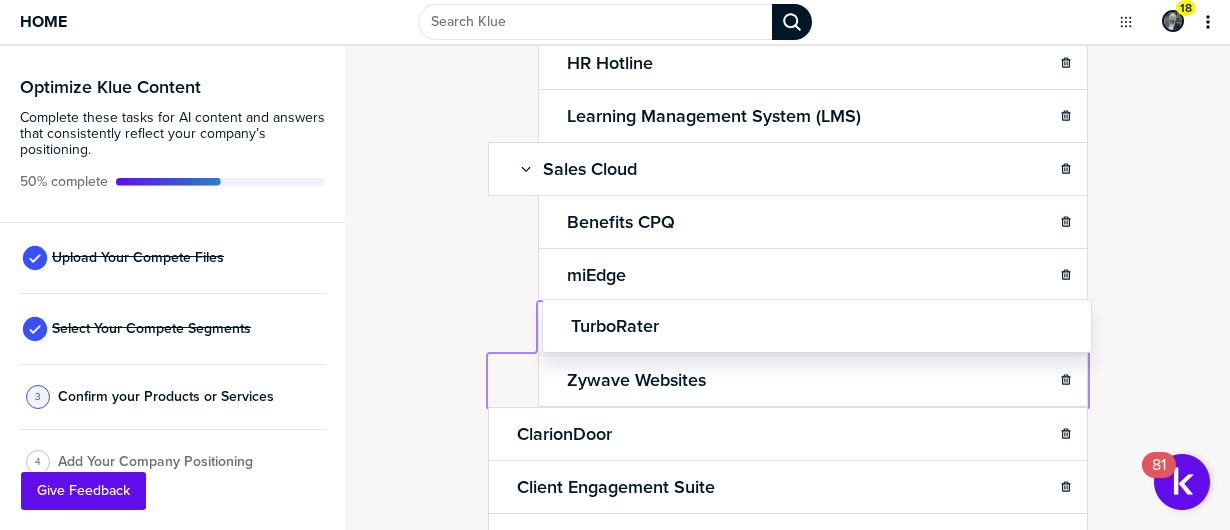 drag, startPoint x: 546, startPoint y: 360, endPoint x: 548, endPoint y: 313, distance: 47.042534 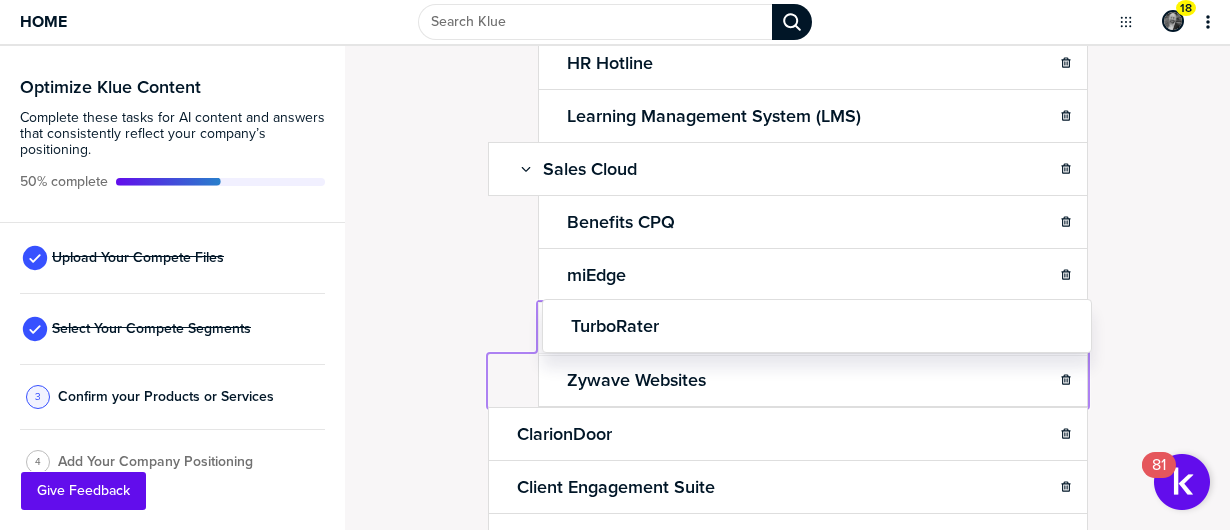 click on "Home  18 Optimize Klue Content Complete these tasks for AI content and answers that consistently reflect your company’s positioning. 50% complete Upload Your Compete Files Select Your Compete Segments 3 Confirm your Products or Services 4 Add Your Company Positioning Confirm Your Products and Services. Add, delete and re-arrange as needed.  Items can be 'grouped' via drop/drag.  Each item should be a marketable product or set of capabilities that consumers need enablement on. Done Product/Service Analytics Cloud Sub-Item Commercial Analytics Loss Insight ModMaster APIs Sub-Item Group Benefits Quoting API Lead Insights API Content Cloud Sub-Item Content Cloud P&C OneSource Client Cloud Sub-Item Client Cloud HR Hotline Learning Management System (LMS) Sales Cloud Sub-Item Benefits CPQ miEdge Zywave Websites TurboRater ClarionDoor Sub-Item Client Engagement Suite Sub-Item Market Basket Sub-Item Sales Cloud Sub-Item WCL Sub-Item Zywave Partner Platform Sub-Item pti-23 was moved after pti-27." at bounding box center (615, 265) 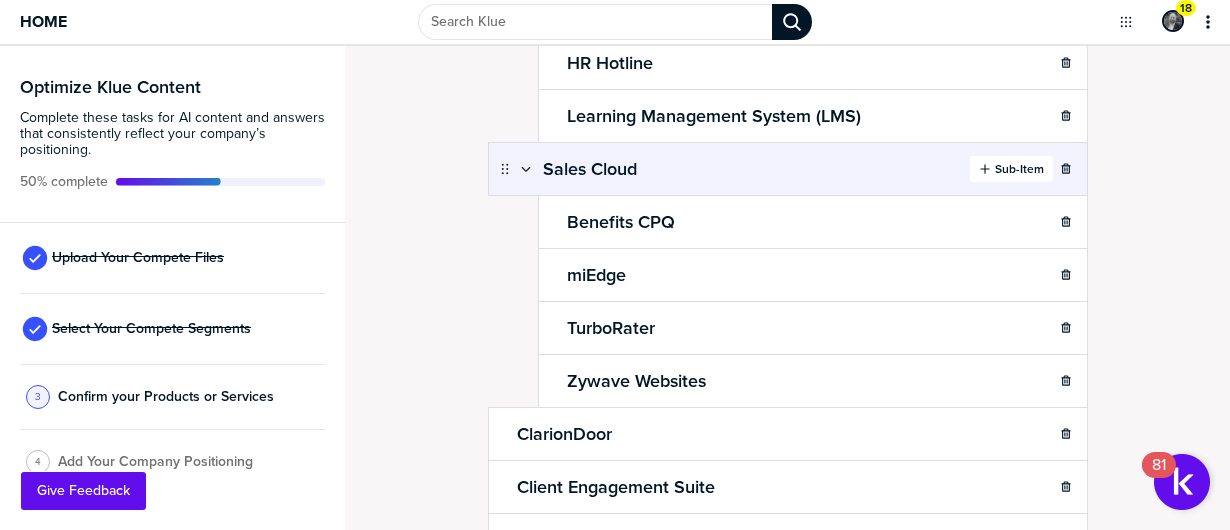 click on "Sub-Item" at bounding box center [1019, 169] 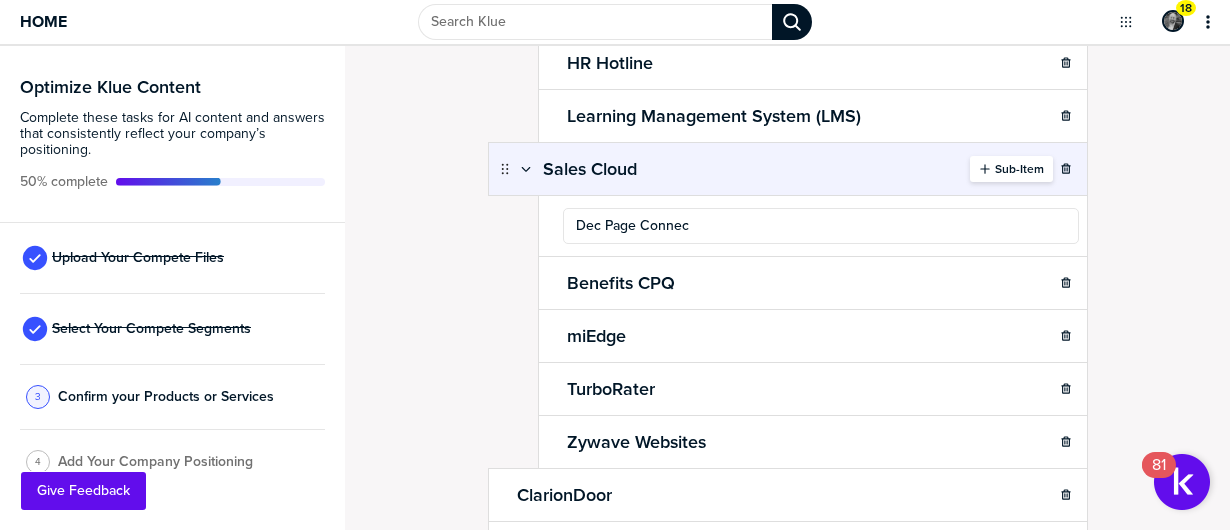 type on "Dec Page Connect" 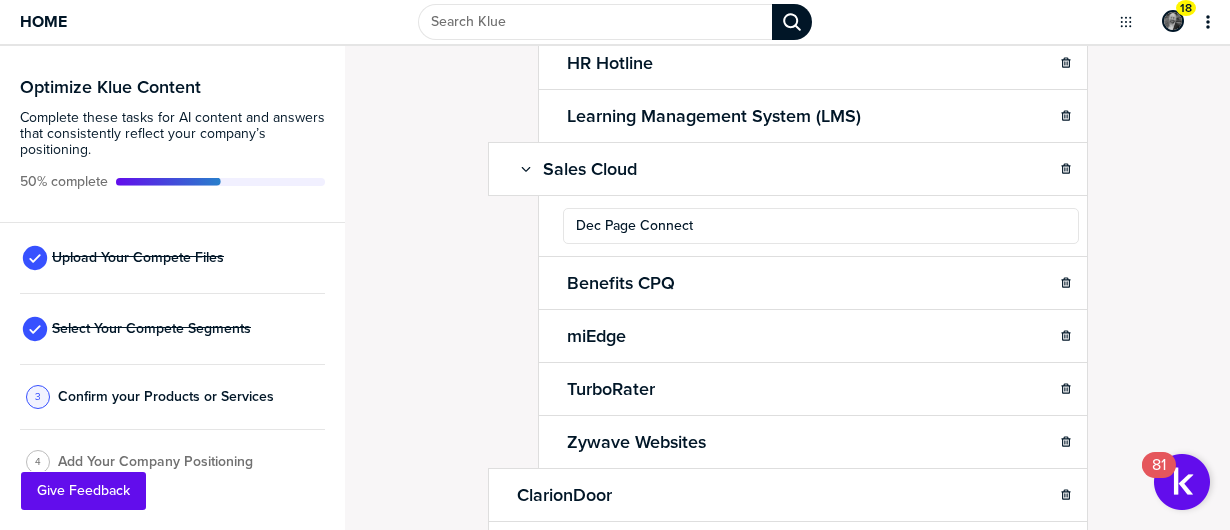 click on "Confirm Your Products and Services. Add, delete and re-arrange as needed.  Items can be 'grouped' via drop/drag.  Each item should be a marketable product or set of capabilities that consumers need enablement on. Done Product/Service Analytics Cloud Sub-Item Commercial Analytics Loss Insight ModMaster APIs Sub-Item Group Benefits Quoting API Lead Insights API Content Cloud Sub-Item Content Cloud P&C OneSource Client Cloud Sub-Item Client Cloud HR Hotline Learning Management System (LMS) Sales Cloud Sub-Item Dec Page Connect Benefits CPQ miEdge TurboRater Zywave Websites ClarionDoor Sub-Item Client Engagement Suite Sub-Item Market Basket Sub-Item Sales Cloud Sub-Item WCL Sub-Item Zywave Partner Platform Sub-Item
To pick up a draggable item, press the space bar.
While dragging, use the arrow keys to move the item.
Press space again to drop the item in its new position, or press escape to cancel.
pti-23 was dropped after pti-27." at bounding box center [787, 288] 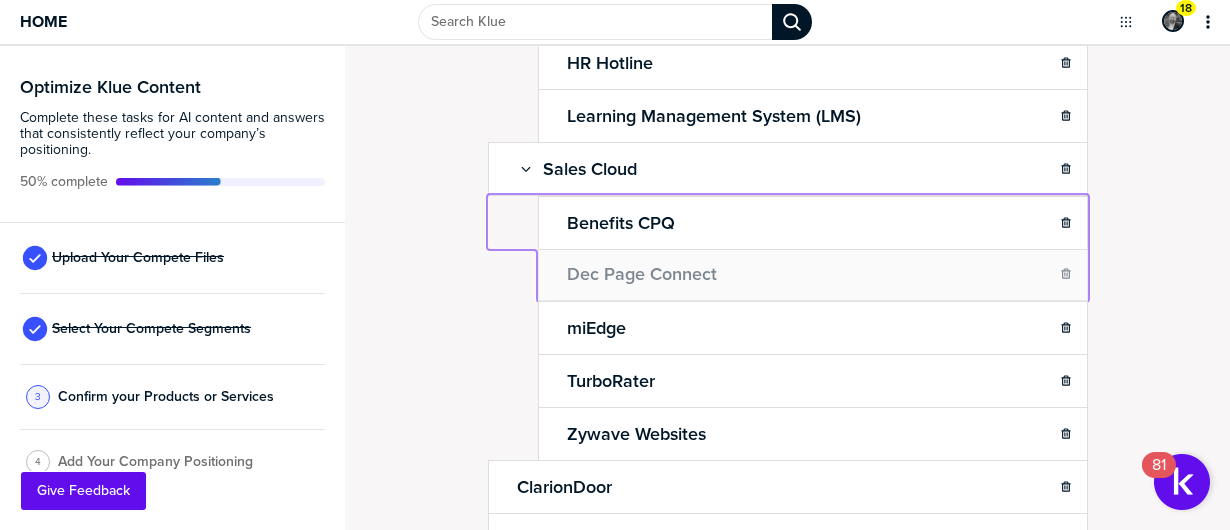 drag, startPoint x: 554, startPoint y: 245, endPoint x: 557, endPoint y: 255, distance: 10.440307 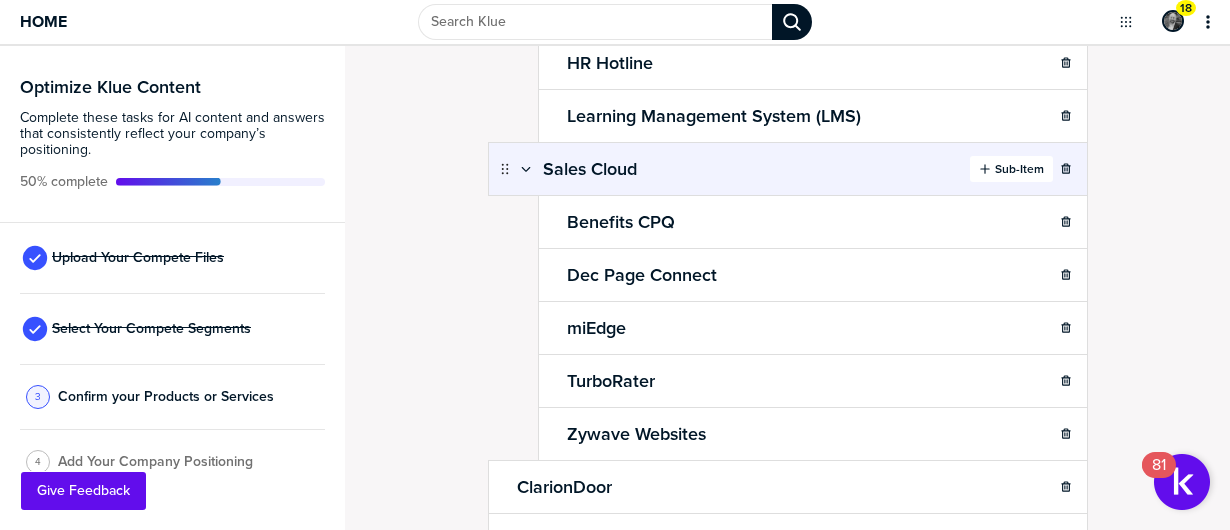 click on "Sub-Item" at bounding box center [1019, 169] 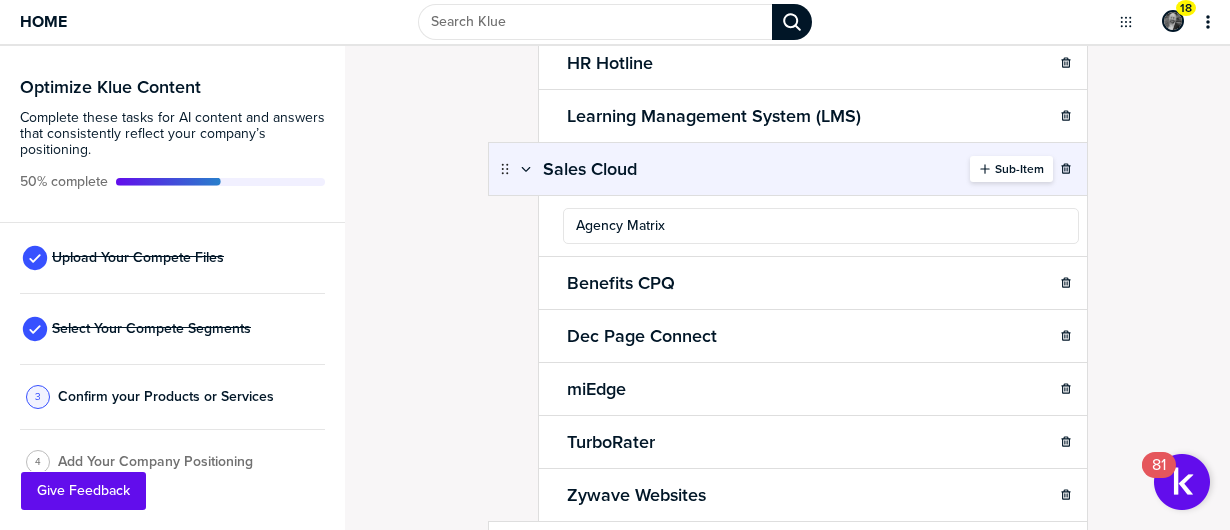 type on "Agency Matrix" 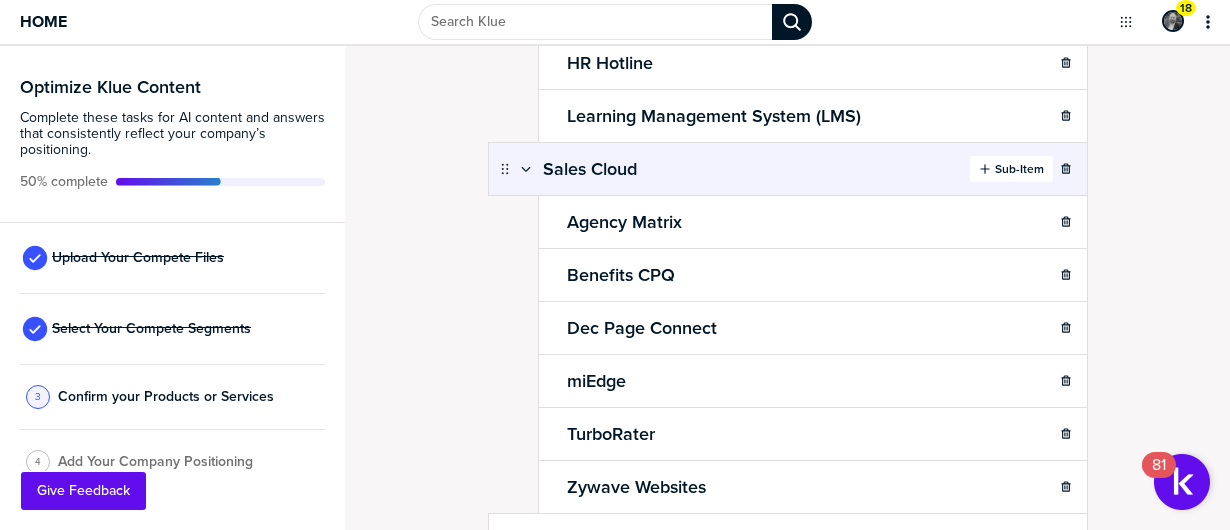 click on "Sub-Item" at bounding box center [1019, 169] 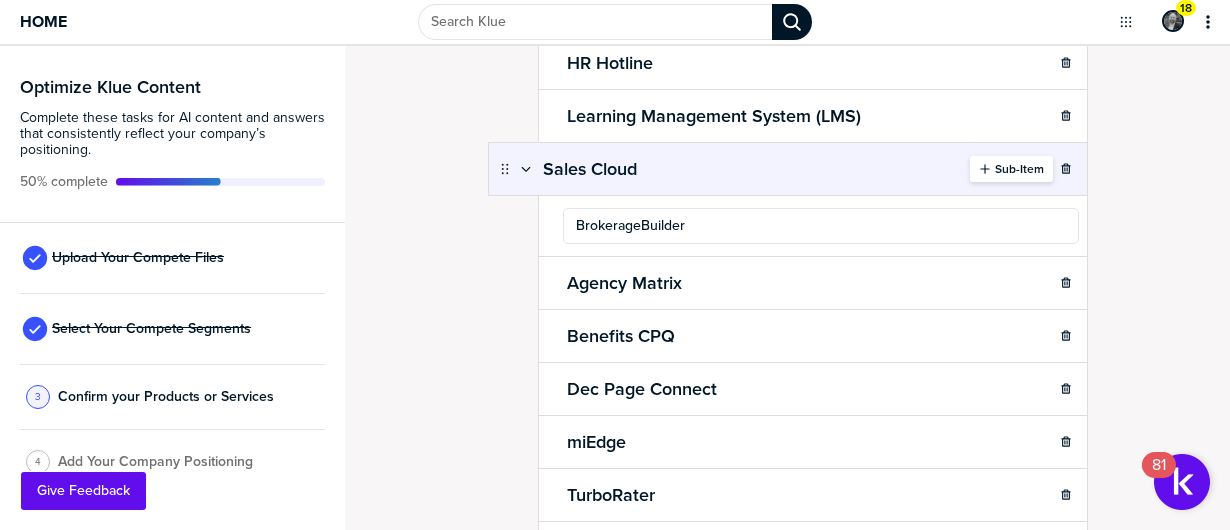 type on "BrokerageBuilder" 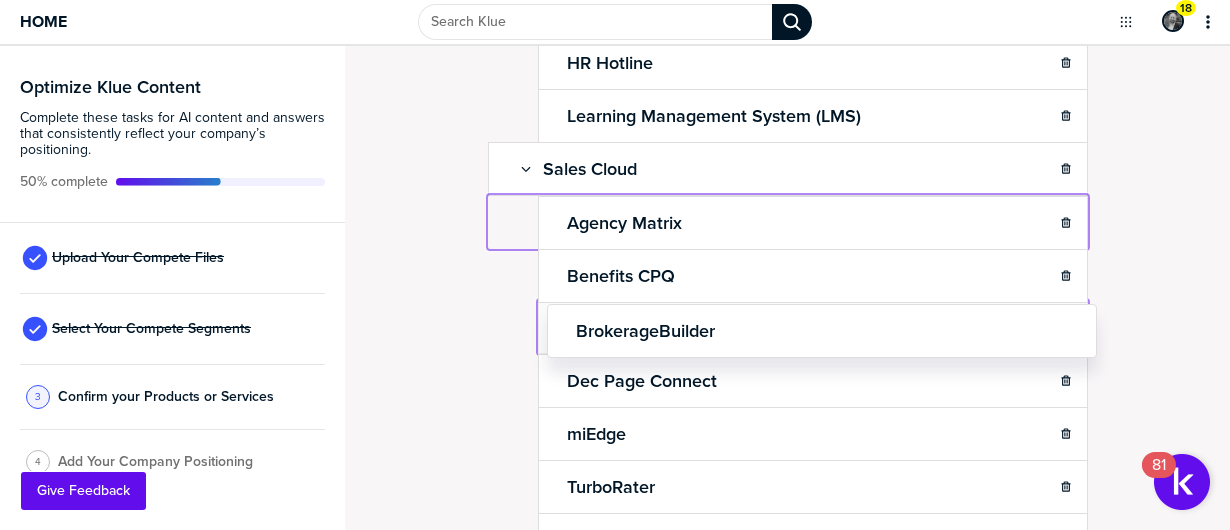 drag, startPoint x: 538, startPoint y: 209, endPoint x: 546, endPoint y: 325, distance: 116.275536 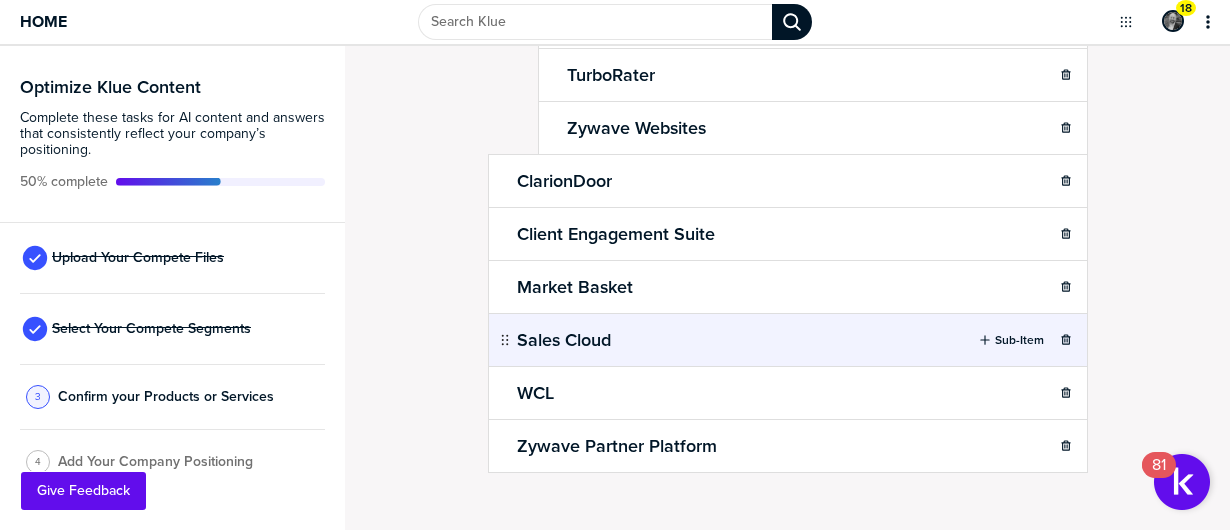 scroll, scrollTop: 1226, scrollLeft: 0, axis: vertical 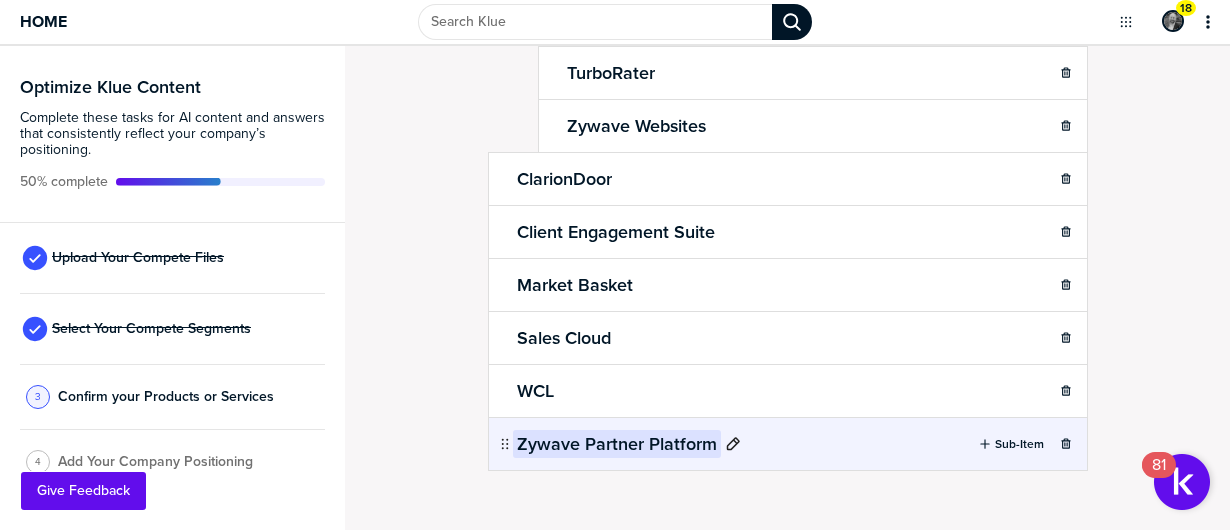click 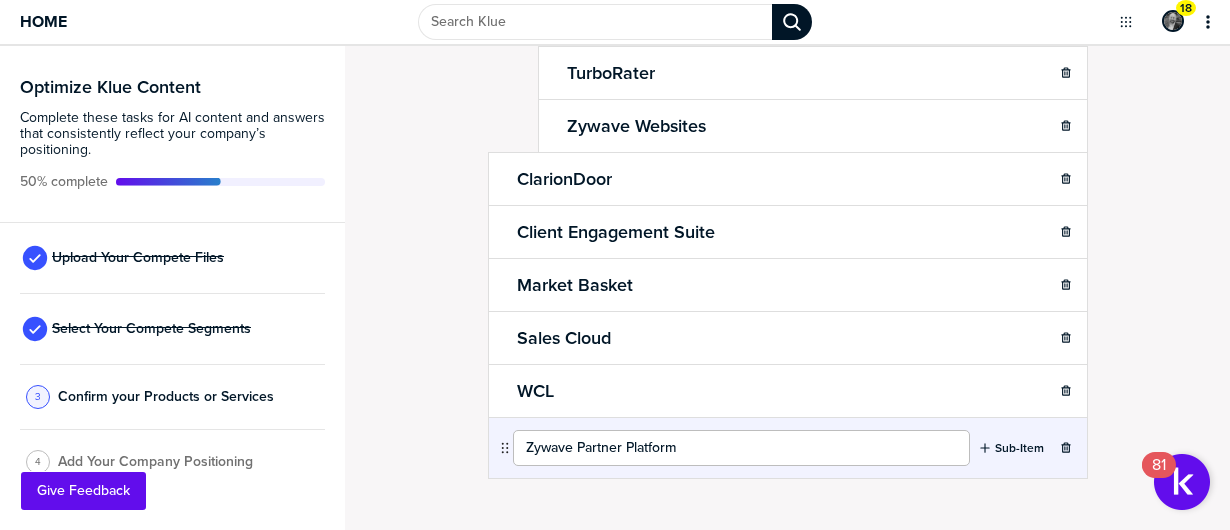 drag, startPoint x: 570, startPoint y: 421, endPoint x: 516, endPoint y: 431, distance: 54.91812 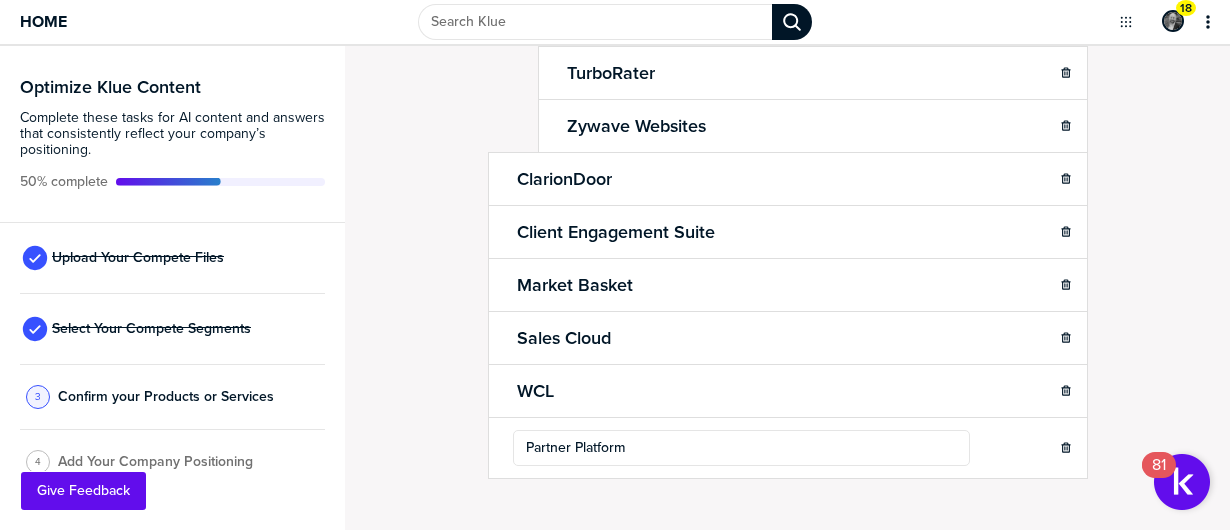 click on "Confirm Your Products and Services. Add, delete and re-arrange as needed.  Items can be 'grouped' via drop/drag.  Each item should be a marketable product or set of capabilities that consumers need enablement on. Done Product/Service Analytics Cloud Sub-Item Commercial Analytics Loss Insight ModMaster APIs Sub-Item Group Benefits Quoting API Lead Insights API Content Cloud Sub-Item Content Cloud P&C OneSource Client Cloud Sub-Item Client Cloud HR Hotline Learning Management System (LMS) Sales Cloud Sub-Item Agency Matrix Benefits CPQ BrokerageBuilder Dec Page Connect miEdge TurboRater Zywave Websites ClarionDoor Sub-Item Client Engagement Suite Sub-Item Market Basket Sub-Item Sales Cloud Sub-Item WCL Sub-Item Partner Platform Sub-Item
To pick up a draggable item, press the space bar.
While dragging, use the arrow keys to move the item.
Press space again to drop the item in its new position, or press escape to cancel.
pti-43 was dropped after pti-12." at bounding box center (787, 288) 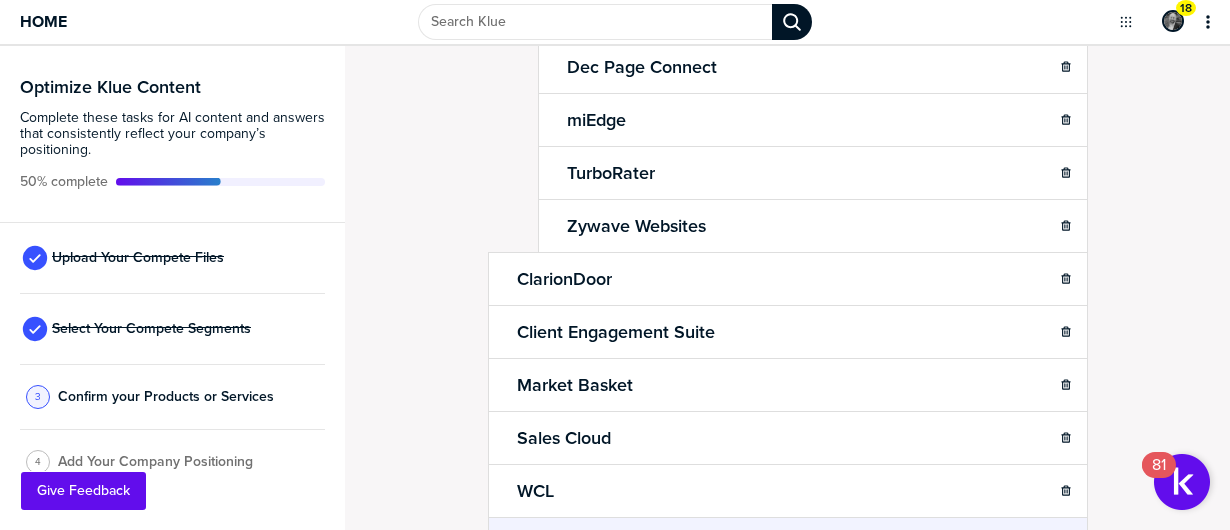 scroll, scrollTop: 1226, scrollLeft: 0, axis: vertical 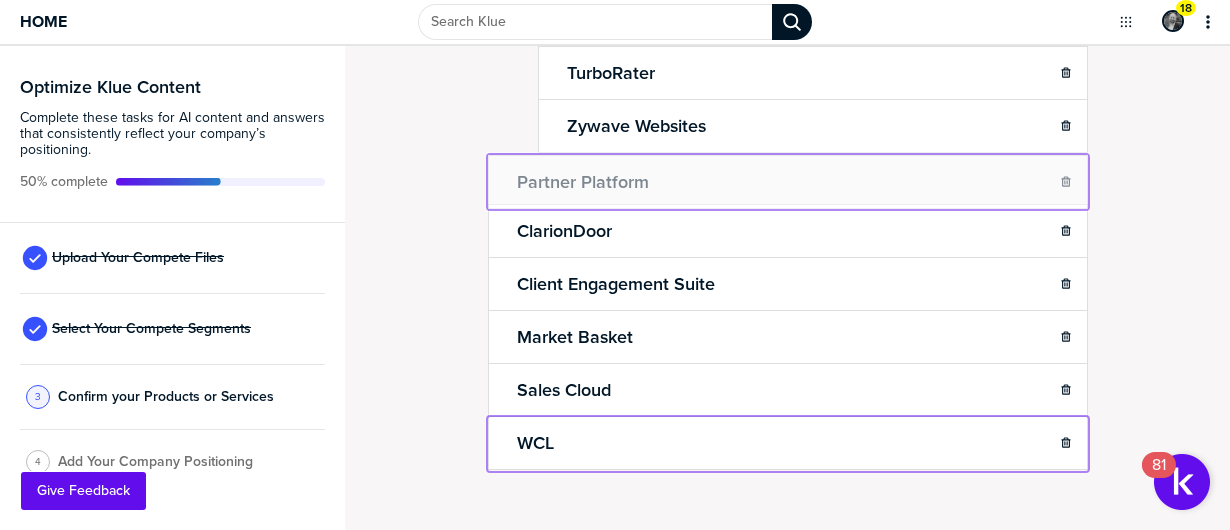 drag, startPoint x: 496, startPoint y: 430, endPoint x: 499, endPoint y: 162, distance: 268.01678 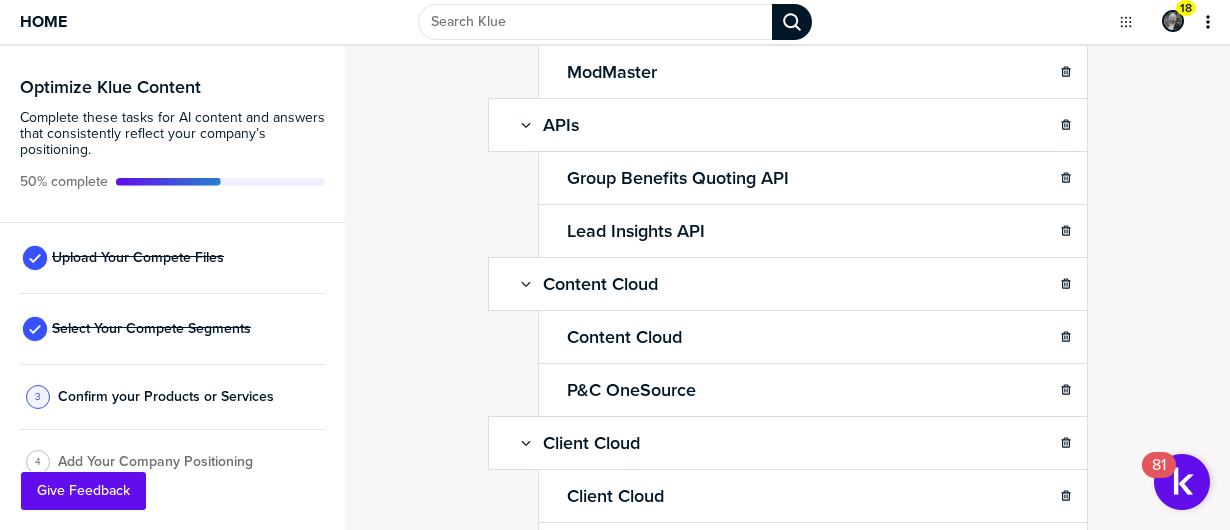 scroll, scrollTop: 0, scrollLeft: 0, axis: both 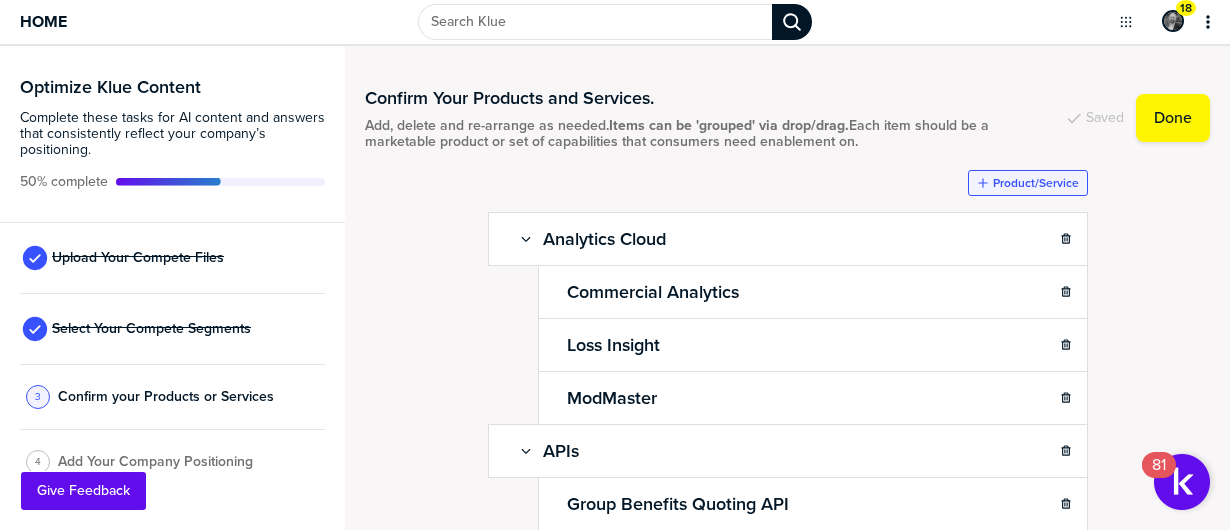 click on "Product/Service" at bounding box center [1036, 183] 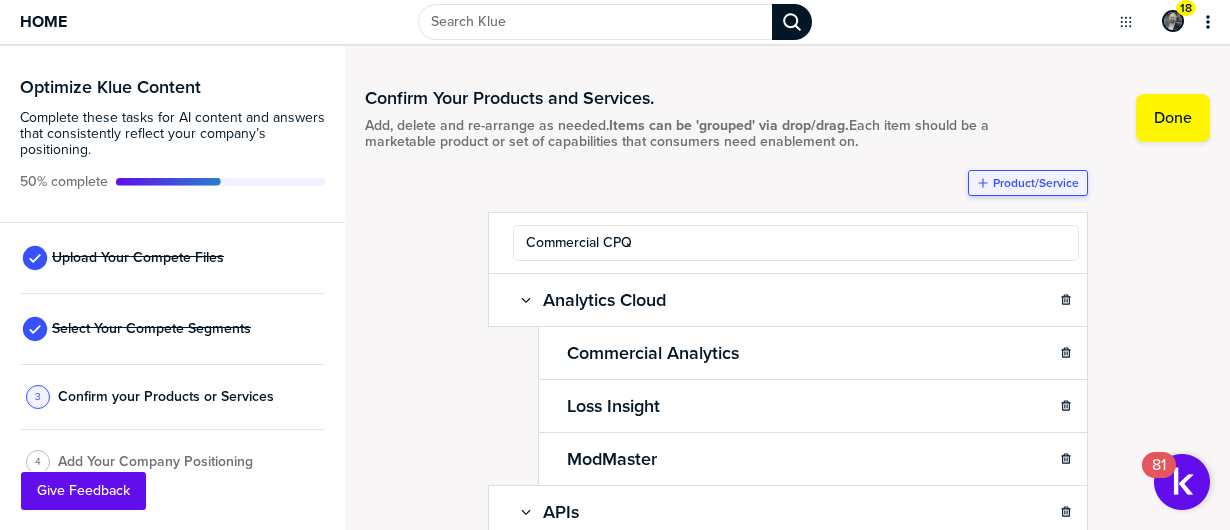 type on "Commercial CPQ" 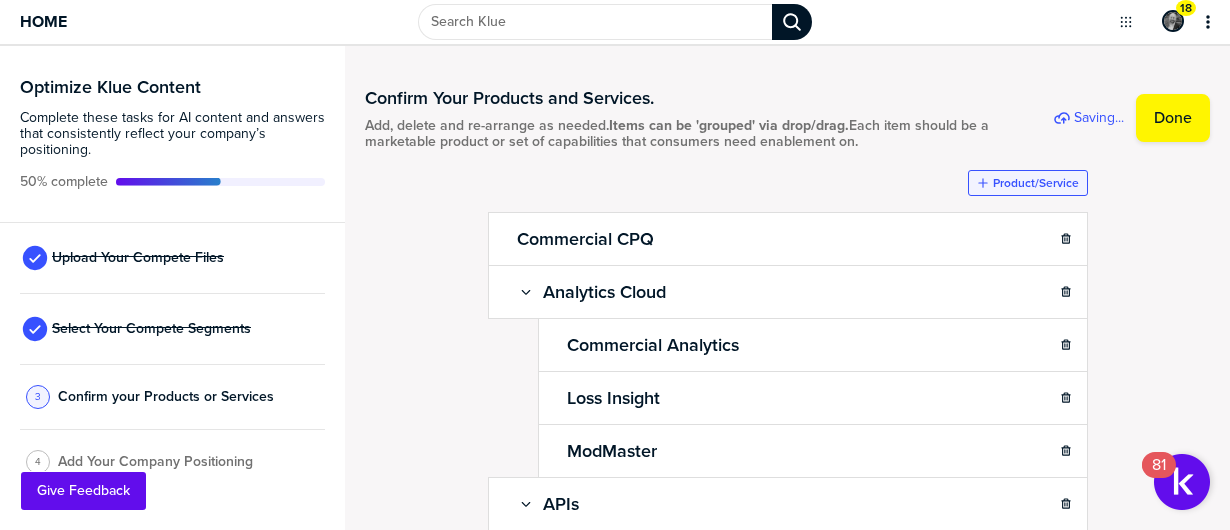 click on "Product/Service" at bounding box center (1036, 183) 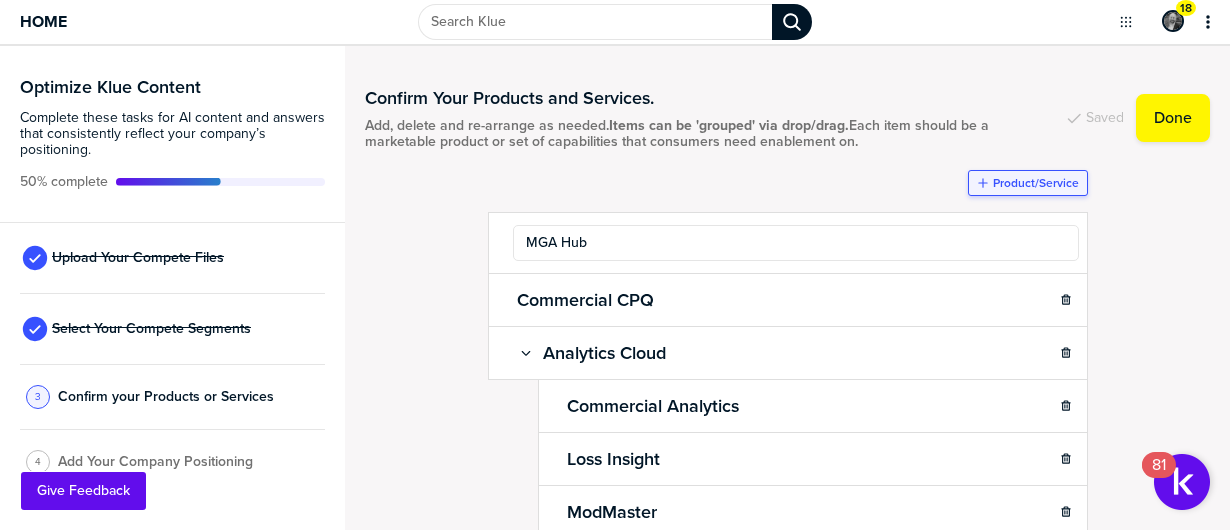 type on "MGA Hub" 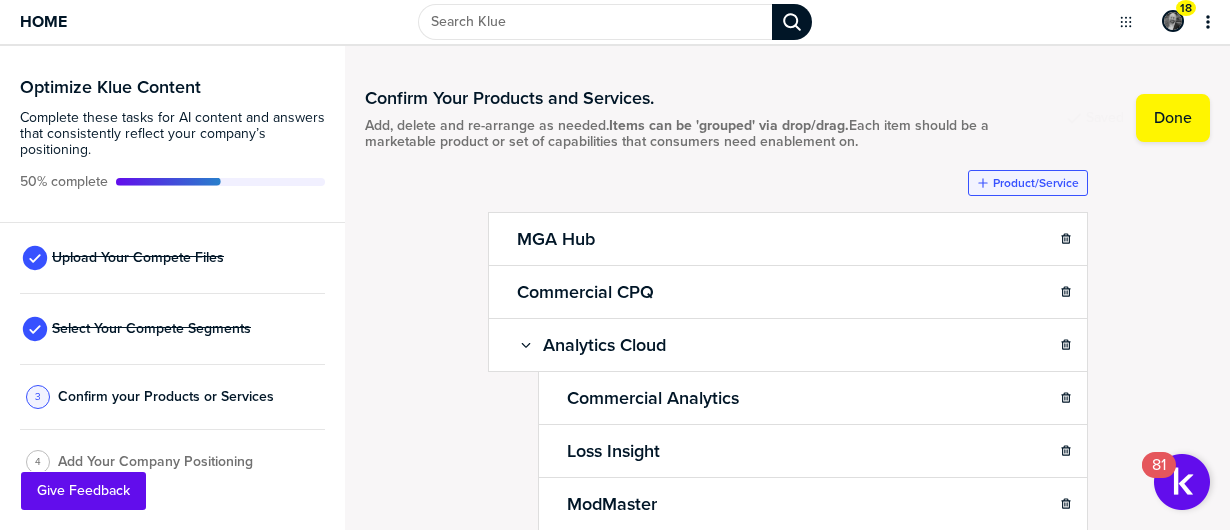click on "Product/Service" at bounding box center (1036, 183) 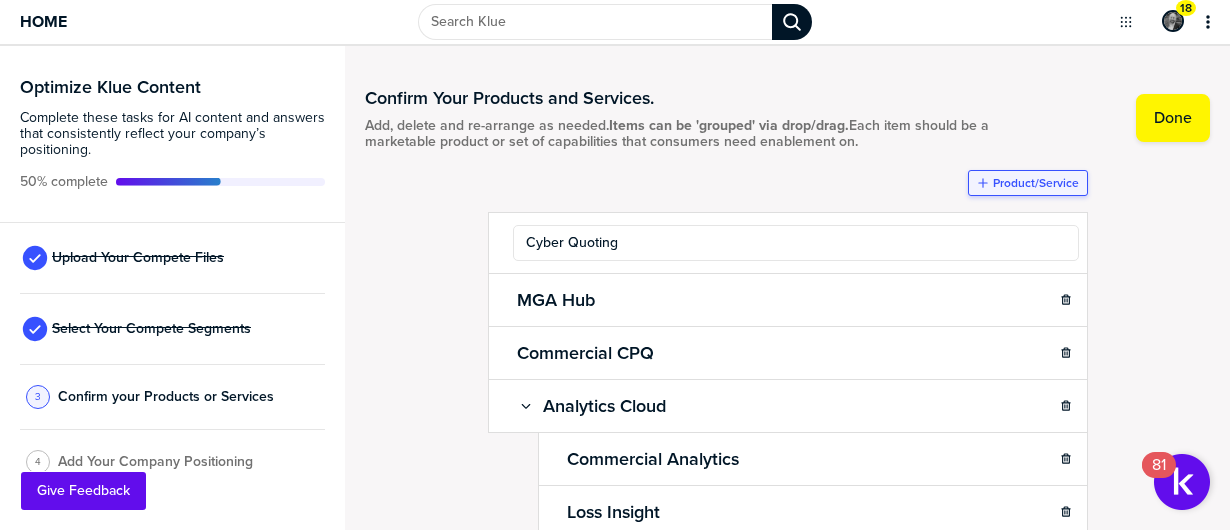 type on "Cyber Quoting" 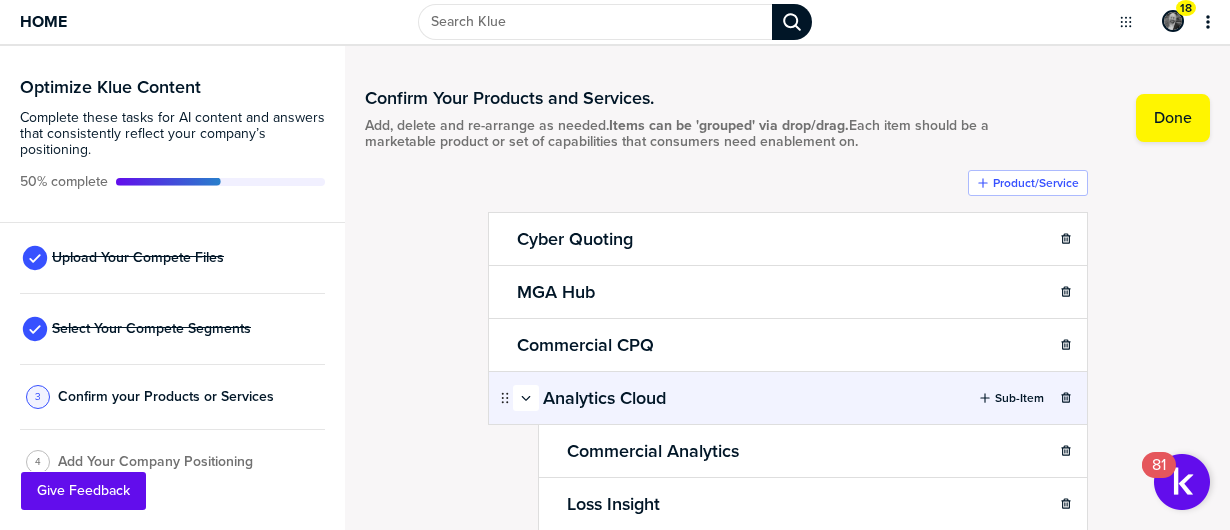 click 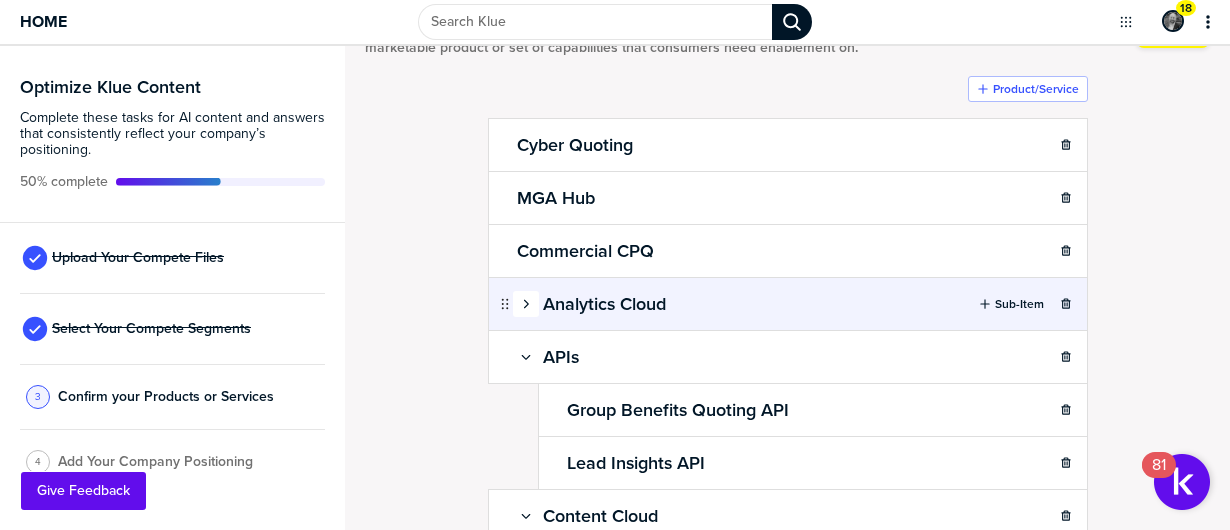 scroll, scrollTop: 200, scrollLeft: 0, axis: vertical 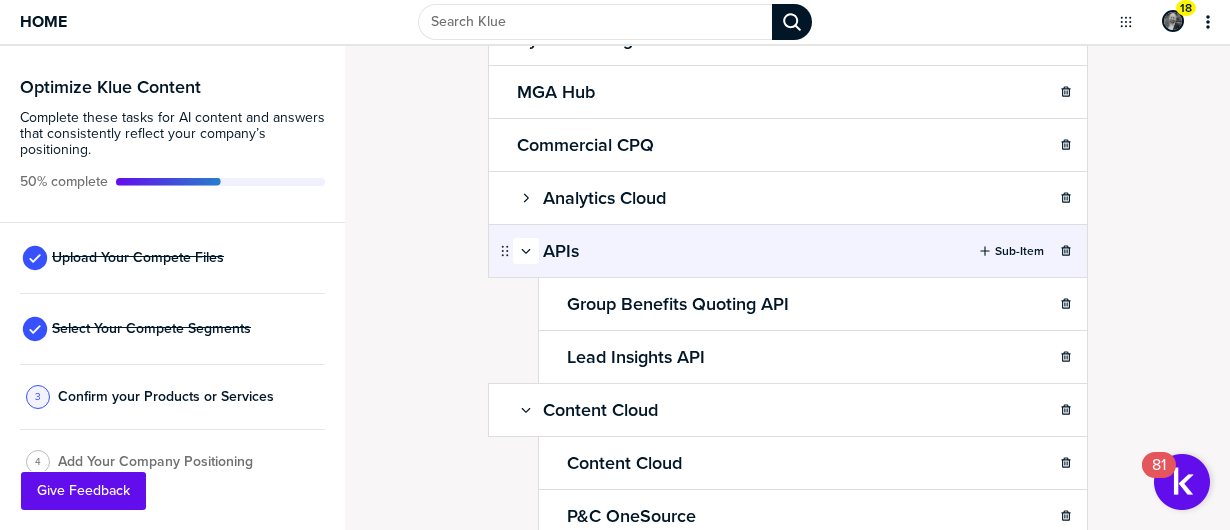 click 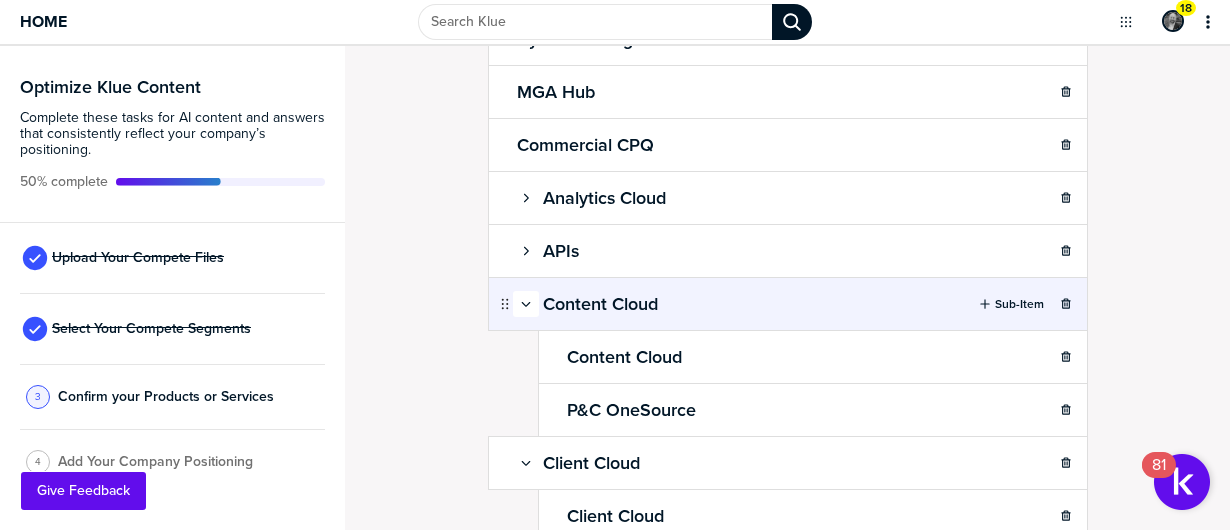 click 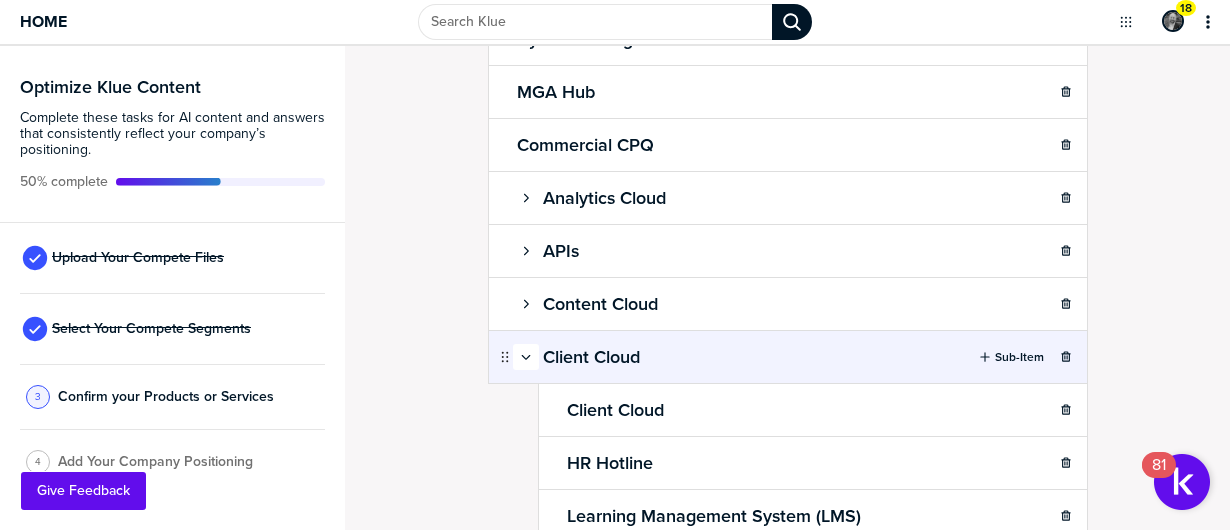 click 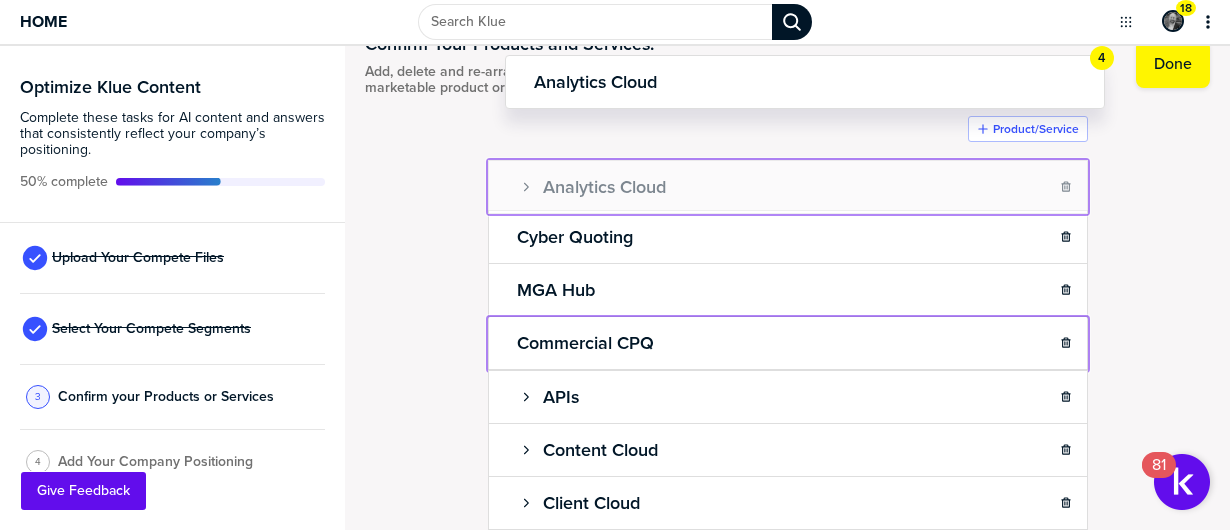 scroll, scrollTop: 0, scrollLeft: 0, axis: both 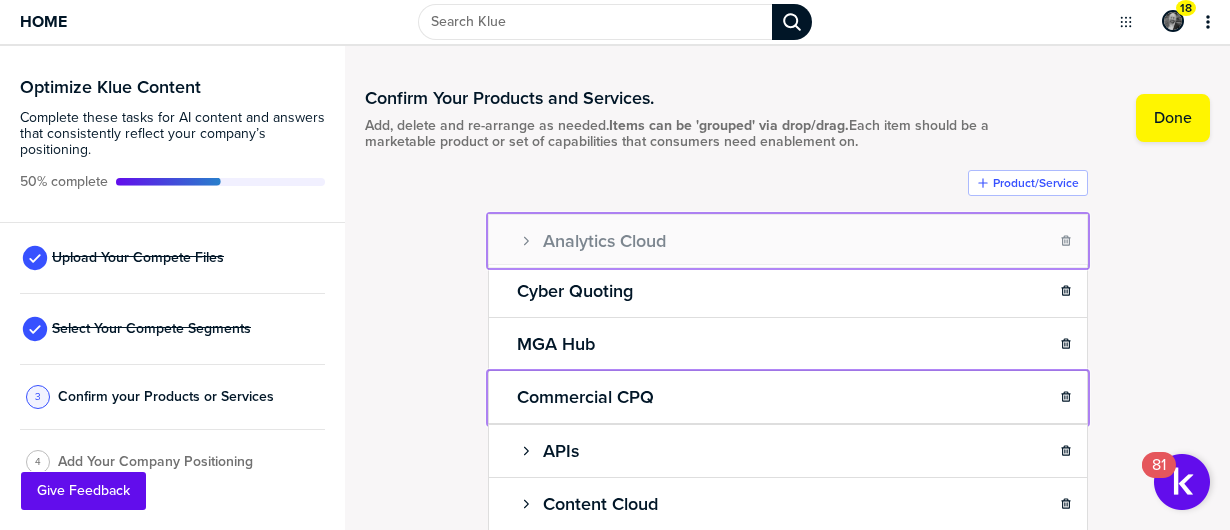 drag, startPoint x: 494, startPoint y: 197, endPoint x: 504, endPoint y: 243, distance: 47.07441 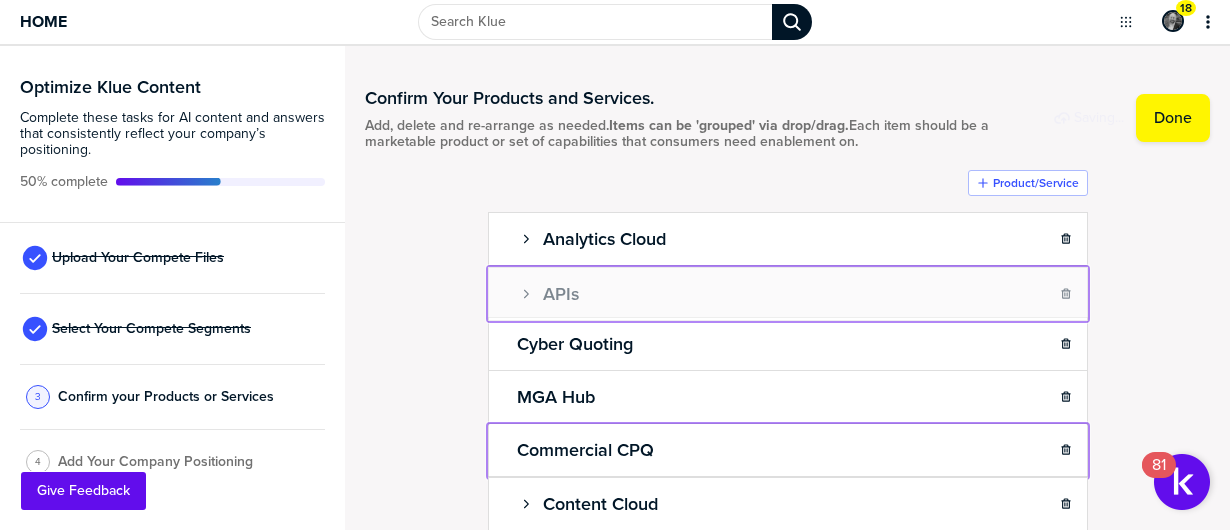 drag, startPoint x: 495, startPoint y: 445, endPoint x: 496, endPoint y: 291, distance: 154.00325 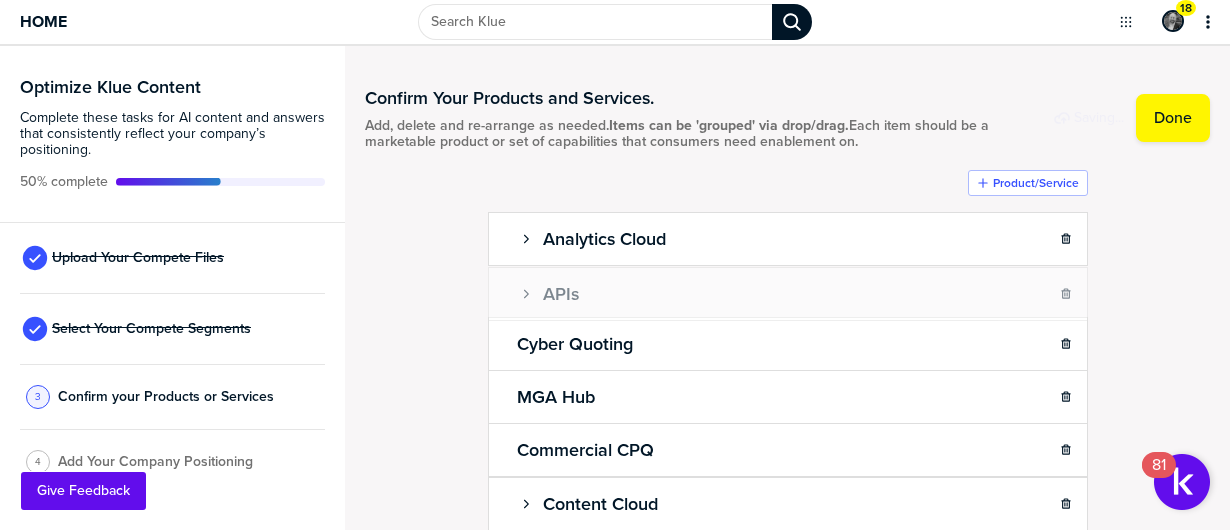 click on "APIs 3" at bounding box center (785, 295) 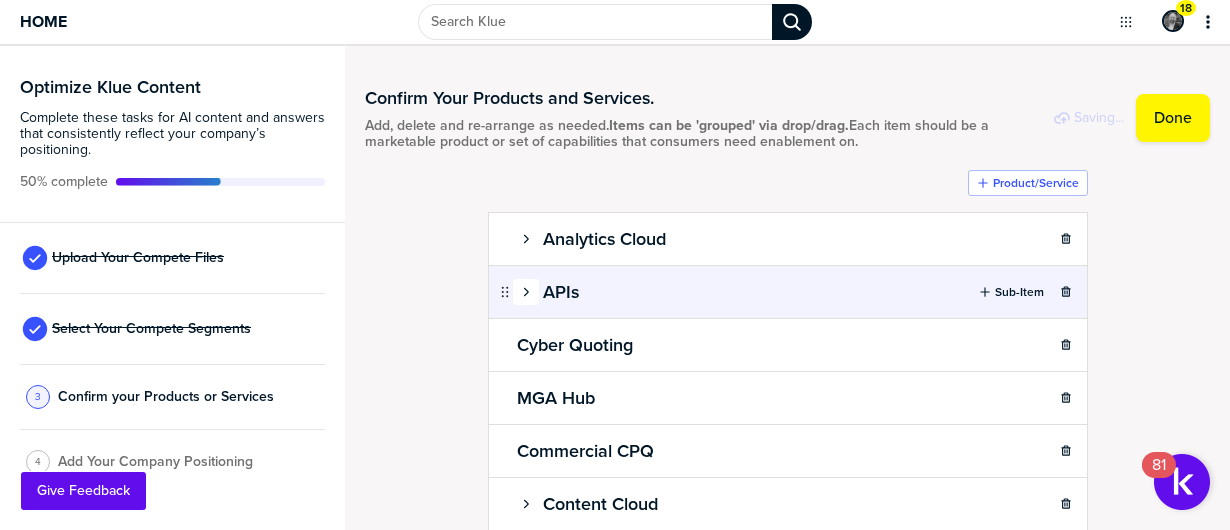 click 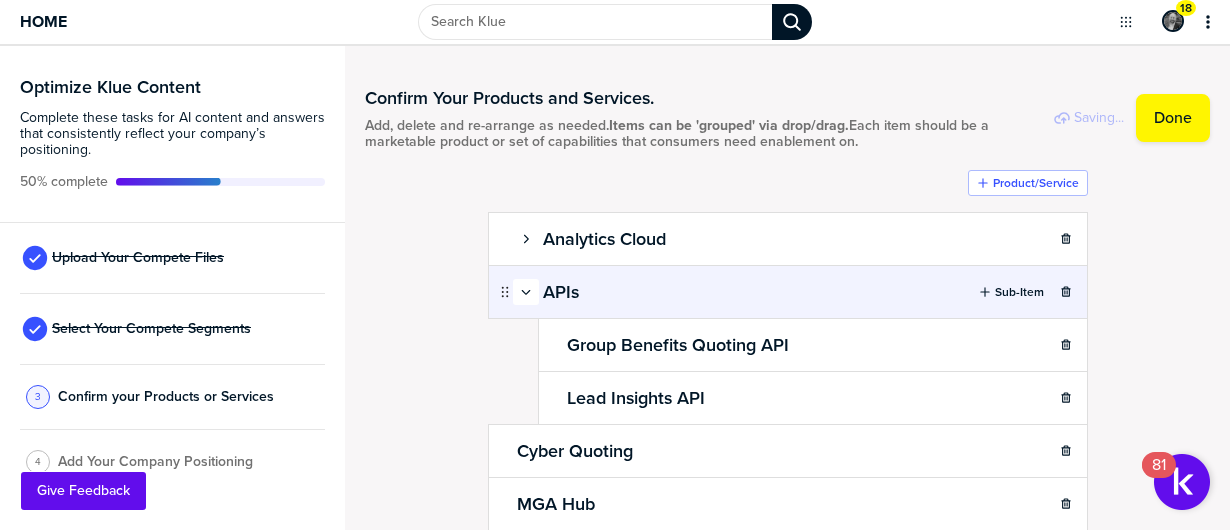 click 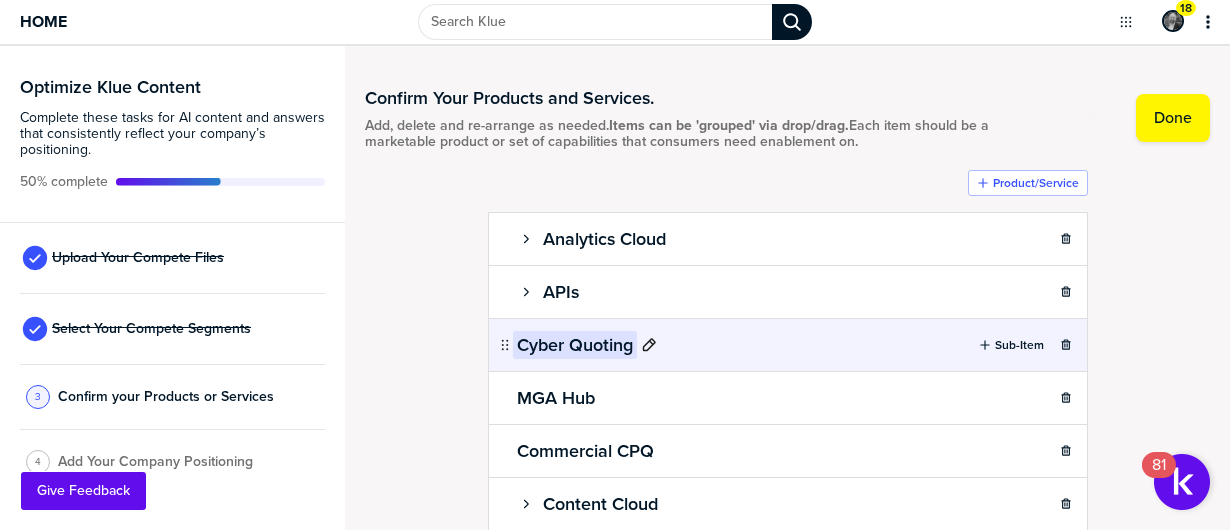 scroll, scrollTop: 100, scrollLeft: 0, axis: vertical 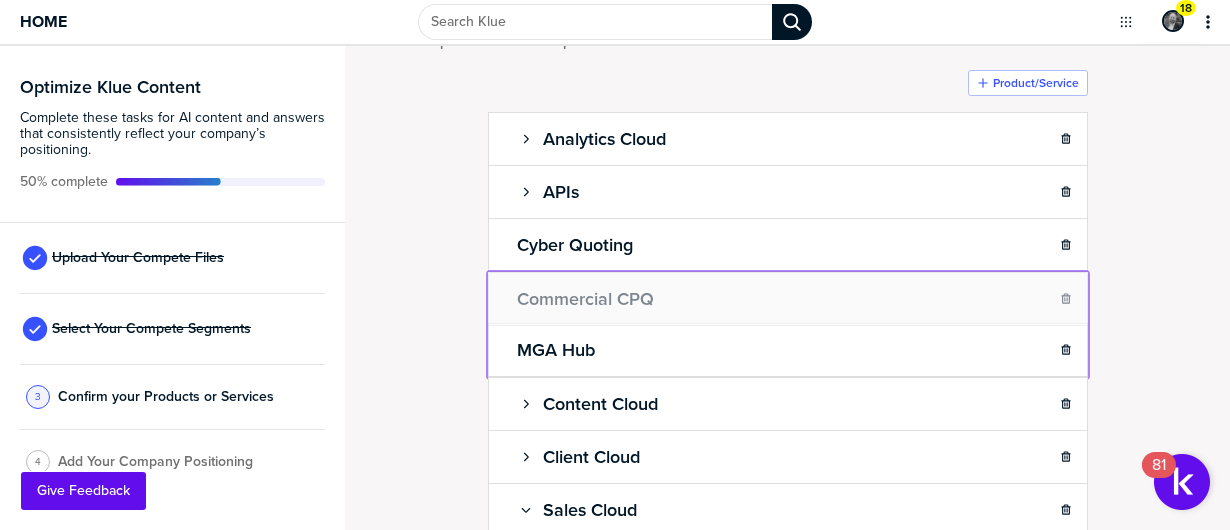 drag, startPoint x: 496, startPoint y: 349, endPoint x: 508, endPoint y: 286, distance: 64.132675 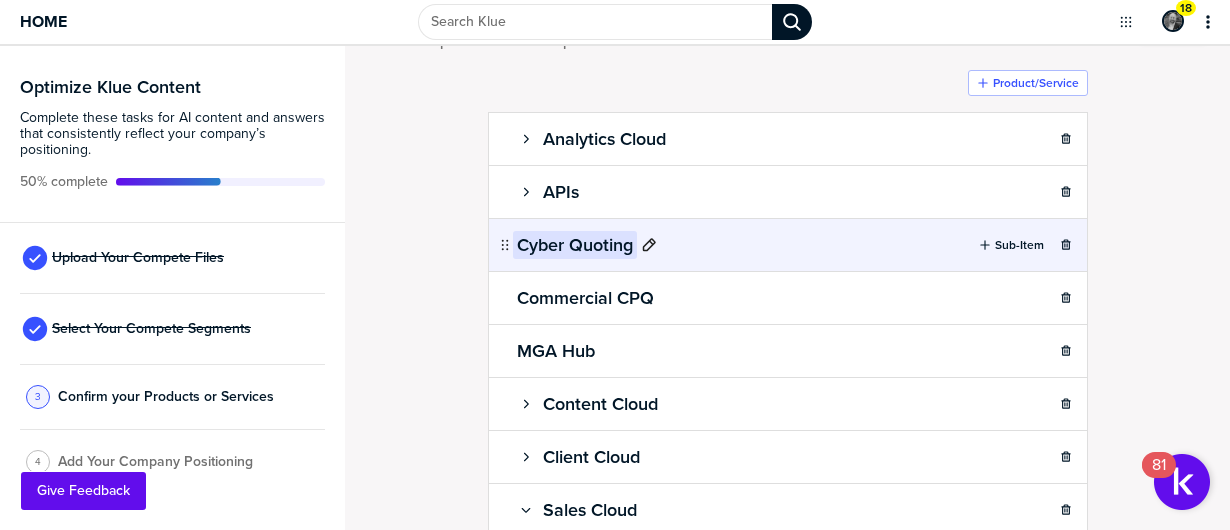 drag, startPoint x: 508, startPoint y: 267, endPoint x: 508, endPoint y: 245, distance: 22 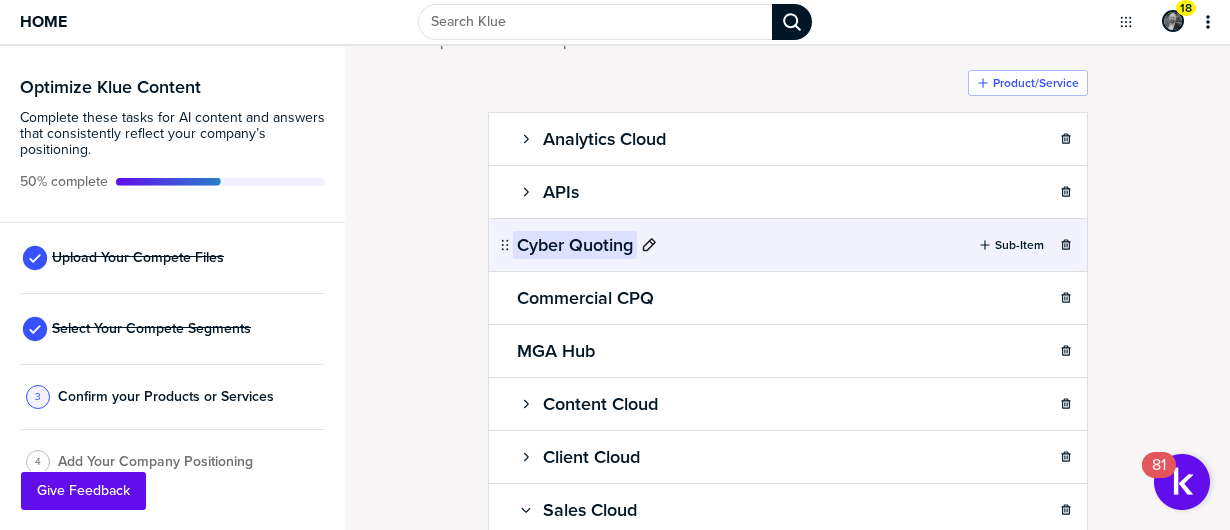 click on "Cyber Quoting" at bounding box center [575, 245] 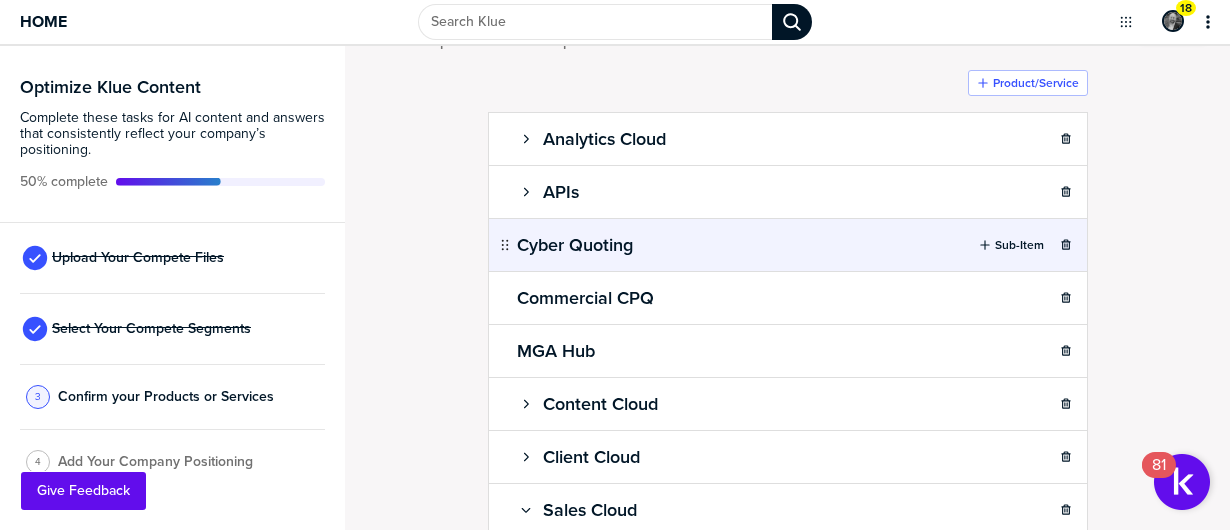 click on "Confirm Your Products and Services. Add, delete and re-arrange as needed.  Items can be 'grouped' via drop/drag.  Each item should be a marketable product or set of capabilities that consumers need enablement on. Saved Done Product/Service Analytics Cloud Sub-Item APIs Sub-Item Cyber Quoting Sub-Item Commercial CPQ Sub-Item MGA Hub Sub-Item Content Cloud Sub-Item Client Cloud Sub-Item Sales Cloud Sub-Item Agency Matrix Benefits CPQ BrokerageBuilder Dec Page Connect miEdge TurboRater Zywave Websites Partner Platform Sub-Item ClarionDoor Sub-Item Client Engagement Suite Sub-Item Market Basket Sub-Item Sales Cloud Sub-Item WCL Sub-Item
To pick up a draggable item, press the space bar.
While dragging, use the arrow keys to move the item.
Press space again to drop the item in its new position, or press escape to cancel.
pti-44 was dropped after pti-46." at bounding box center (787, 188) 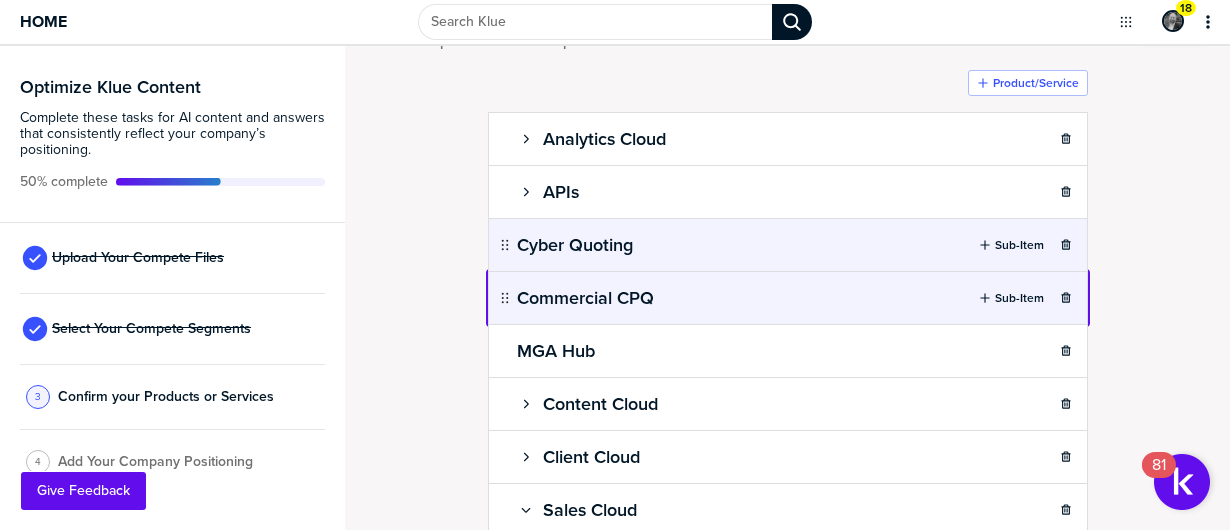 click on "Home  18 Optimize Klue Content Complete these tasks for AI content and answers that consistently reflect your company’s positioning. 50% complete Upload Your Compete Files Select Your Compete Segments 3 Confirm your Products or Services 4 Add Your Company Positioning Confirm Your Products and Services. Add, delete and re-arrange as needed.  Items can be 'grouped' via drop/drag.  Each item should be a marketable product or set of capabilities that consumers need enablement on. Saved Done Product/Service Analytics Cloud Sub-Item APIs Sub-Item Cyber Quoting Sub-Item Commercial CPQ Sub-Item MGA Hub Sub-Item Content Cloud Sub-Item Client Cloud Sub-Item Sales Cloud Sub-Item Agency Matrix Benefits CPQ BrokerageBuilder Dec Page Connect miEdge TurboRater Zywave Websites Partner Platform Sub-Item ClarionDoor Sub-Item Client Engagement Suite Sub-Item Market Basket Sub-Item Sales Cloud Sub-Item WCL Sub-Item pti-44 was dropped after pti-46.
81 Give Feedback" at bounding box center [615, 265] 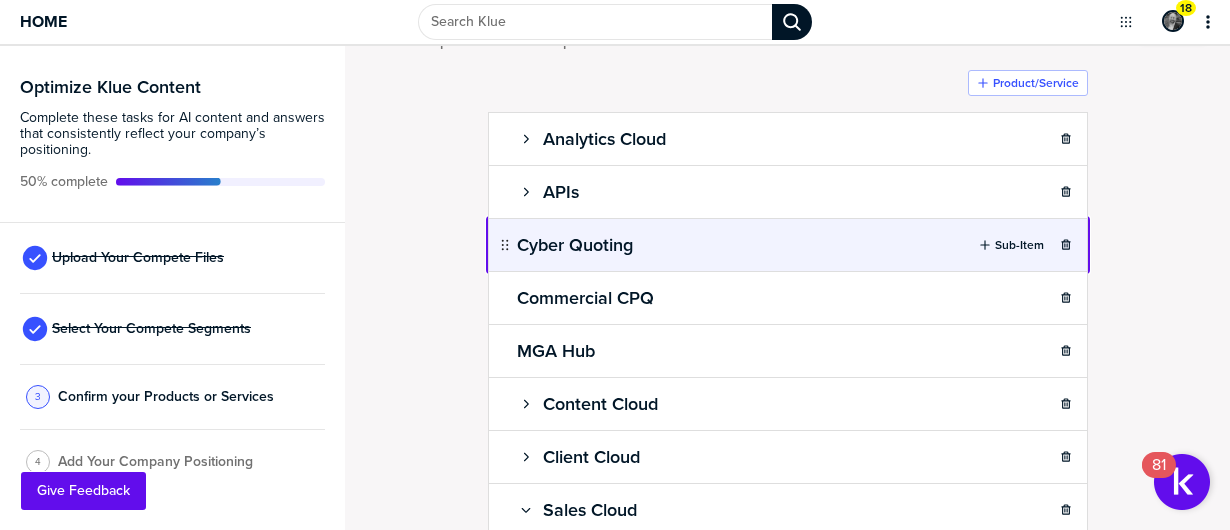 click on "Home  18 Optimize Klue Content Complete these tasks for AI content and answers that consistently reflect your company’s positioning. 50% complete Upload Your Compete Files Select Your Compete Segments 3 Confirm your Products or Services 4 Add Your Company Positioning Confirm Your Products and Services. Add, delete and re-arrange as needed.  Items can be 'grouped' via drop/drag.  Each item should be a marketable product or set of capabilities that consumers need enablement on. Saved Done Product/Service Analytics Cloud Sub-Item APIs Sub-Item Cyber Quoting Sub-Item Commercial CPQ Sub-Item MGA Hub Sub-Item Content Cloud Sub-Item Client Cloud Sub-Item Sales Cloud Sub-Item Agency Matrix Benefits CPQ BrokerageBuilder Dec Page Connect miEdge TurboRater Zywave Websites Partner Platform Sub-Item ClarionDoor Sub-Item Client Engagement Suite Sub-Item Market Basket Sub-Item Sales Cloud Sub-Item WCL Sub-Item pti-44 was dropped after pti-46.
81 Give Feedback" at bounding box center [615, 265] 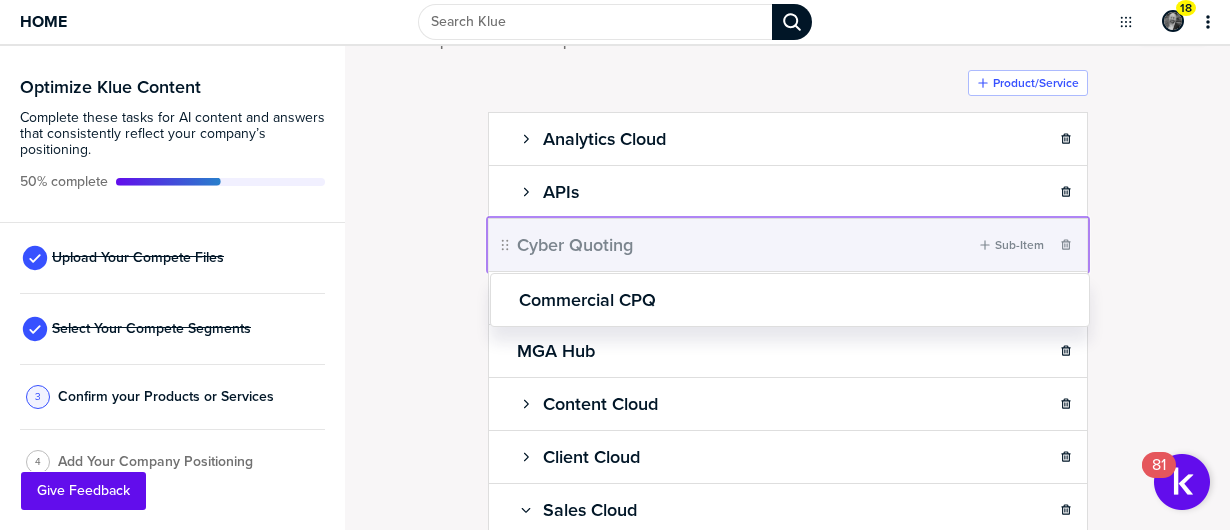 click on "Home  18 Optimize Klue Content Complete these tasks for AI content and answers that consistently reflect your company’s positioning. 50% complete Upload Your Compete Files Select Your Compete Segments 3 Confirm your Products or Services 4 Add Your Company Positioning Confirm Your Products and Services. Add, delete and re-arrange as needed.  Items can be 'grouped' via drop/drag.  Each item should be a marketable product or set of capabilities that consumers need enablement on. Saved Done Product/Service Analytics Cloud Sub-Item APIs Sub-Item Cyber Quoting Sub-Item Commercial CPQ Sub-Item MGA Hub Sub-Item Content Cloud Sub-Item Client Cloud Sub-Item Sales Cloud Sub-Item Agency Matrix Benefits CPQ BrokerageBuilder Dec Page Connect miEdge TurboRater Zywave Websites Partner Platform Sub-Item ClarionDoor Sub-Item Client Engagement Suite Sub-Item Market Basket Sub-Item Sales Cloud Sub-Item WCL Sub-Item Picked up pti-46.
81 Give Feedback  Cyber Quoting Commercial CPQ" at bounding box center (615, 265) 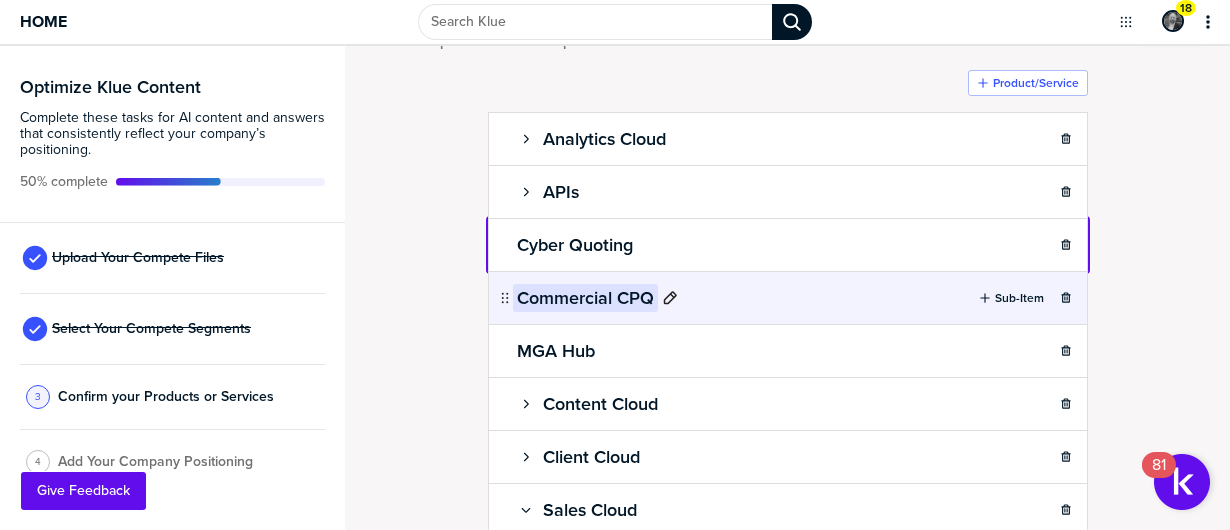 scroll, scrollTop: 200, scrollLeft: 0, axis: vertical 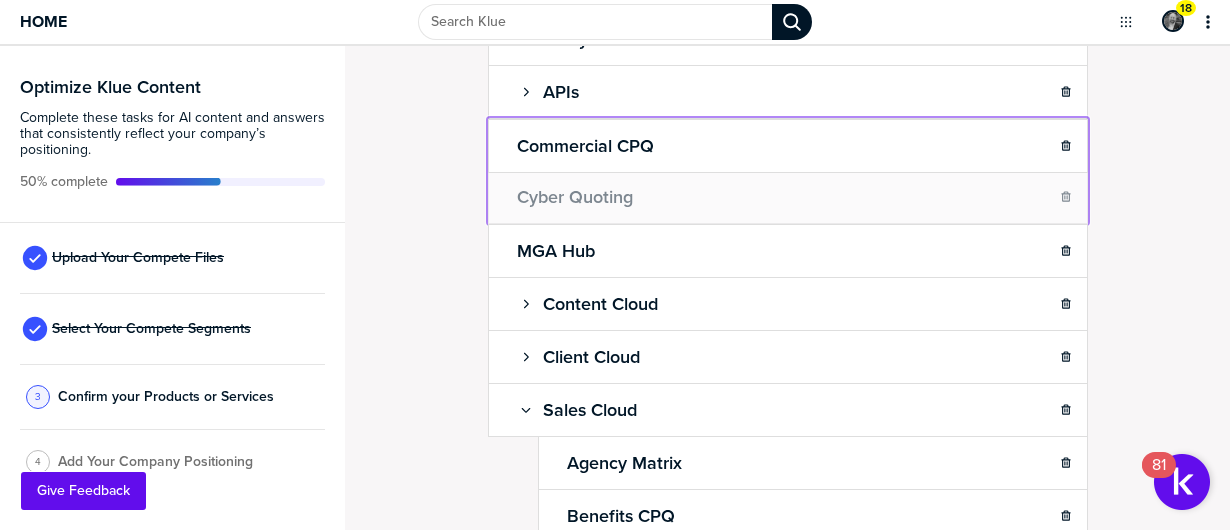 drag, startPoint x: 504, startPoint y: 183, endPoint x: 498, endPoint y: 195, distance: 13.416408 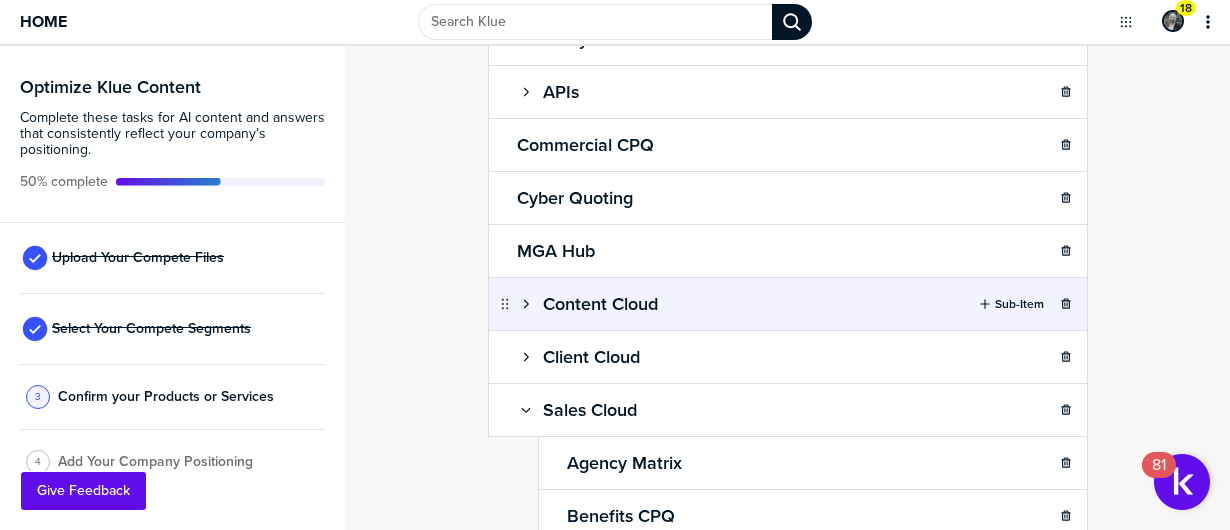 scroll, scrollTop: 100, scrollLeft: 0, axis: vertical 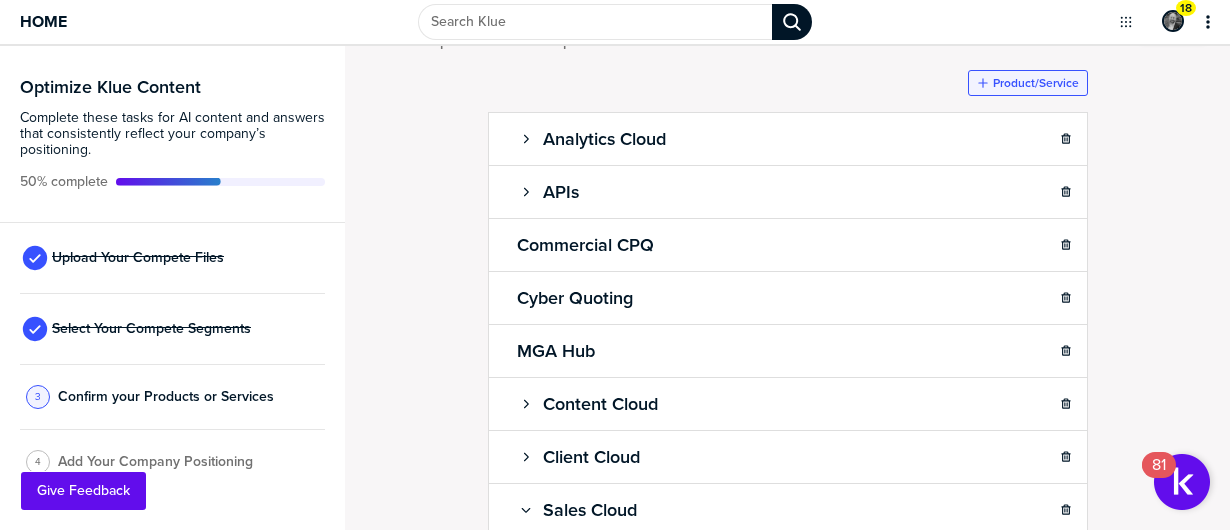 click at bounding box center [991, 83] 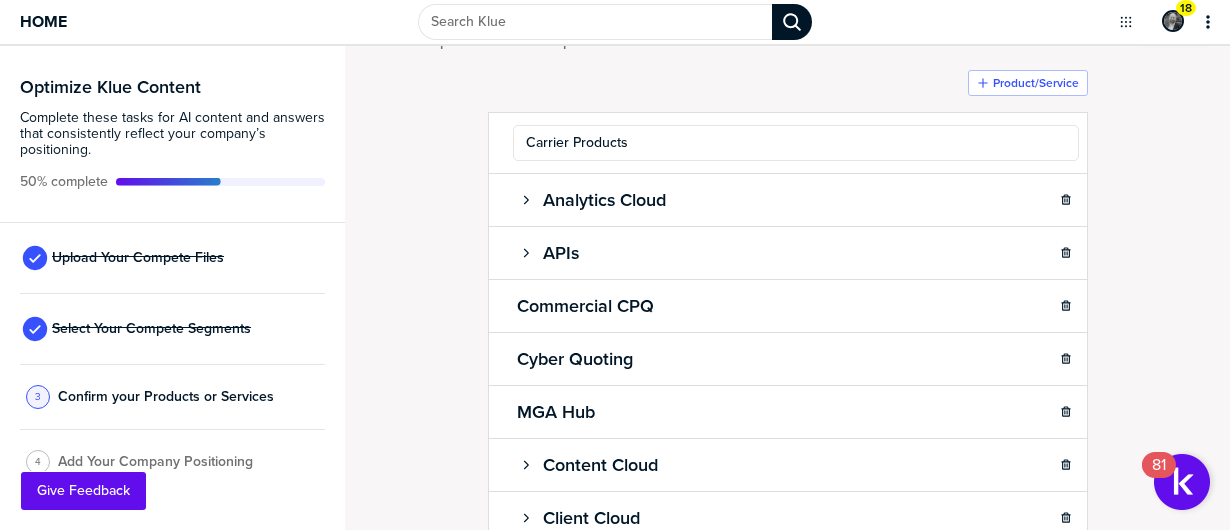 type on "Carrier Products" 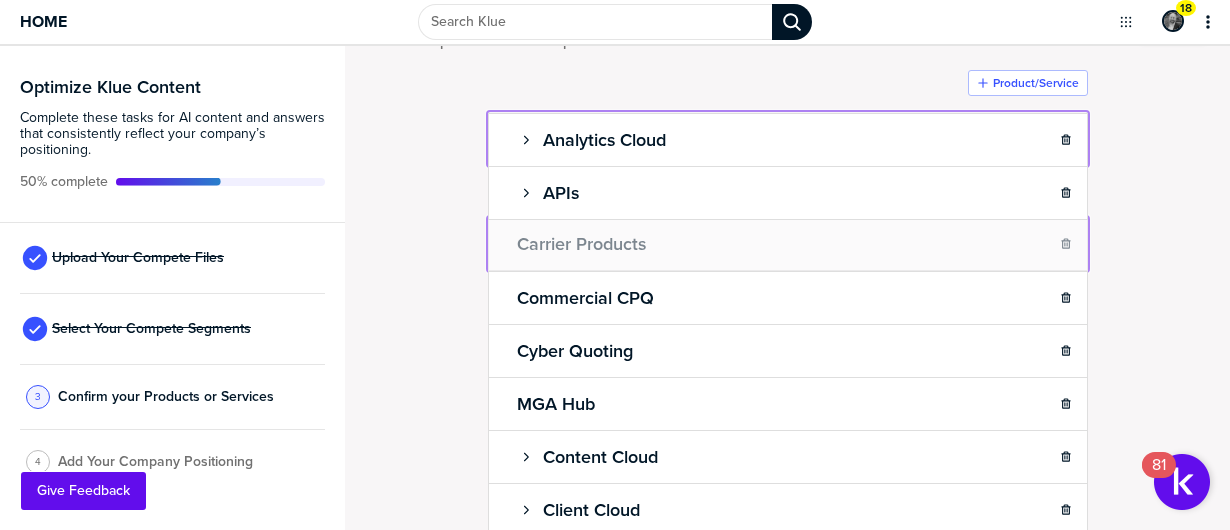 drag, startPoint x: 500, startPoint y: 132, endPoint x: 496, endPoint y: 244, distance: 112.0714 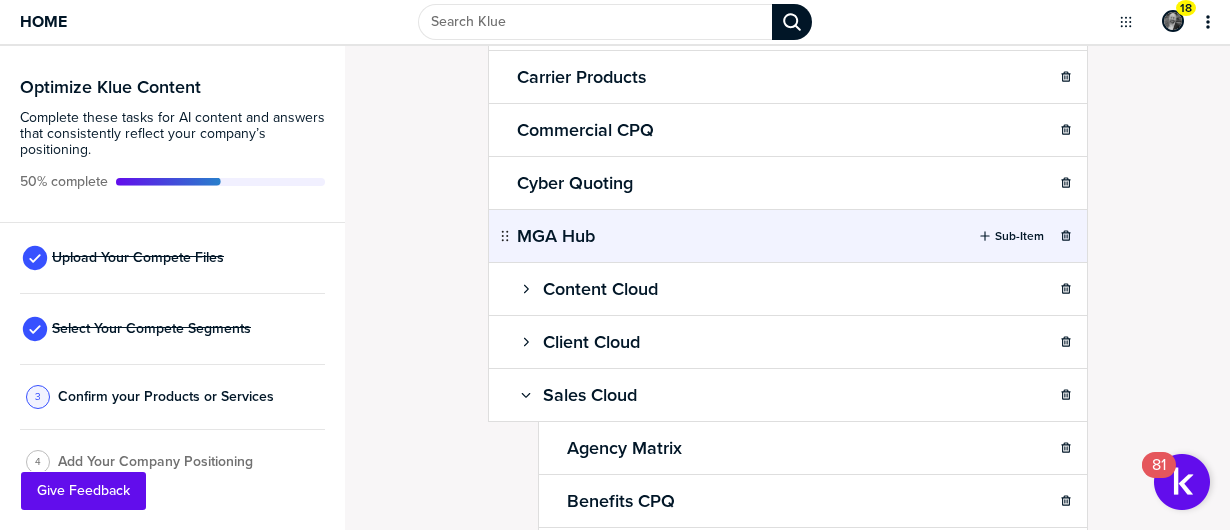 scroll, scrollTop: 300, scrollLeft: 0, axis: vertical 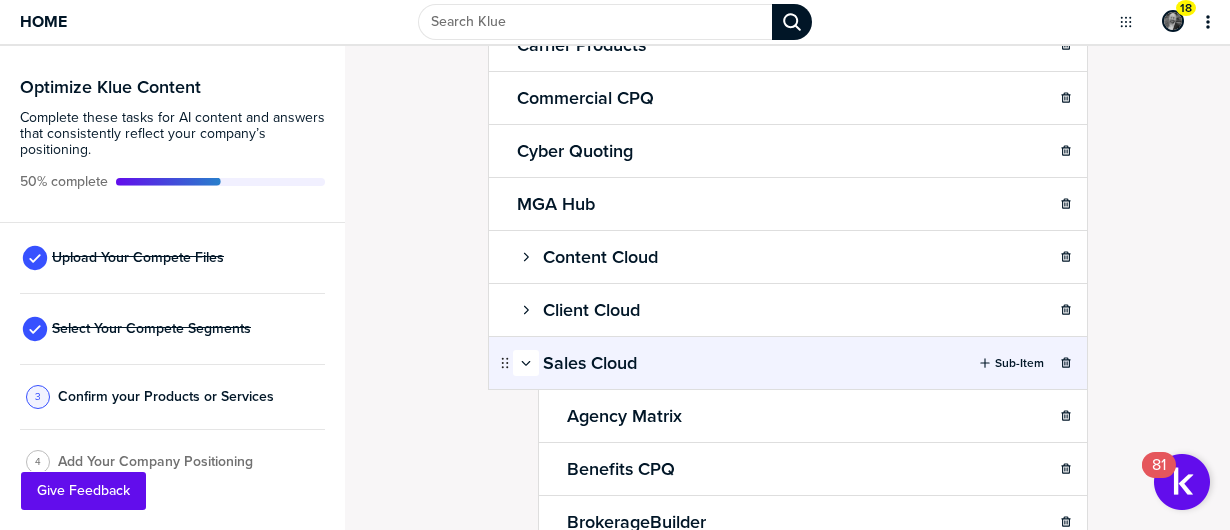 click 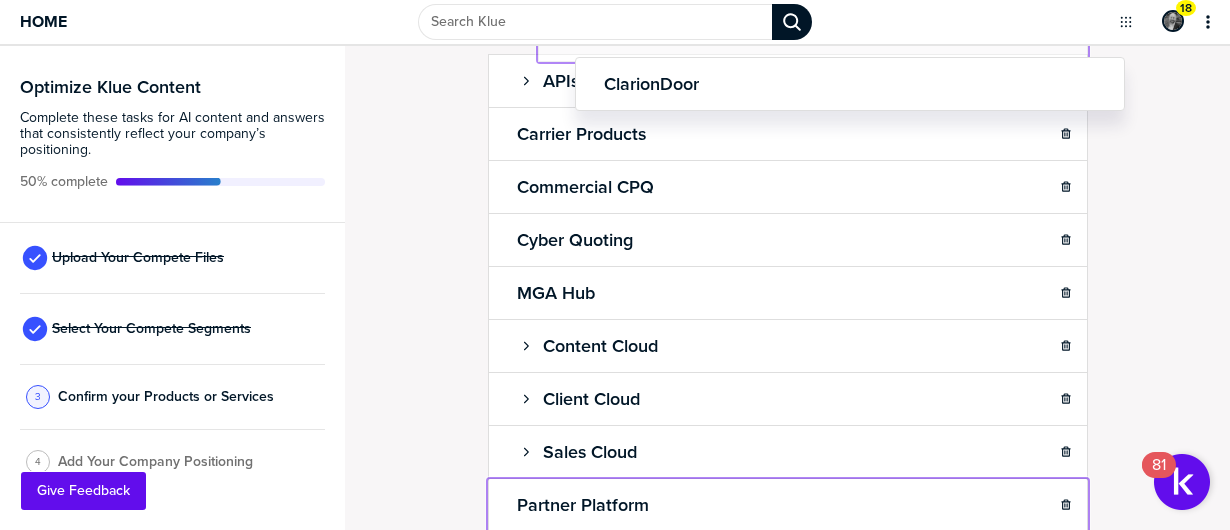 scroll, scrollTop: 212, scrollLeft: 0, axis: vertical 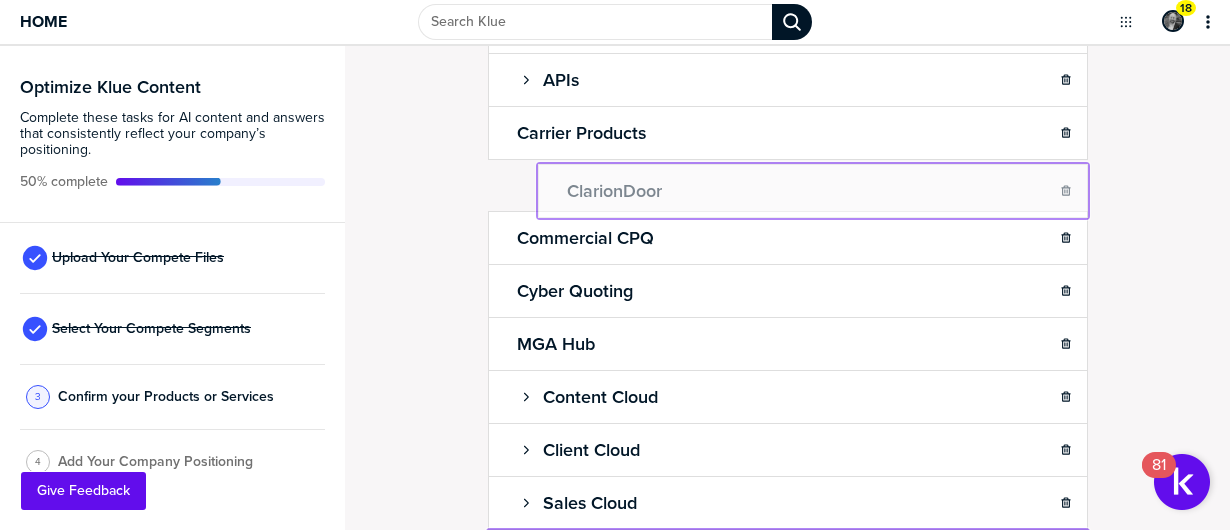 drag, startPoint x: 496, startPoint y: 455, endPoint x: 571, endPoint y: 174, distance: 290.83673 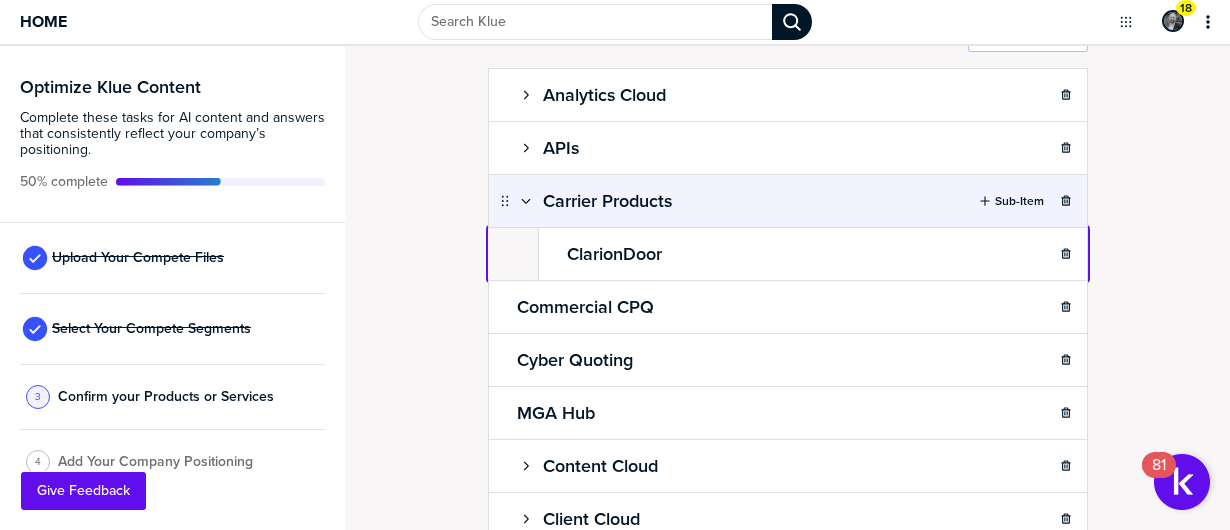 scroll, scrollTop: 112, scrollLeft: 0, axis: vertical 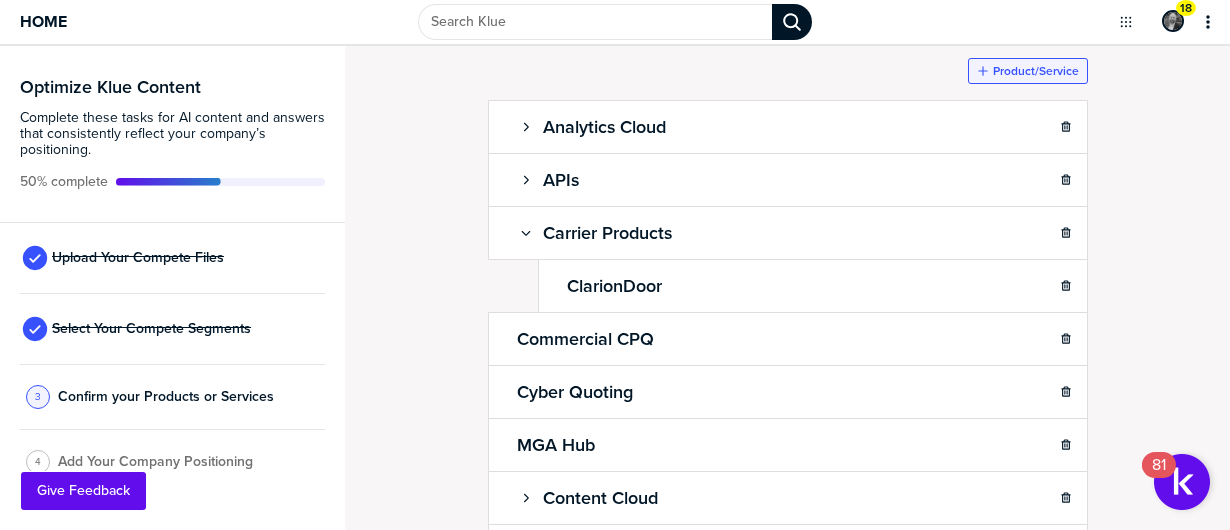 click on "Product/Service" at bounding box center (1036, 71) 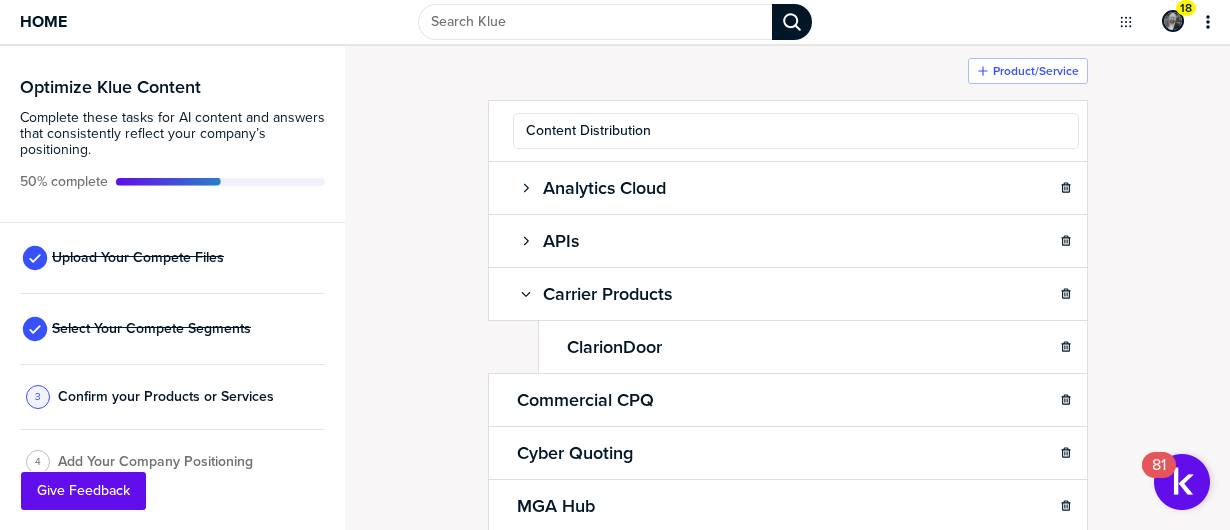 type on "Content Distribution" 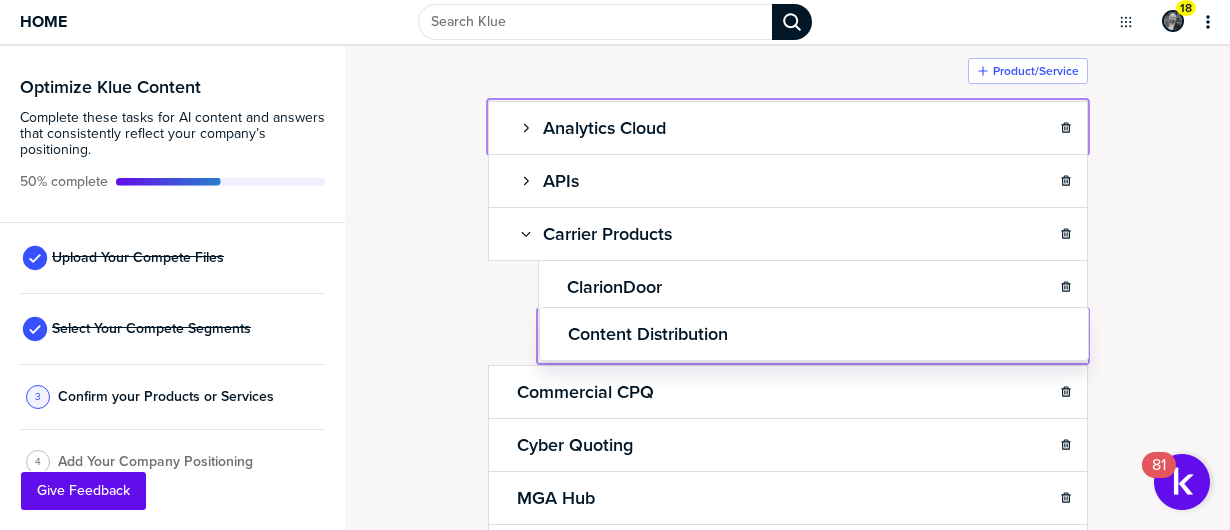 drag, startPoint x: 496, startPoint y: 126, endPoint x: 544, endPoint y: 329, distance: 208.5977 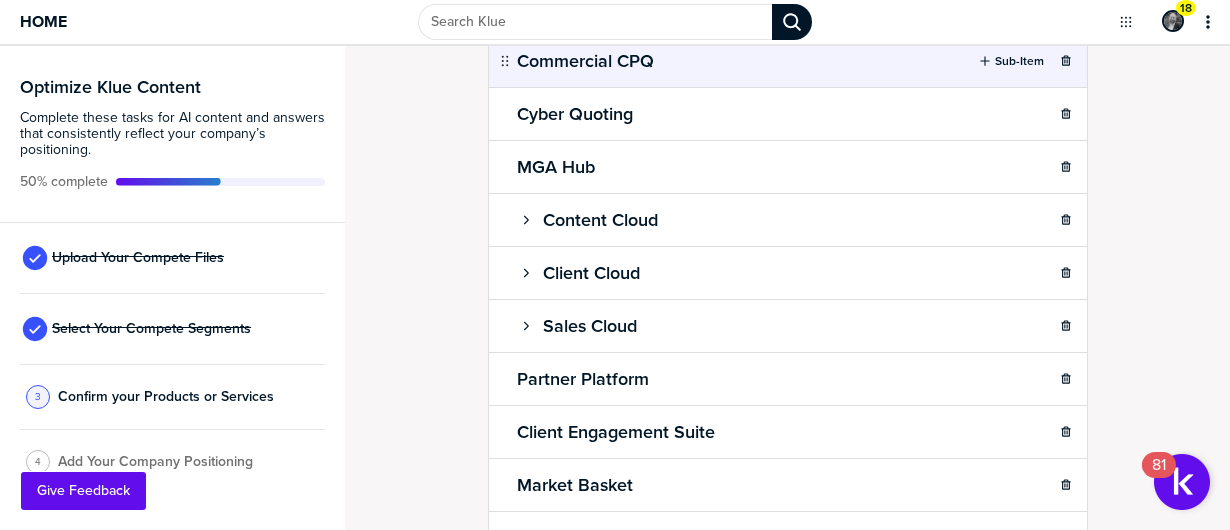 scroll, scrollTop: 598, scrollLeft: 0, axis: vertical 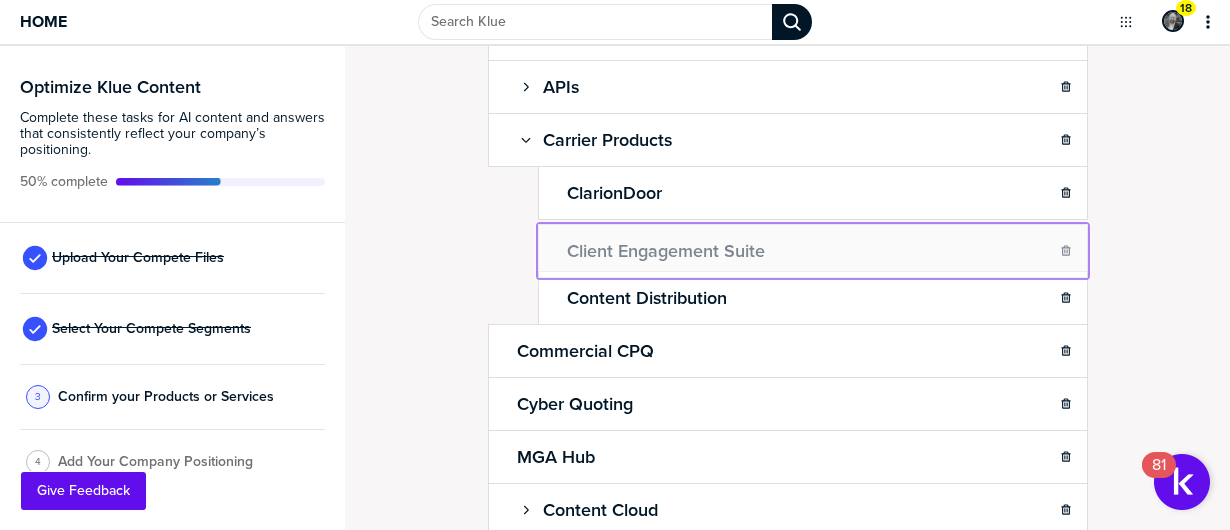 drag, startPoint x: 496, startPoint y: 271, endPoint x: 572, endPoint y: 258, distance: 77.10383 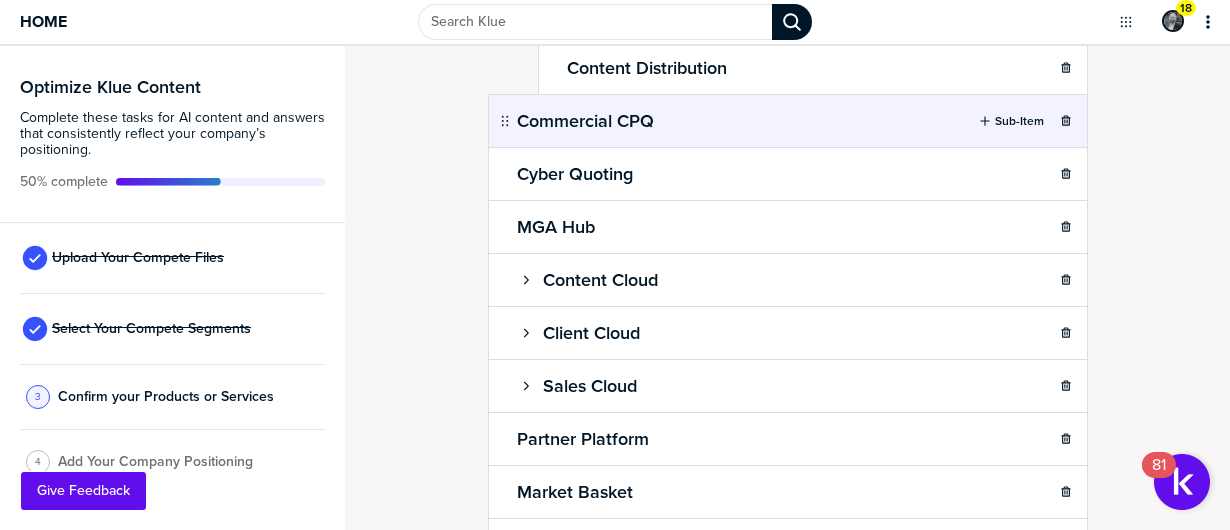 scroll, scrollTop: 598, scrollLeft: 0, axis: vertical 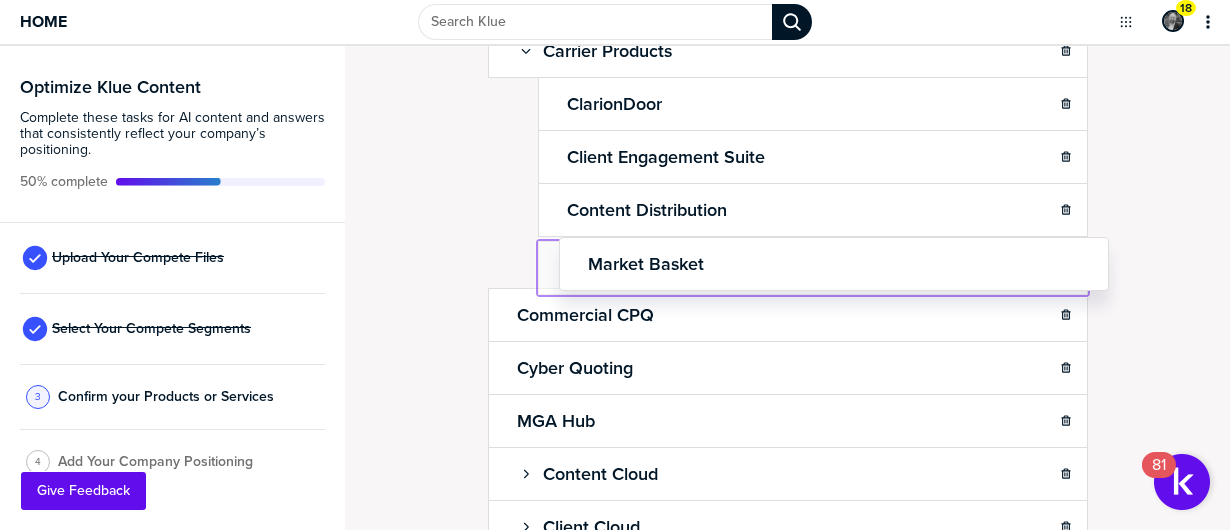 drag, startPoint x: 498, startPoint y: 326, endPoint x: 566, endPoint y: 265, distance: 91.350975 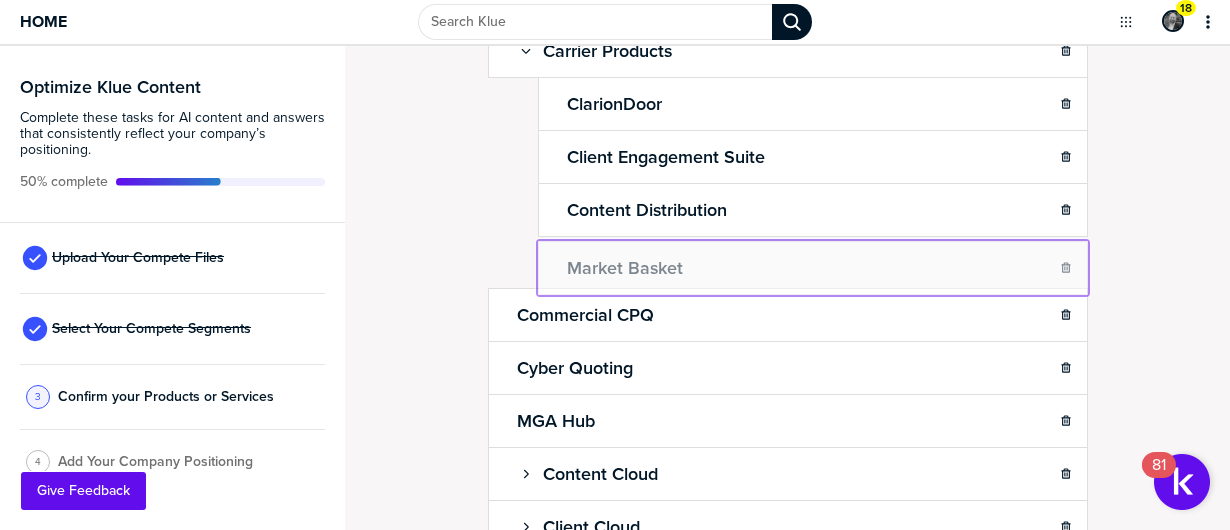 click on "Home  18 Optimize Klue Content Complete these tasks for AI content and answers that consistently reflect your company’s positioning. 50% complete Upload Your Compete Files Select Your Compete Segments 3 Confirm your Products or Services 4 Add Your Company Positioning Confirm Your Products and Services. Add, delete and re-arrange as needed.  Items can be 'grouped' via drop/drag.  Each item should be a marketable product or set of capabilities that consumers need enablement on. Done Product/Service Analytics Cloud Sub-Item APIs Sub-Item Carrier Products Sub-Item ClarionDoor Client Engagement Suite Content Distribution Commercial CPQ Sub-Item Cyber Quoting Sub-Item MGA Hub Sub-Item Content Cloud Sub-Item Client Cloud Sub-Item Sales Cloud Sub-Item Partner Platform Sub-Item Market Basket Sales Cloud Sub-Item WCL Sub-Item pti-21 was moved after pti-48.
81 Give Feedback  Market Basket" at bounding box center (615, 265) 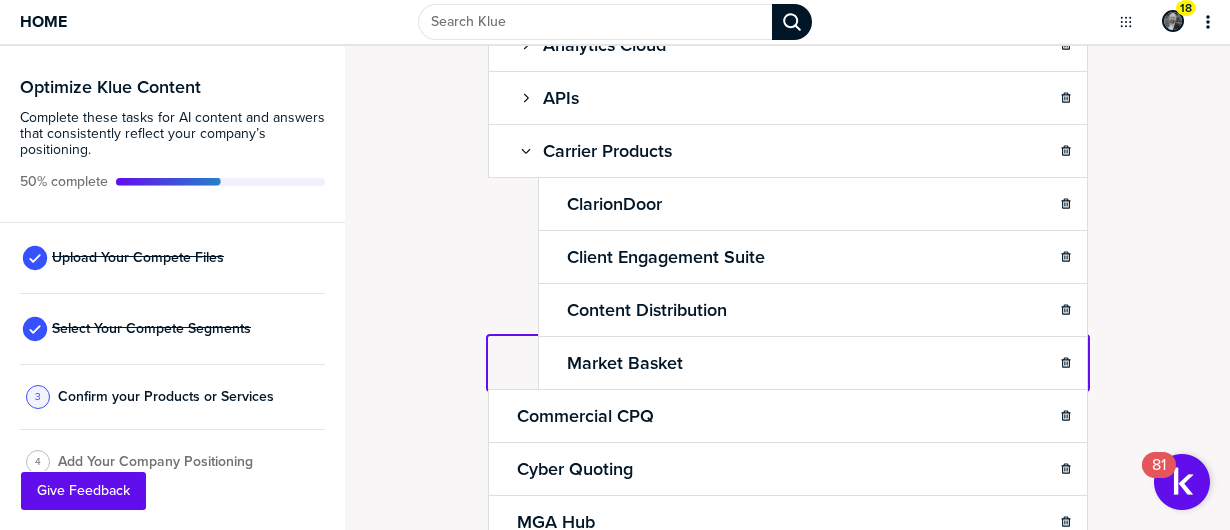 scroll, scrollTop: 0, scrollLeft: 0, axis: both 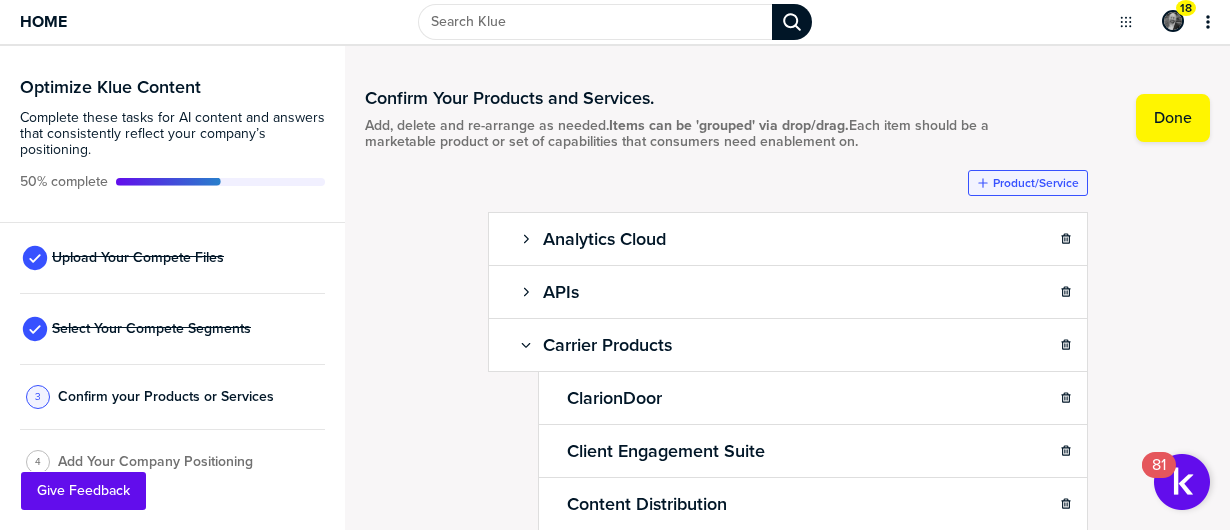 click on "Product/Service" at bounding box center [1036, 183] 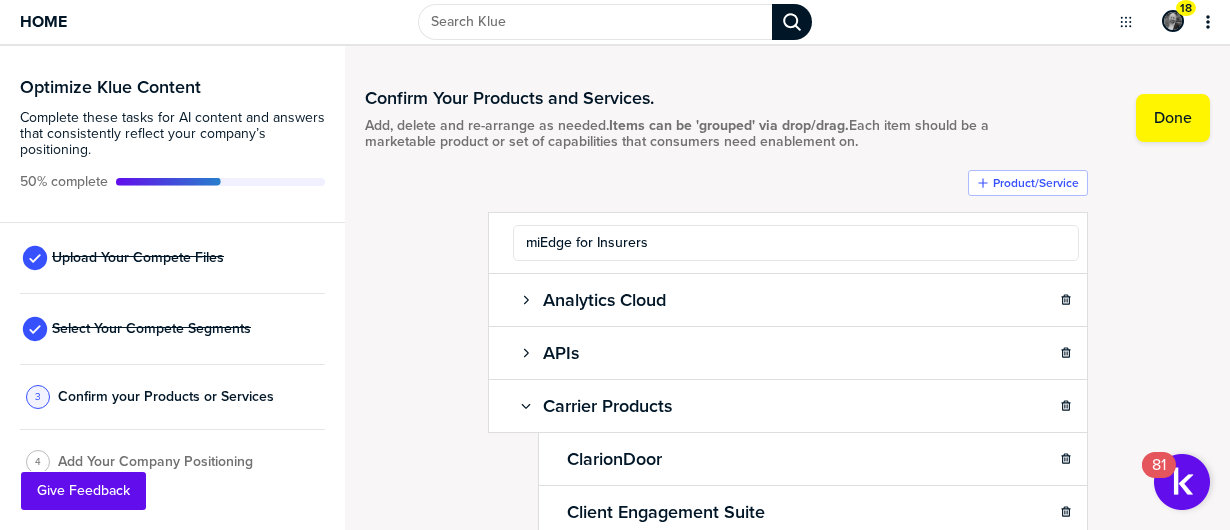 type on "miEdge for Insurers" 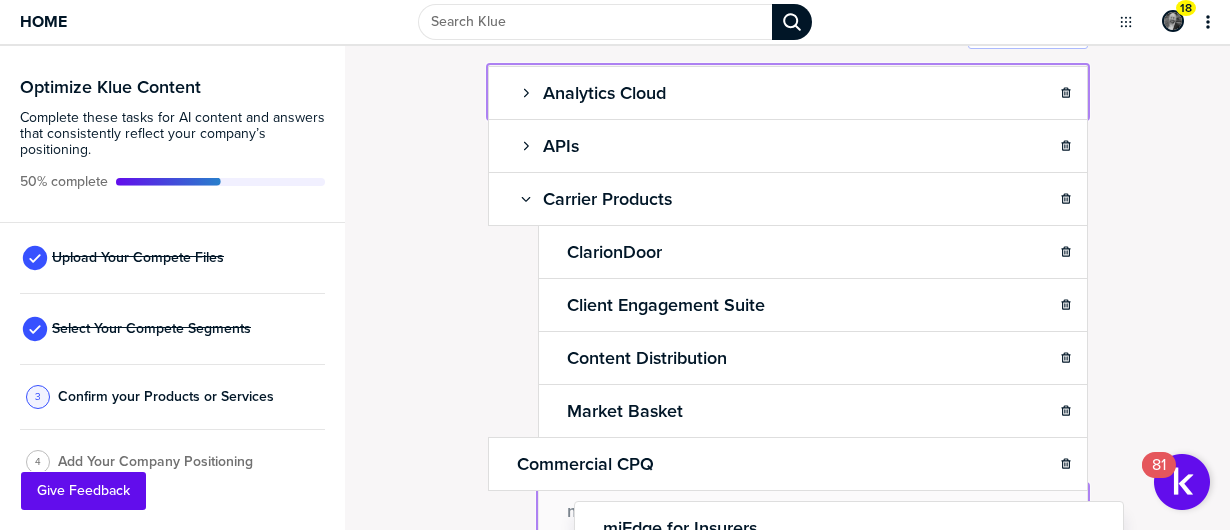 scroll, scrollTop: 182, scrollLeft: 0, axis: vertical 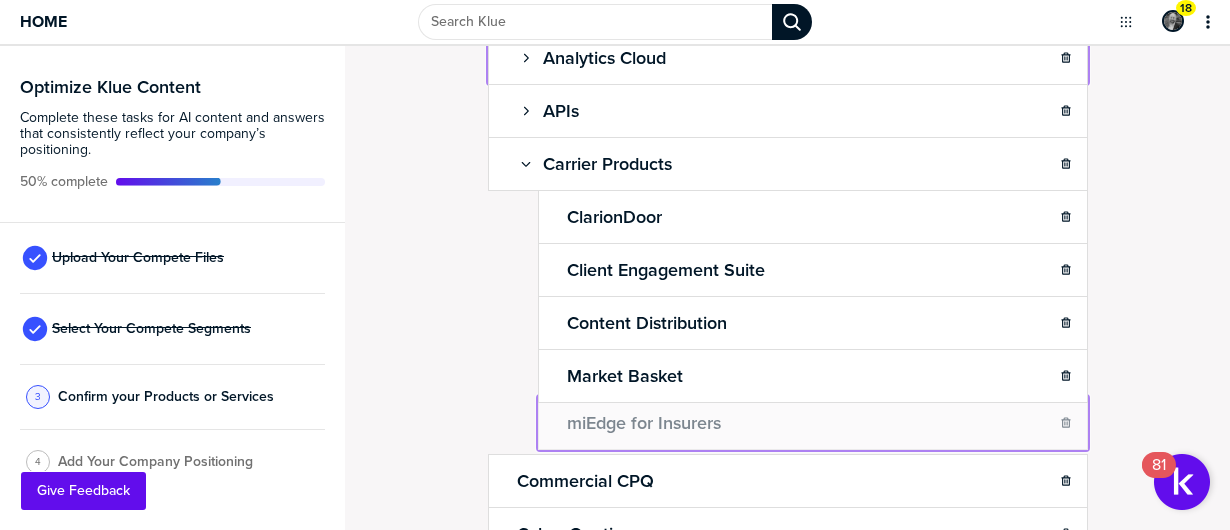 drag, startPoint x: 496, startPoint y: 233, endPoint x: 561, endPoint y: 419, distance: 197.03046 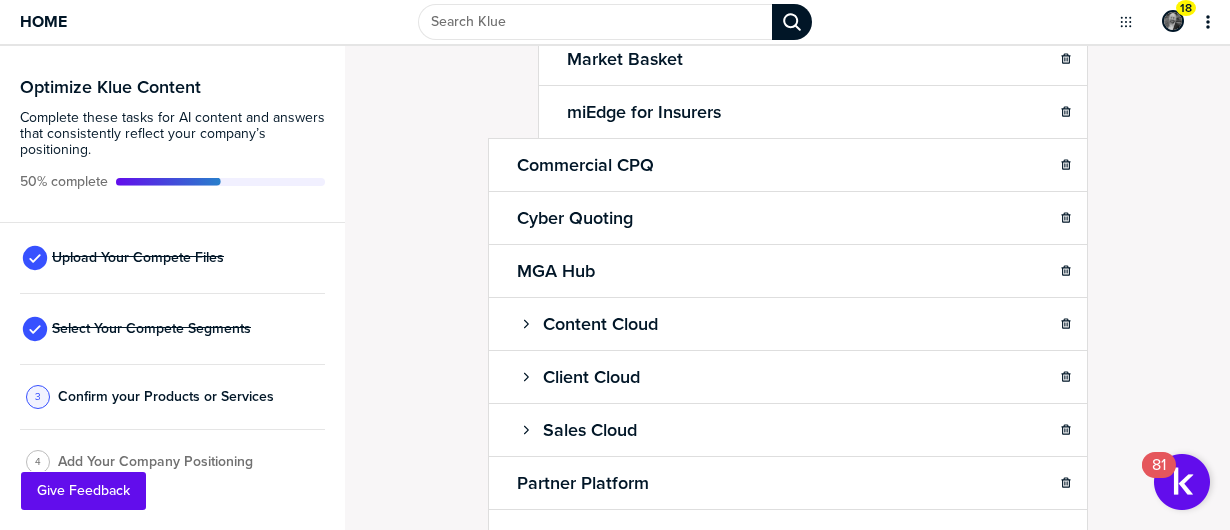 scroll, scrollTop: 529, scrollLeft: 0, axis: vertical 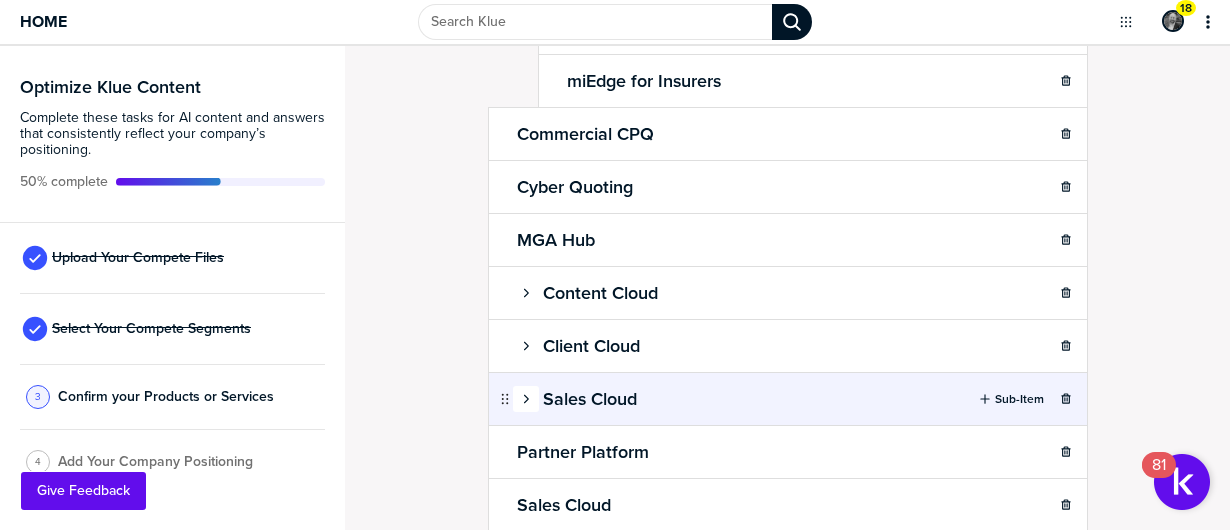 click 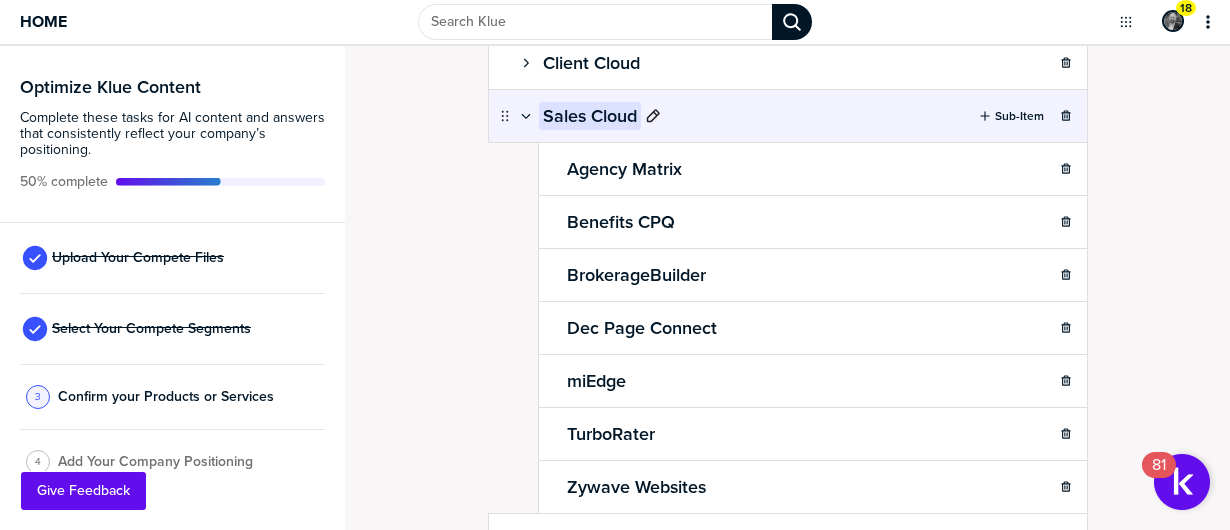 scroll, scrollTop: 829, scrollLeft: 0, axis: vertical 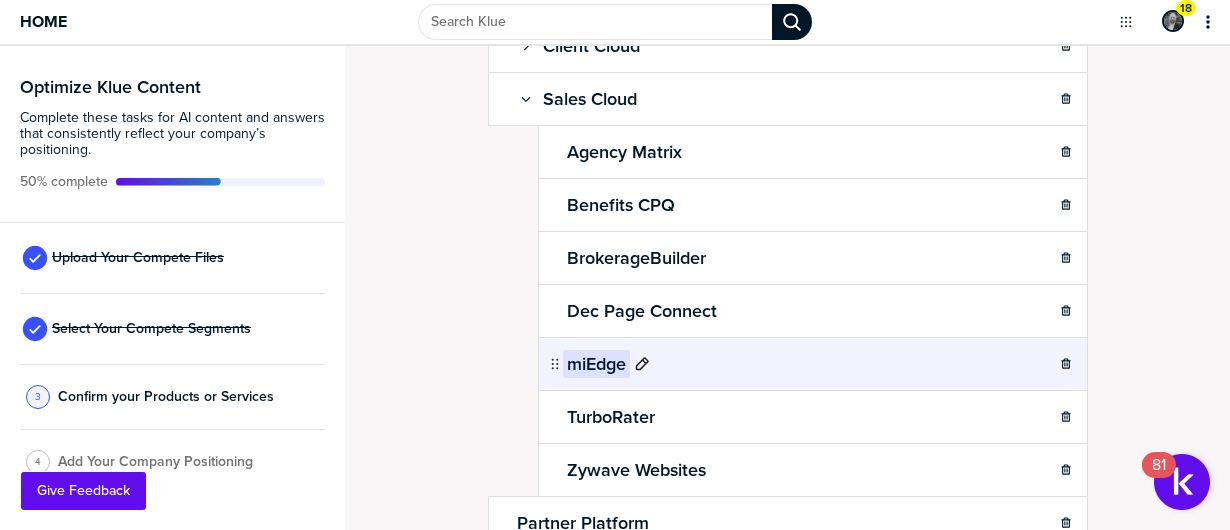click 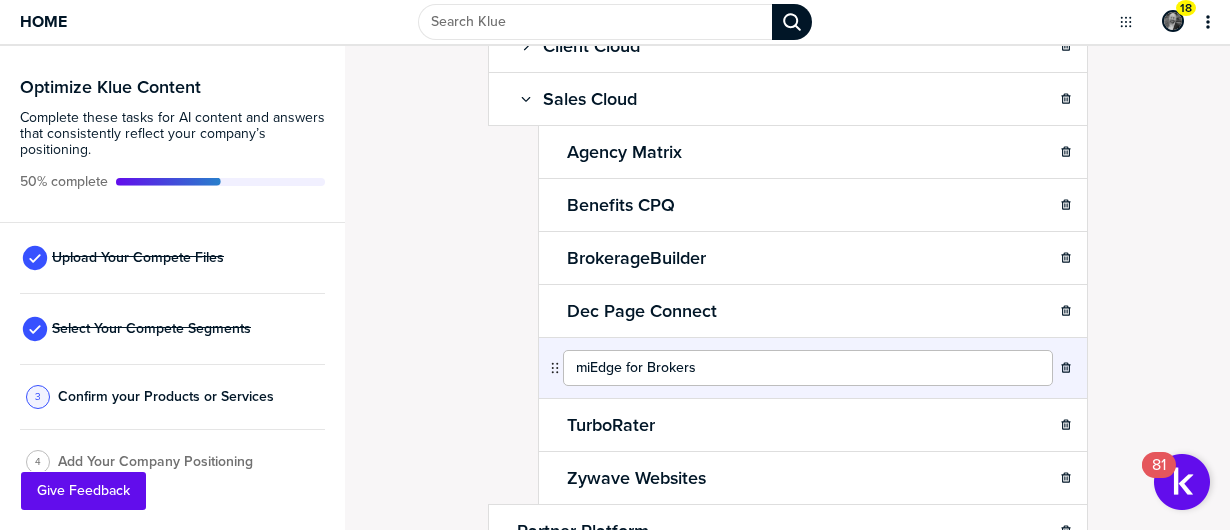 type on "miEdge for Brokers" 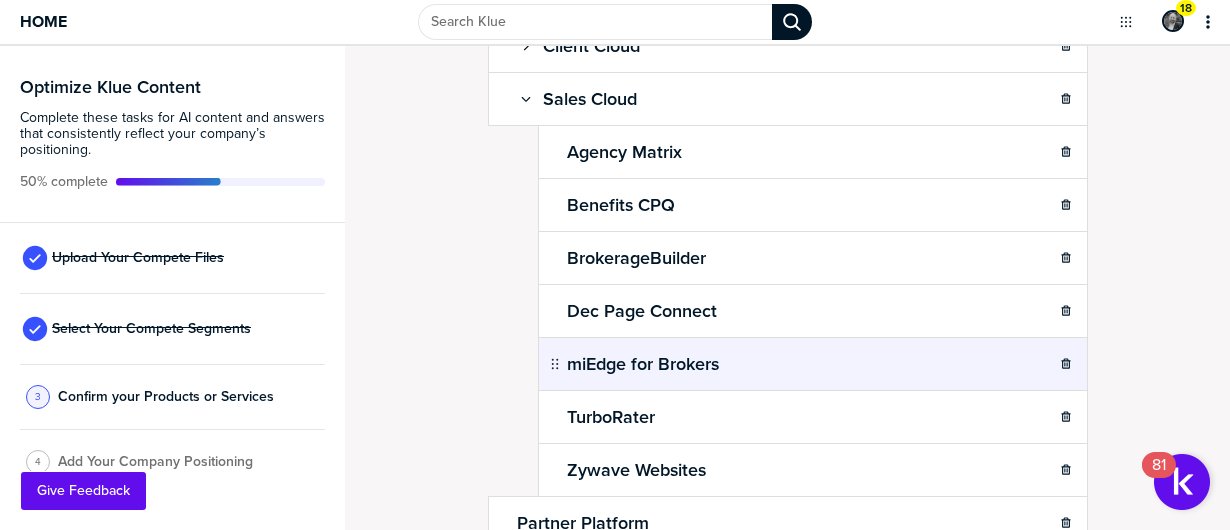 scroll, scrollTop: 1017, scrollLeft: 0, axis: vertical 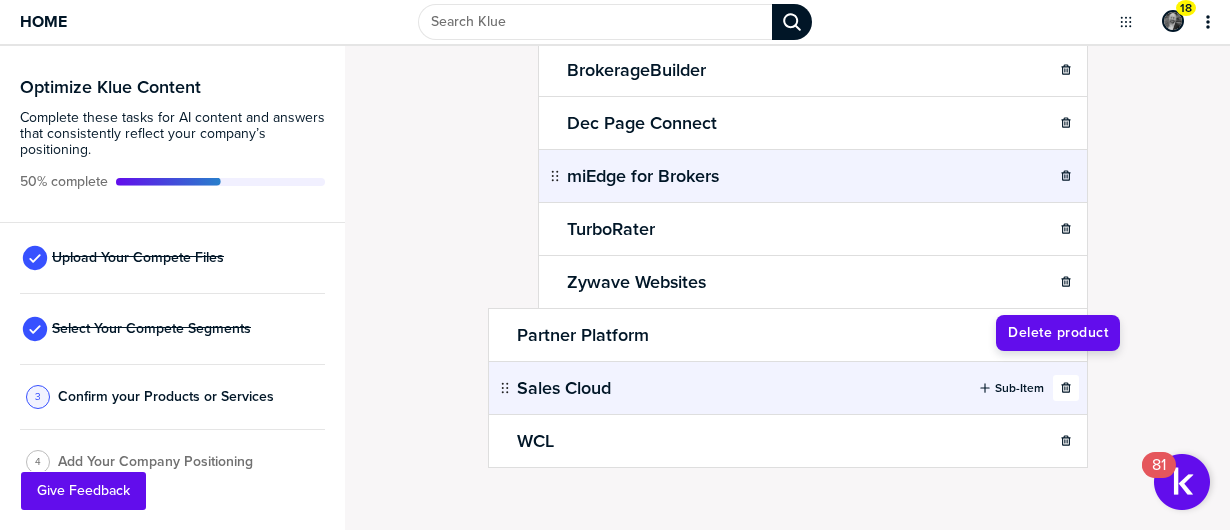 click 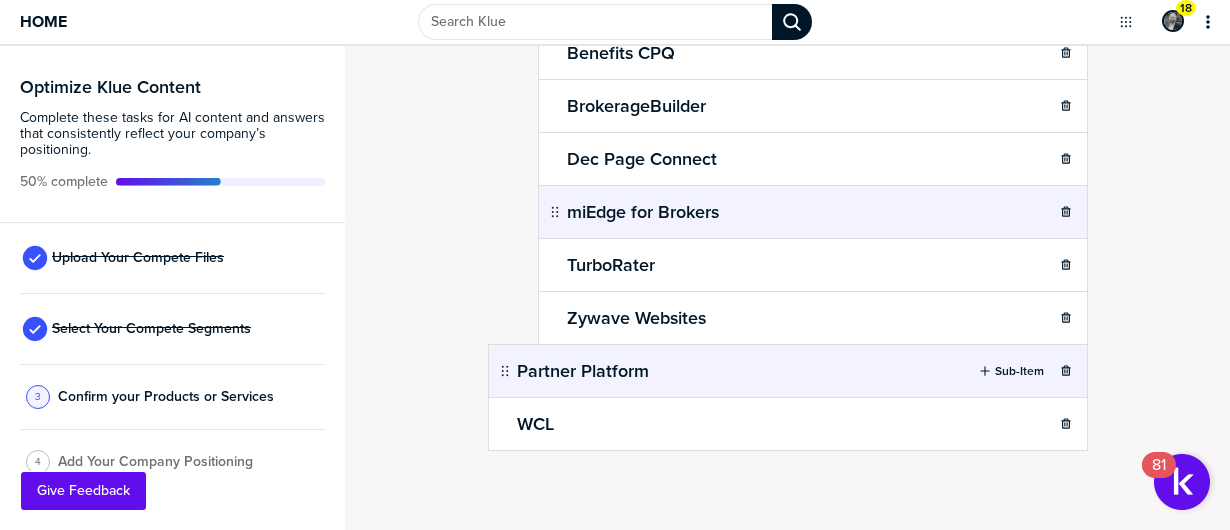 scroll, scrollTop: 965, scrollLeft: 0, axis: vertical 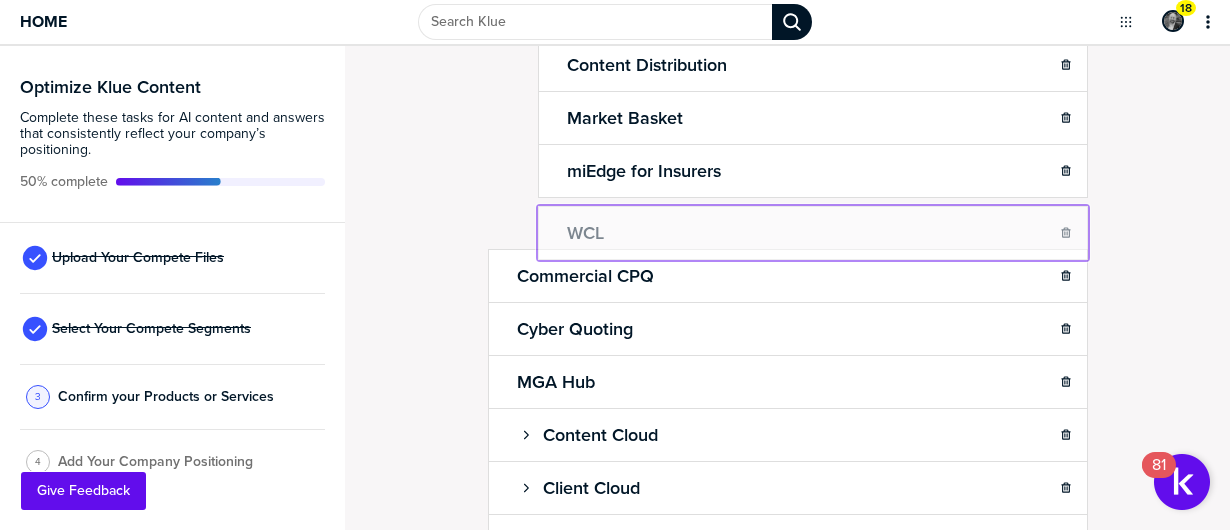 drag, startPoint x: 496, startPoint y: 421, endPoint x: 587, endPoint y: 207, distance: 232.54462 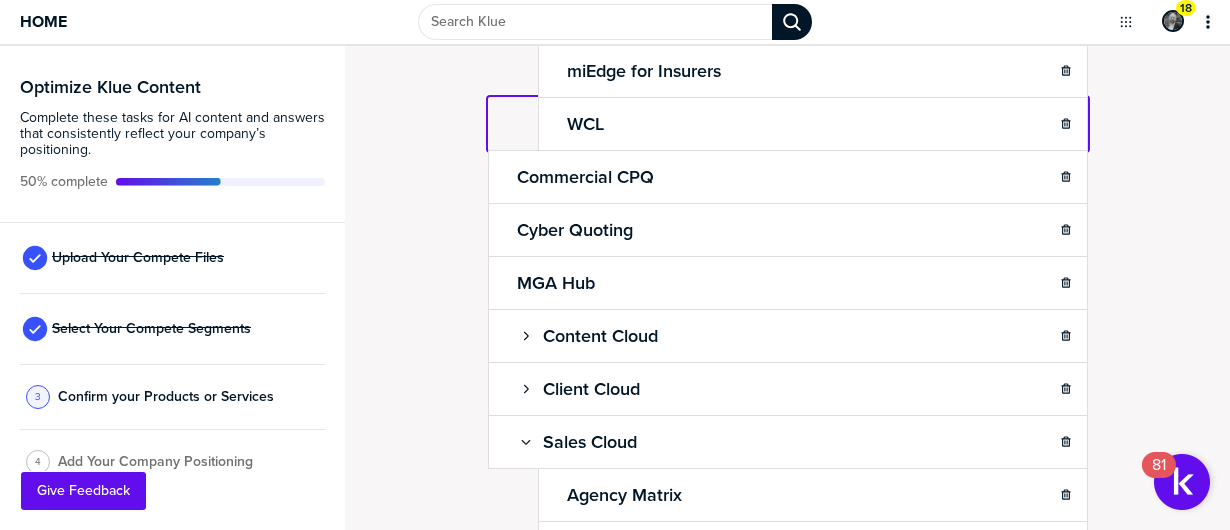 scroll, scrollTop: 739, scrollLeft: 0, axis: vertical 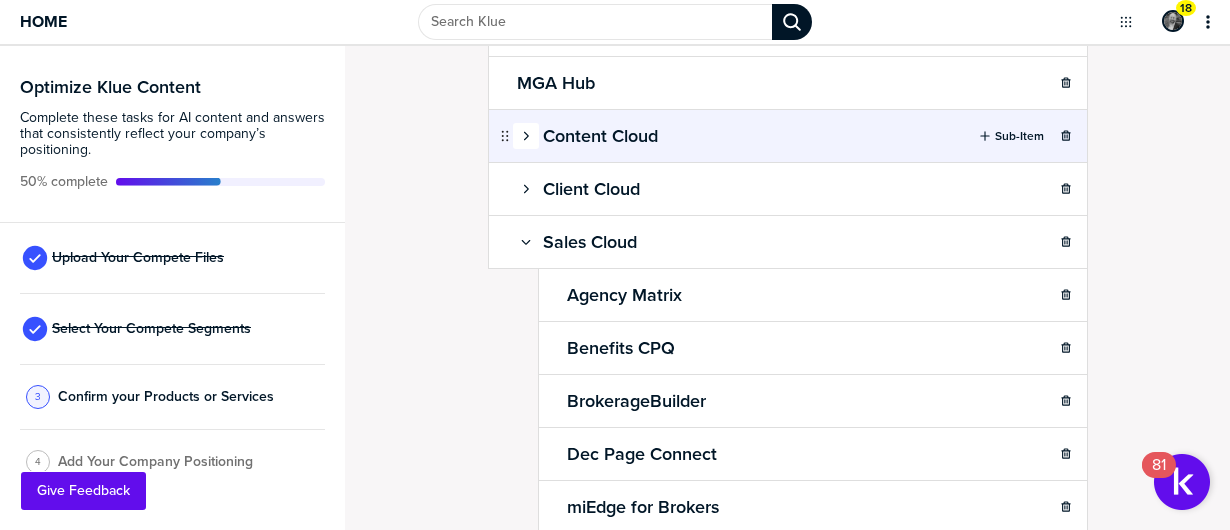 click 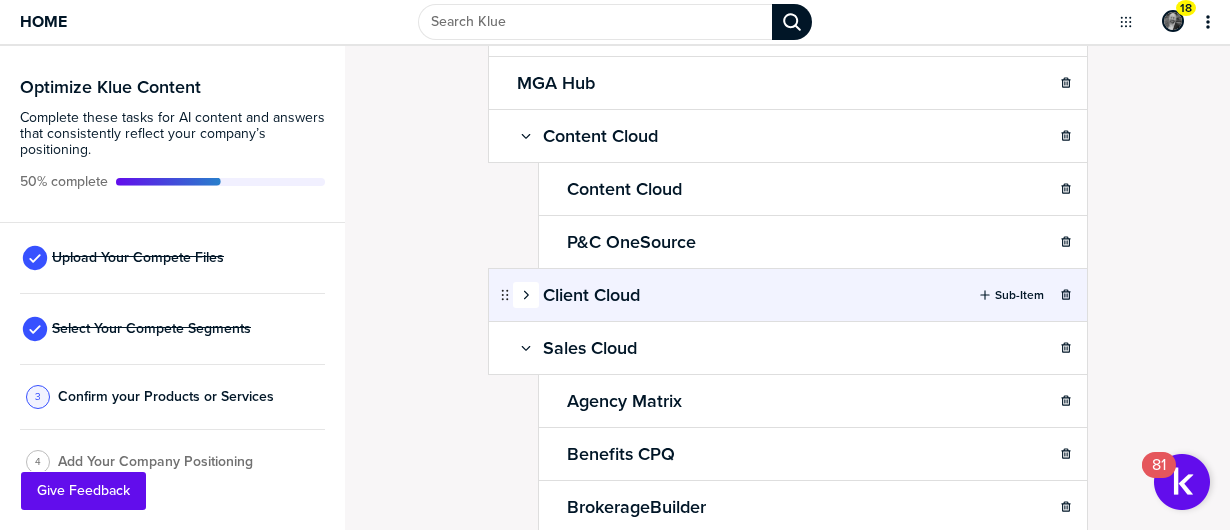 click 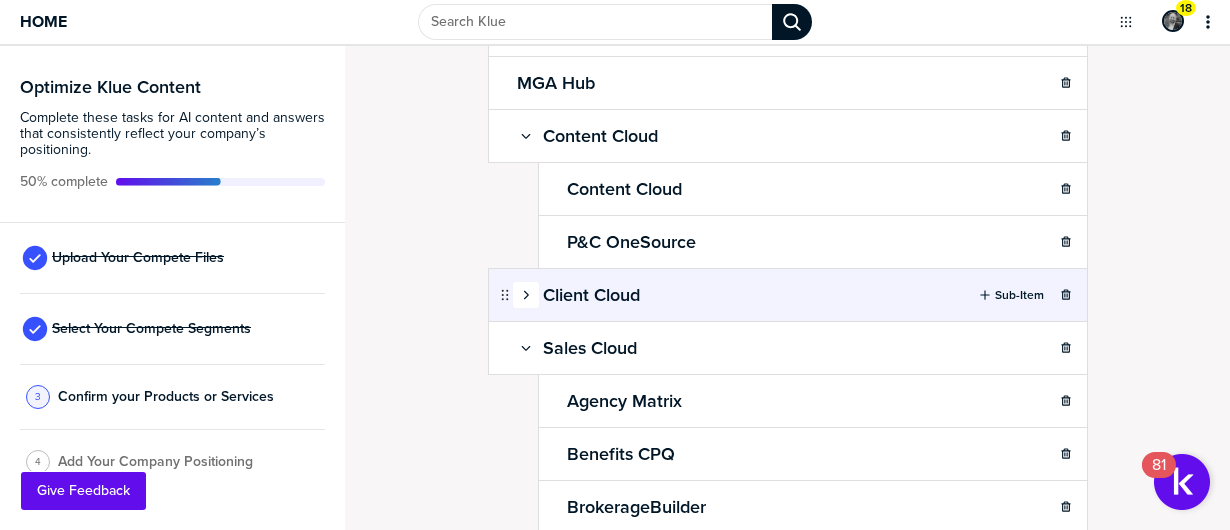 click 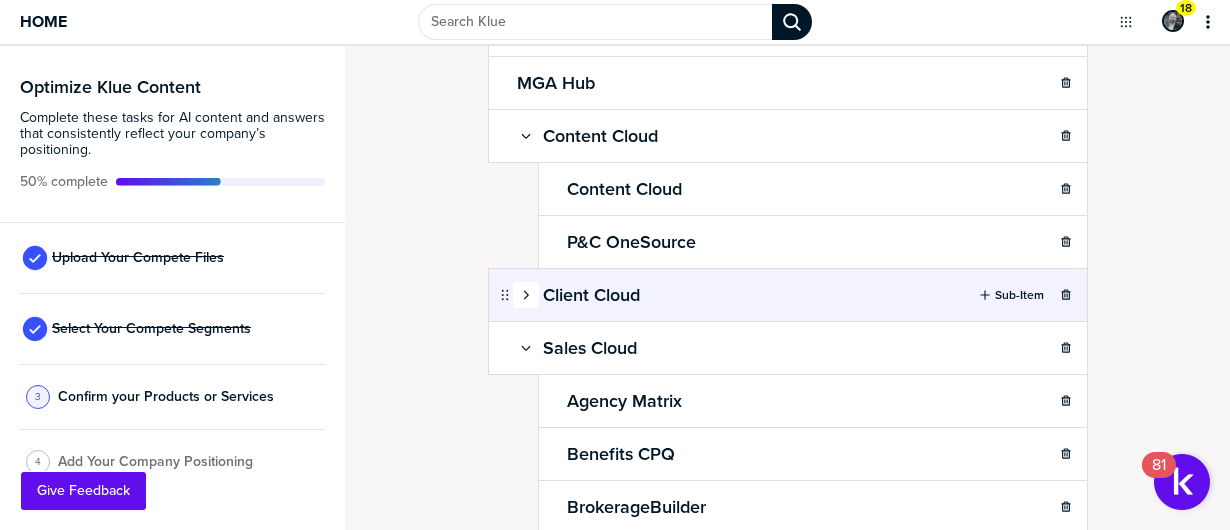 click 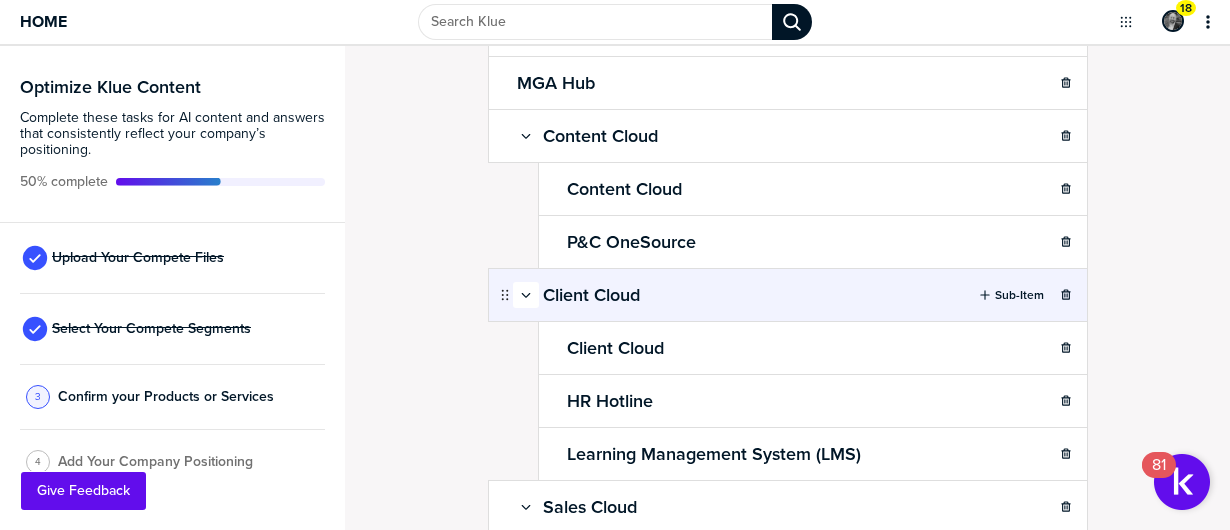 click 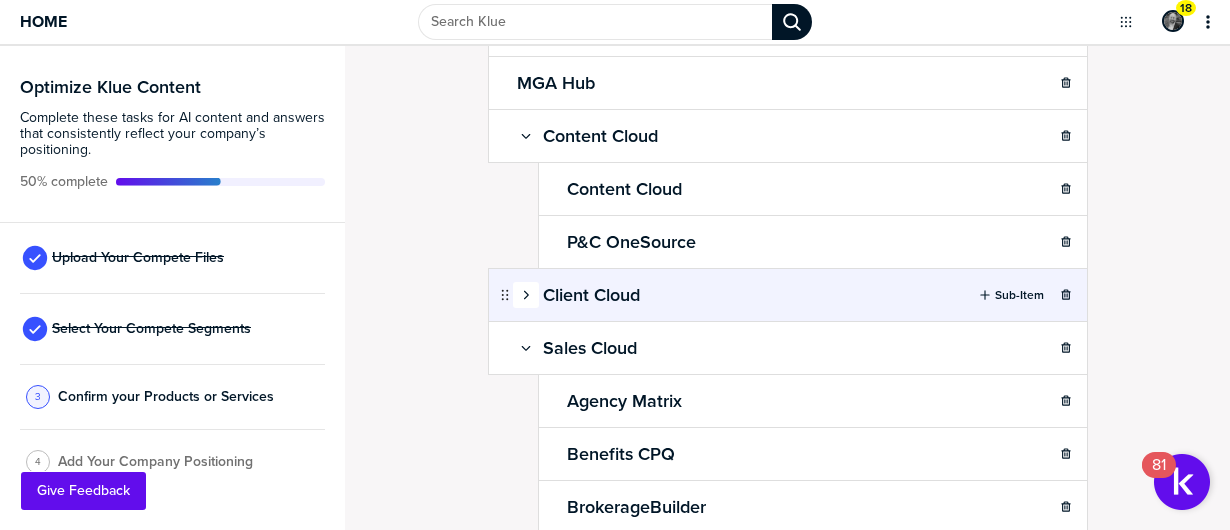 click 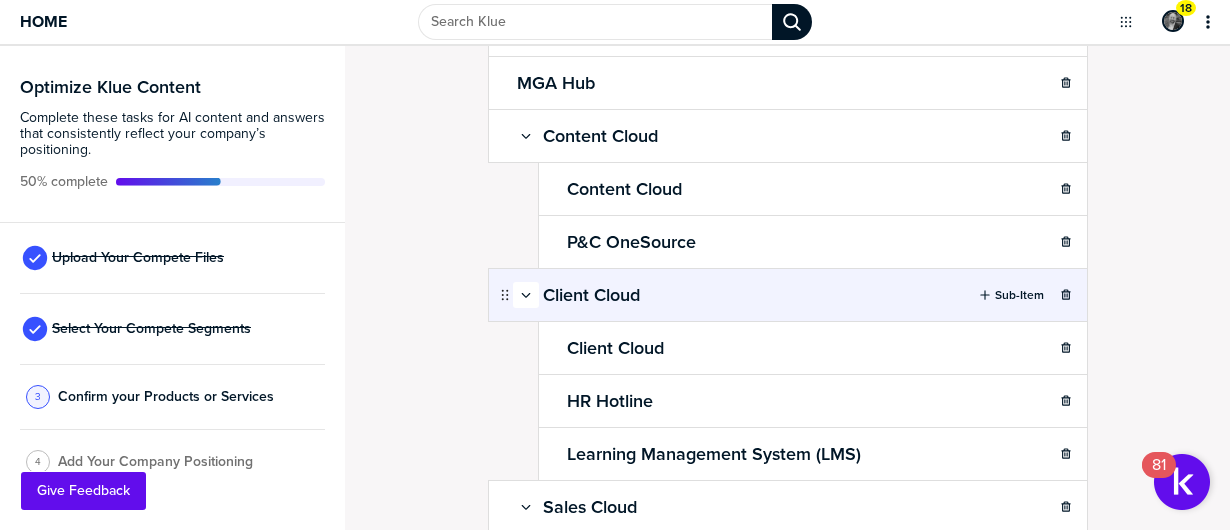 click 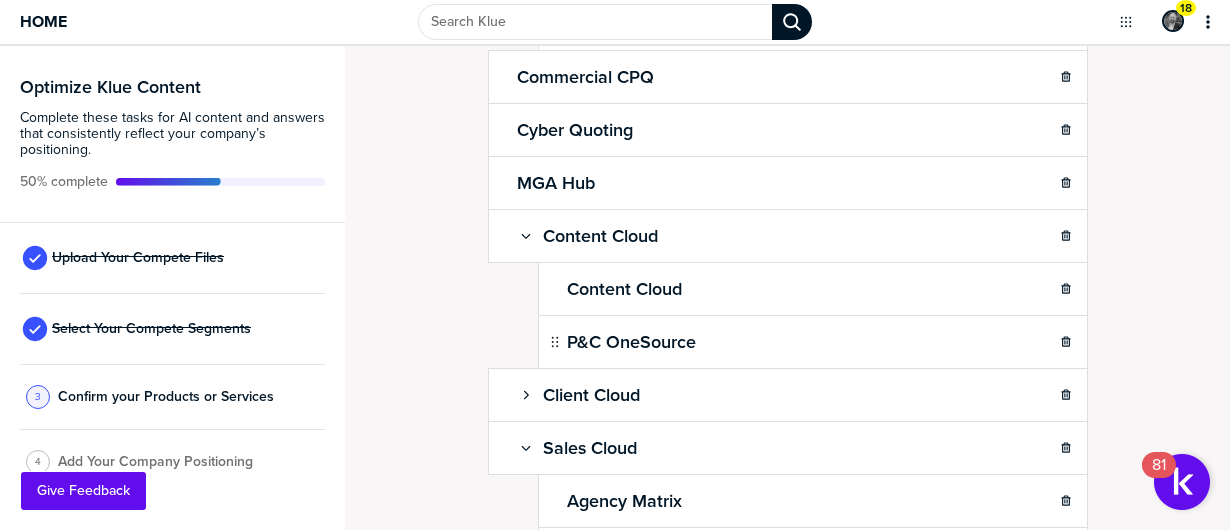 scroll, scrollTop: 670, scrollLeft: 0, axis: vertical 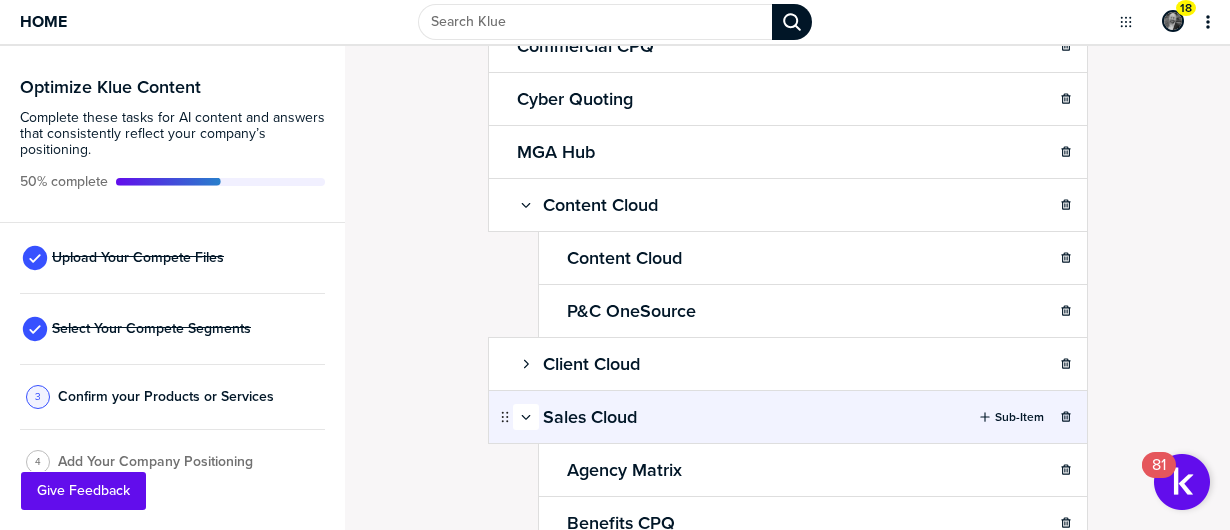 click at bounding box center [526, 417] 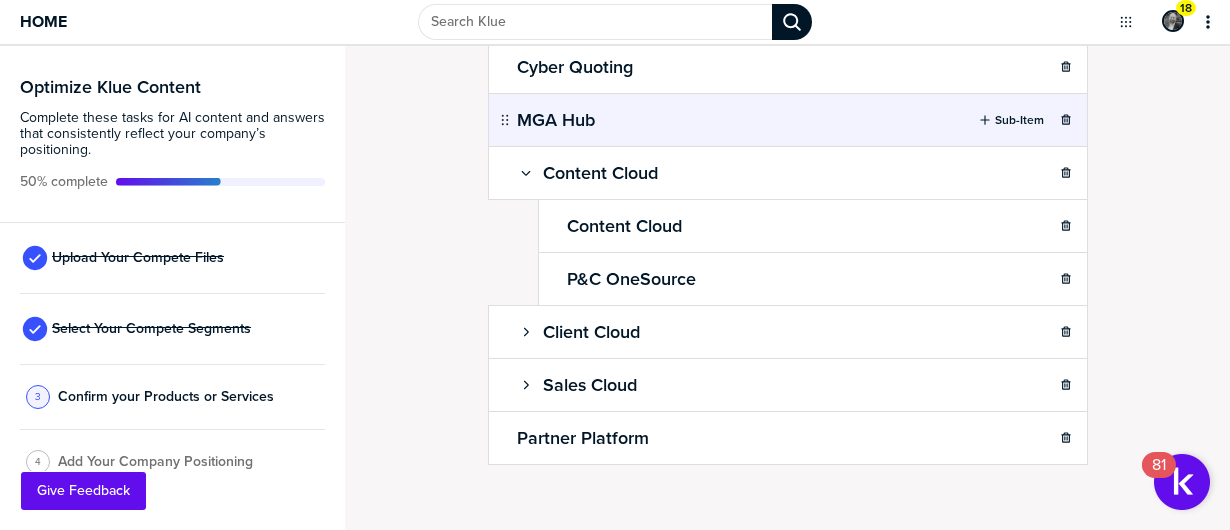 scroll, scrollTop: 703, scrollLeft: 0, axis: vertical 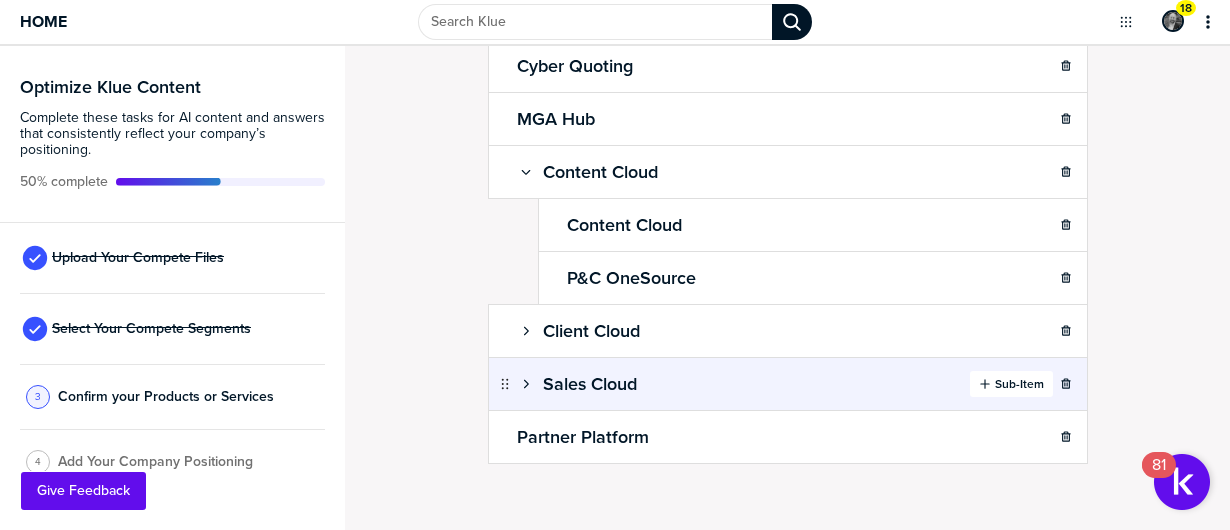 click on "Sub-Item" at bounding box center (1019, 384) 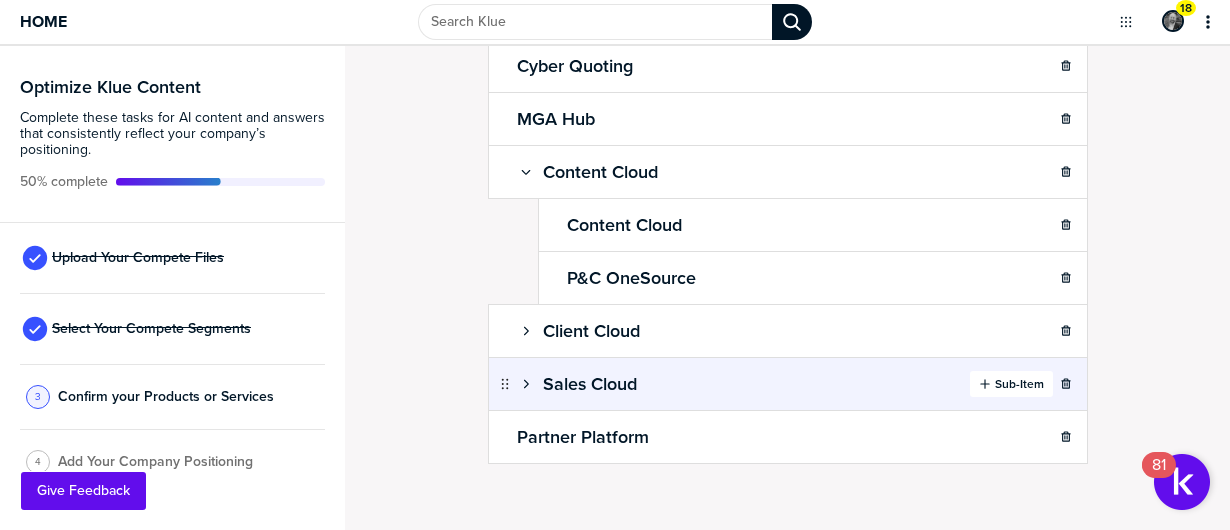 click on "Sub-Item" at bounding box center (1019, 384) 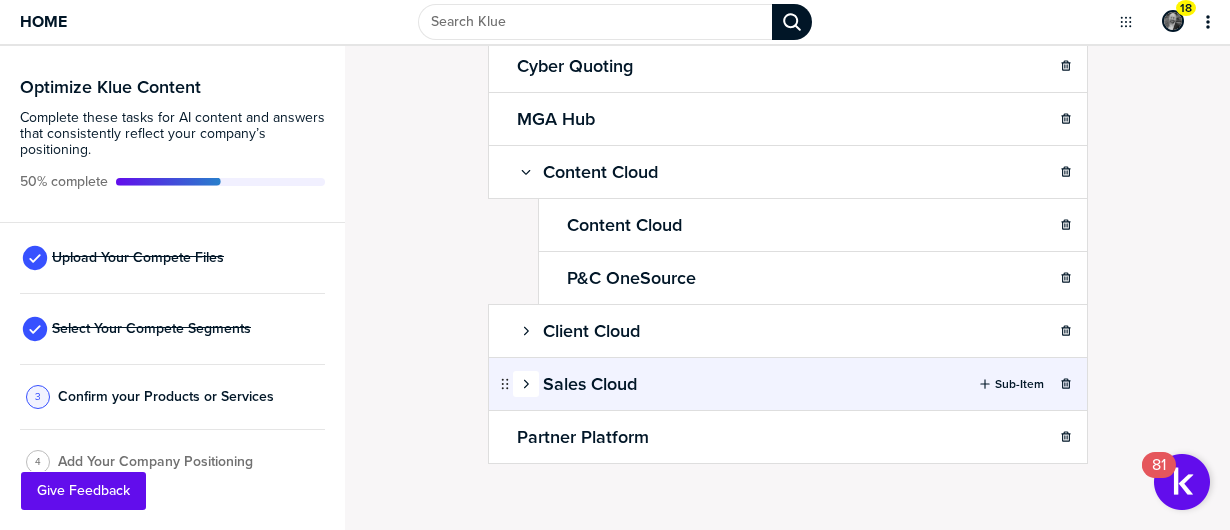 click 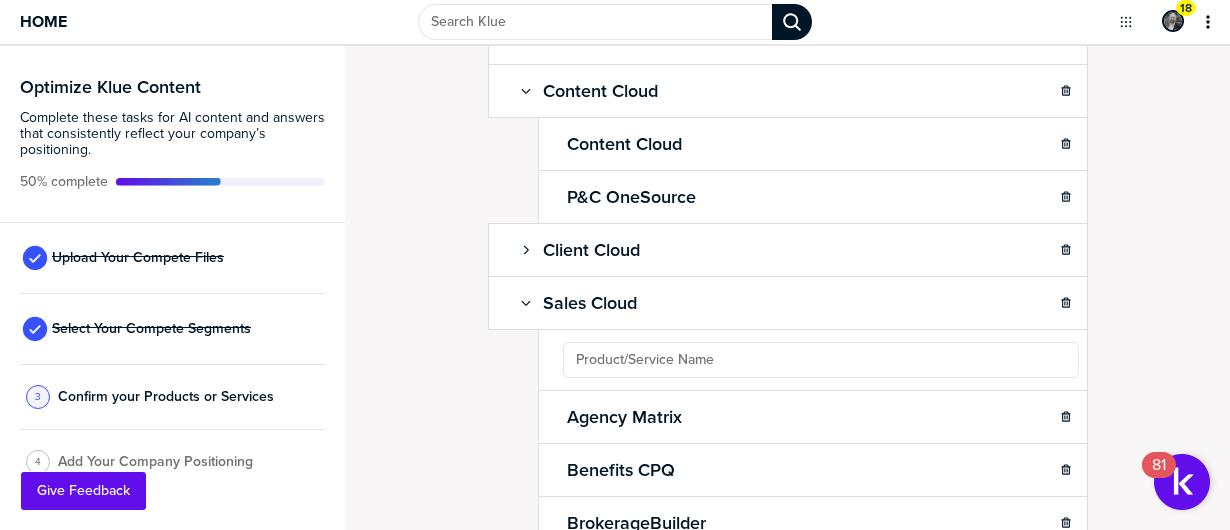 scroll, scrollTop: 803, scrollLeft: 0, axis: vertical 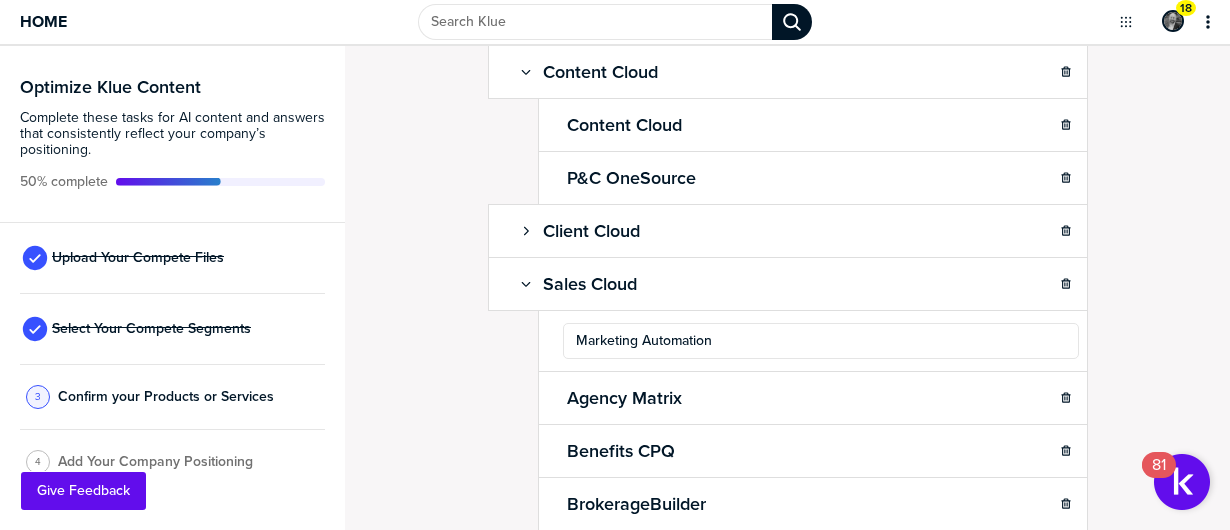 type on "Marketing Automation" 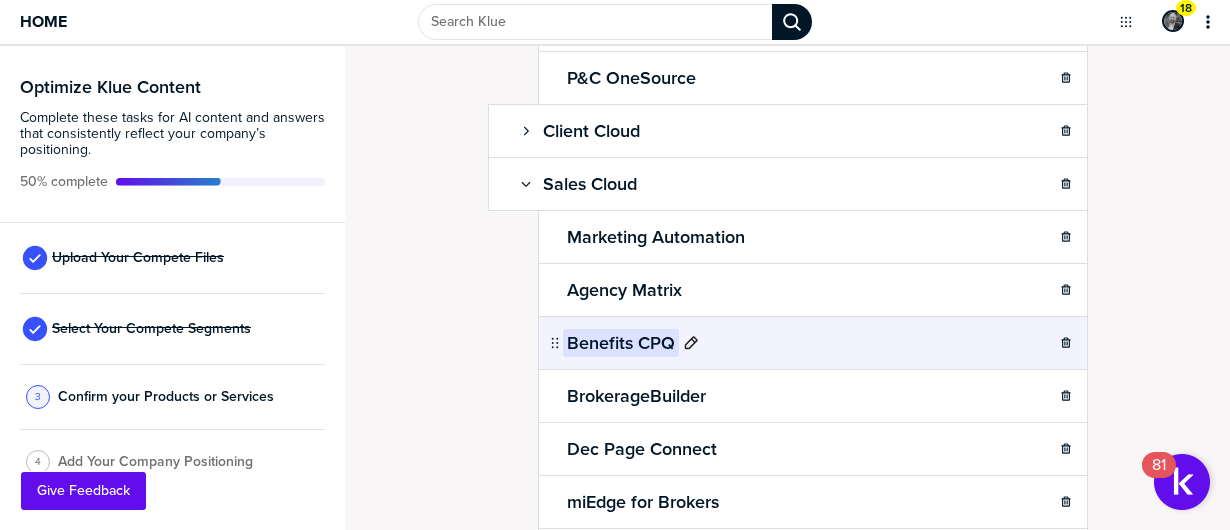 scroll, scrollTop: 1003, scrollLeft: 0, axis: vertical 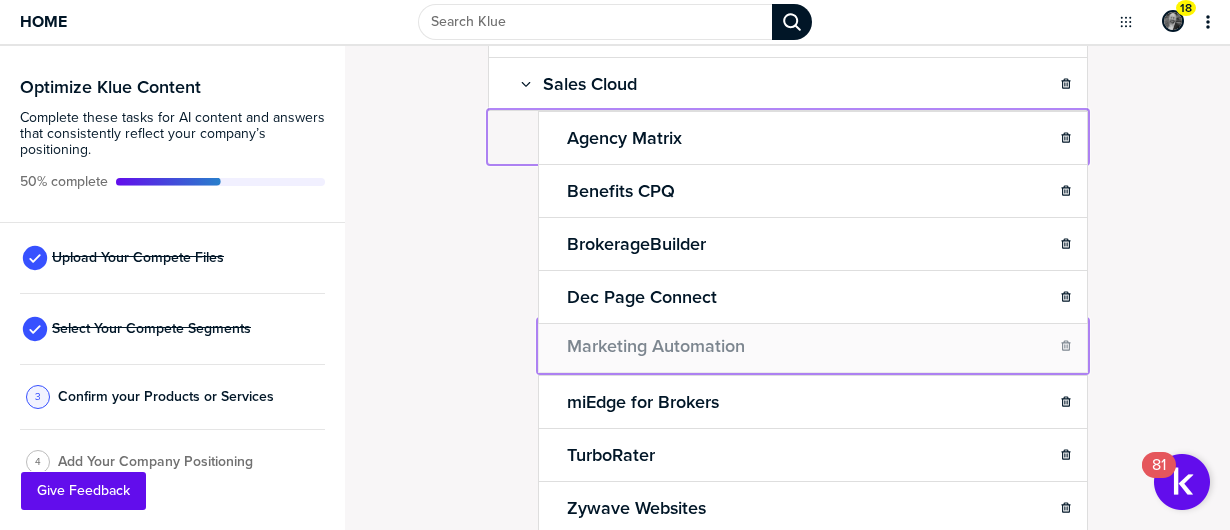 drag, startPoint x: 543, startPoint y: 125, endPoint x: 586, endPoint y: 338, distance: 217.29703 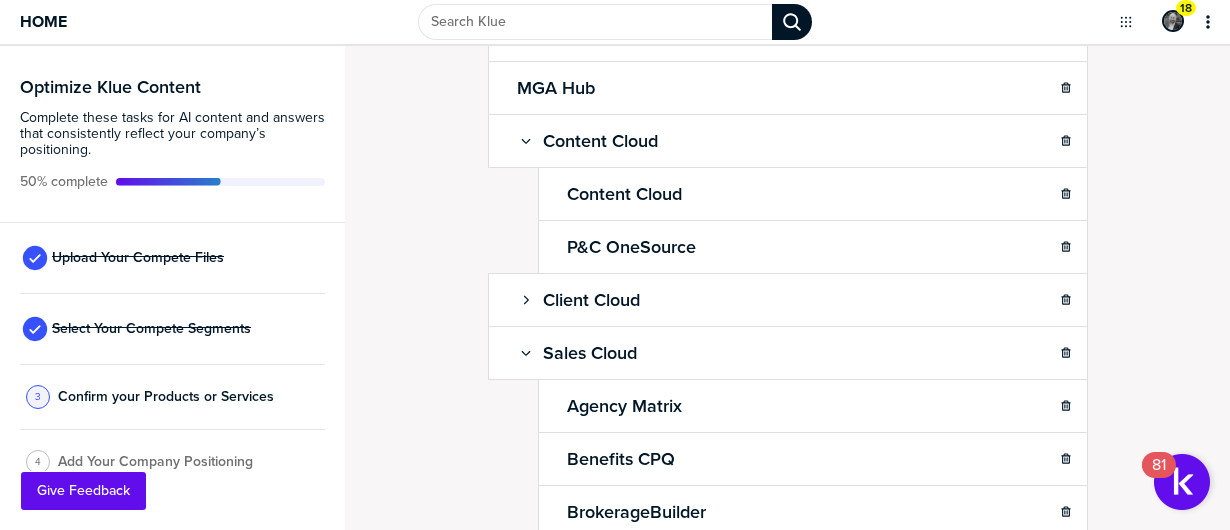 scroll, scrollTop: 703, scrollLeft: 0, axis: vertical 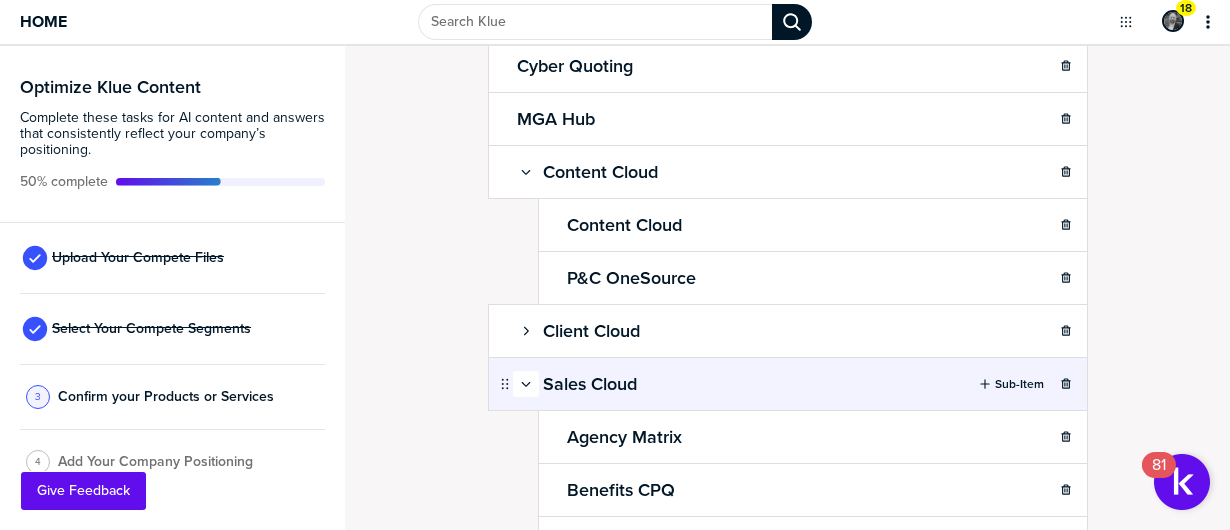 click 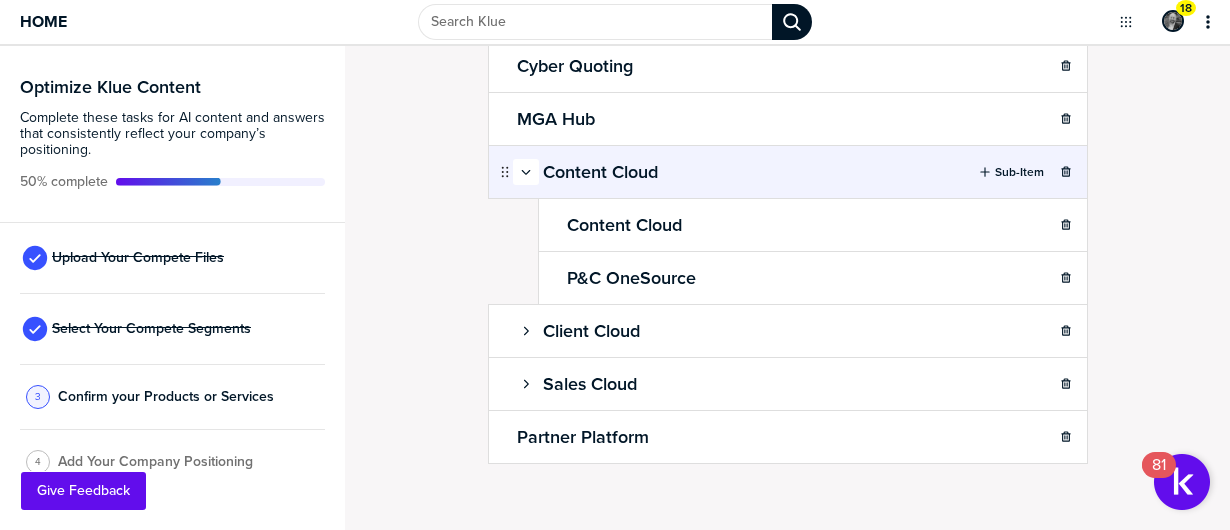 click 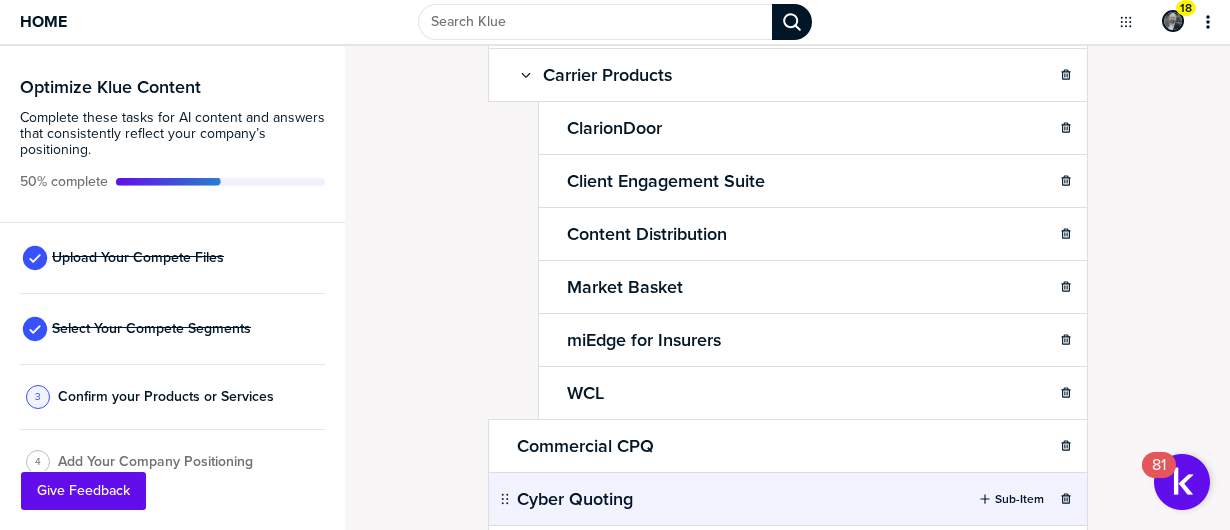 scroll, scrollTop: 98, scrollLeft: 0, axis: vertical 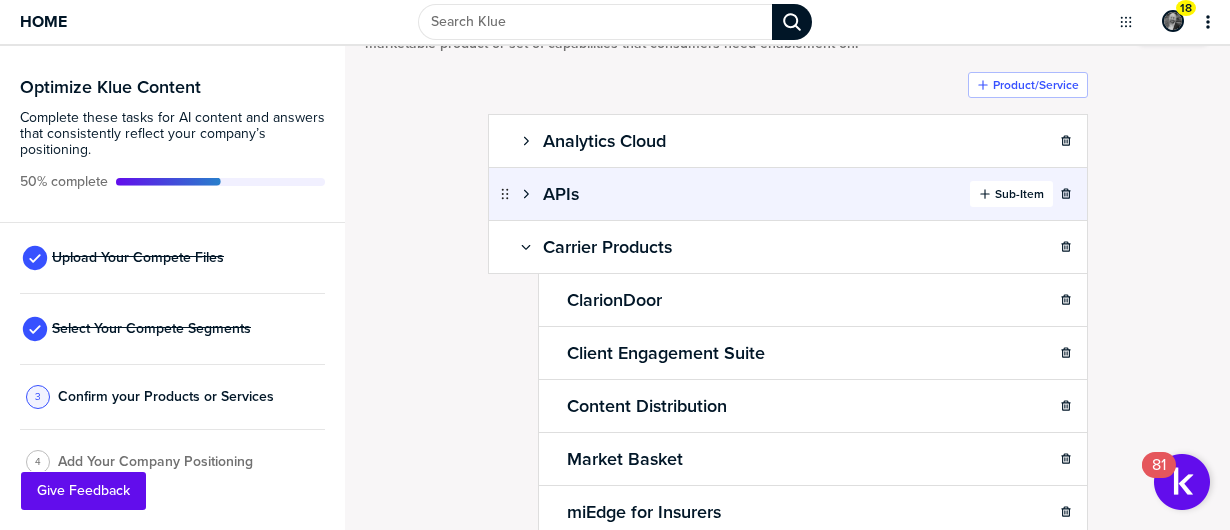 click on "Sub-Item" at bounding box center [1019, 194] 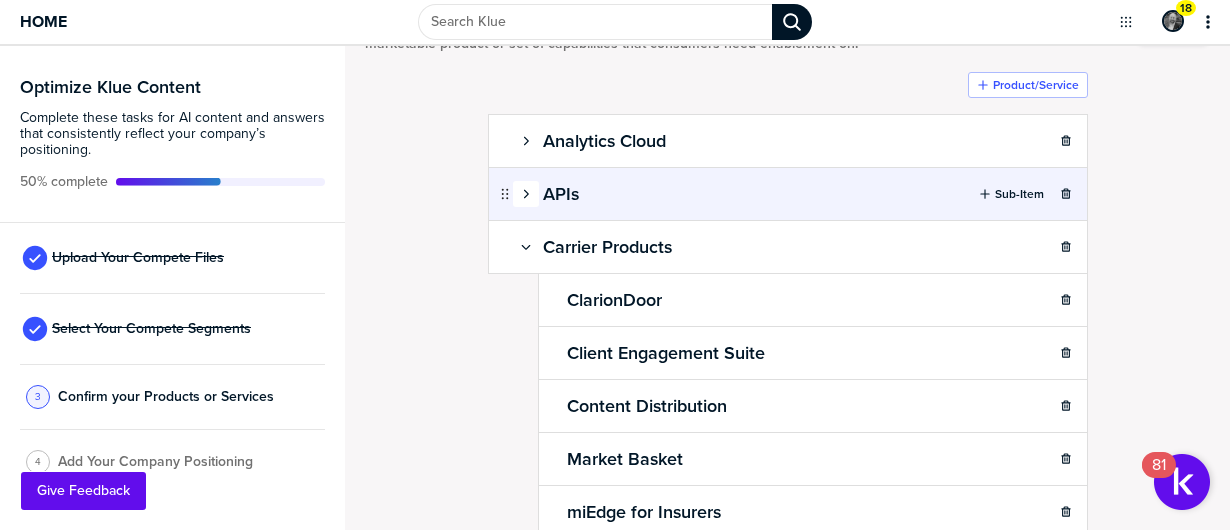 click 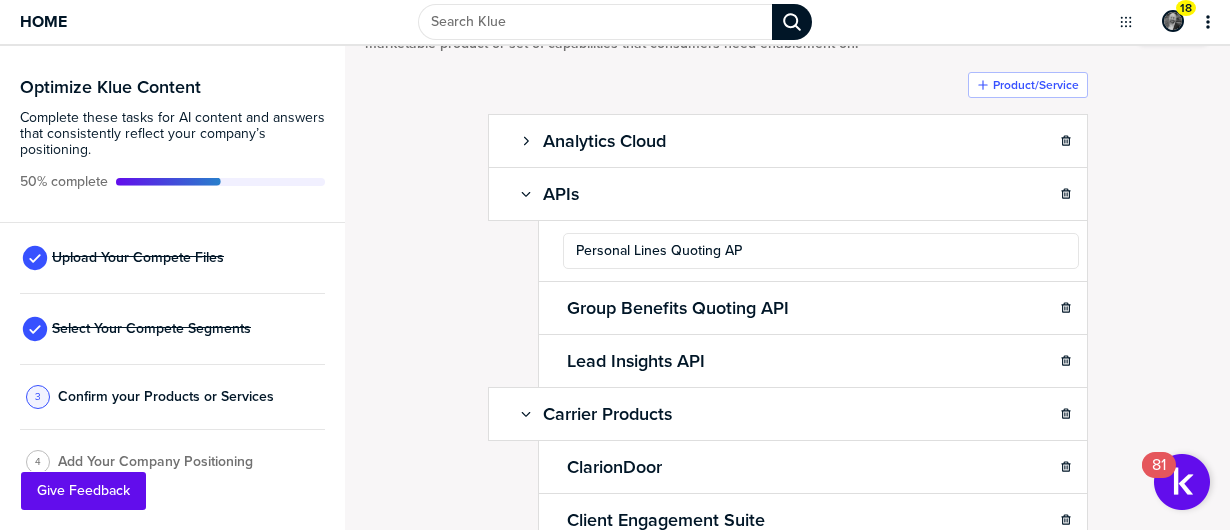 type on "Personal Lines Quoting API" 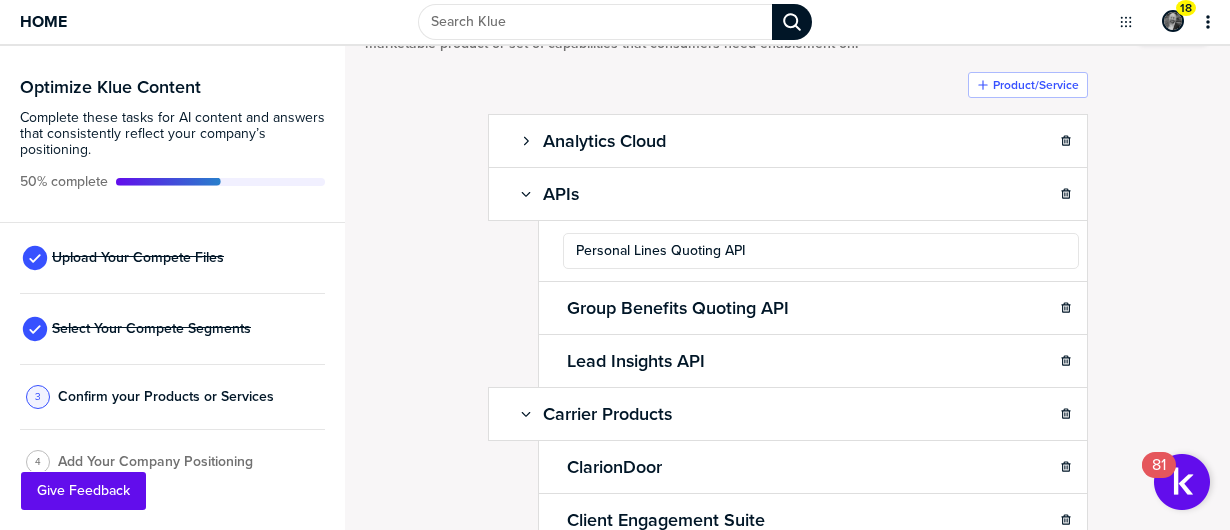 click on "Confirm Your Products and Services. Add, delete and re-arrange as needed.  Items can be 'grouped' via drop/drag.  Each item should be a marketable product or set of capabilities that consumers need enablement on. Done Product/Service Analytics Cloud Sub-Item APIs Sub-Item Personal Lines Quoting API Group Benefits Quoting API Lead Insights API Carrier Products Sub-Item ClarionDoor Client Engagement Suite Content Distribution Market Basket miEdge for Insurers WCL Commercial CPQ Sub-Item Cyber Quoting Sub-Item MGA Hub Sub-Item Content Cloud Sub-Item Client Cloud Sub-Item Sales Cloud Sub-Item Partner Platform Sub-Item
To pick up a draggable item, press the space bar.
While dragging, use the arrow keys to move the item.
Press space again to drop the item in its new position, or press escape to cancel.
pti-51 was dropped after pti-41." at bounding box center (787, 190) 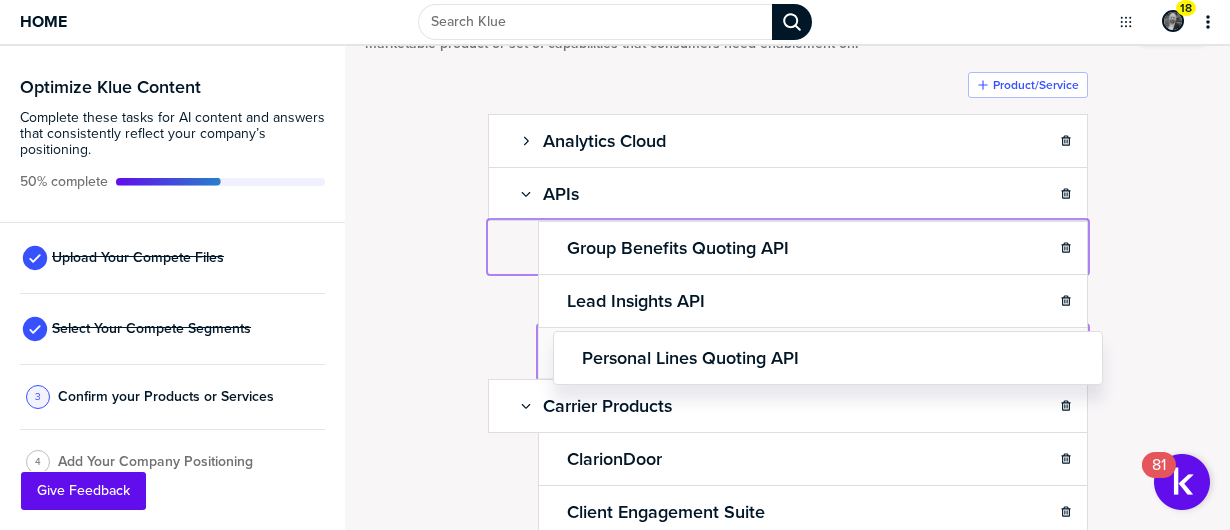 drag, startPoint x: 546, startPoint y: 241, endPoint x: 559, endPoint y: 349, distance: 108.779594 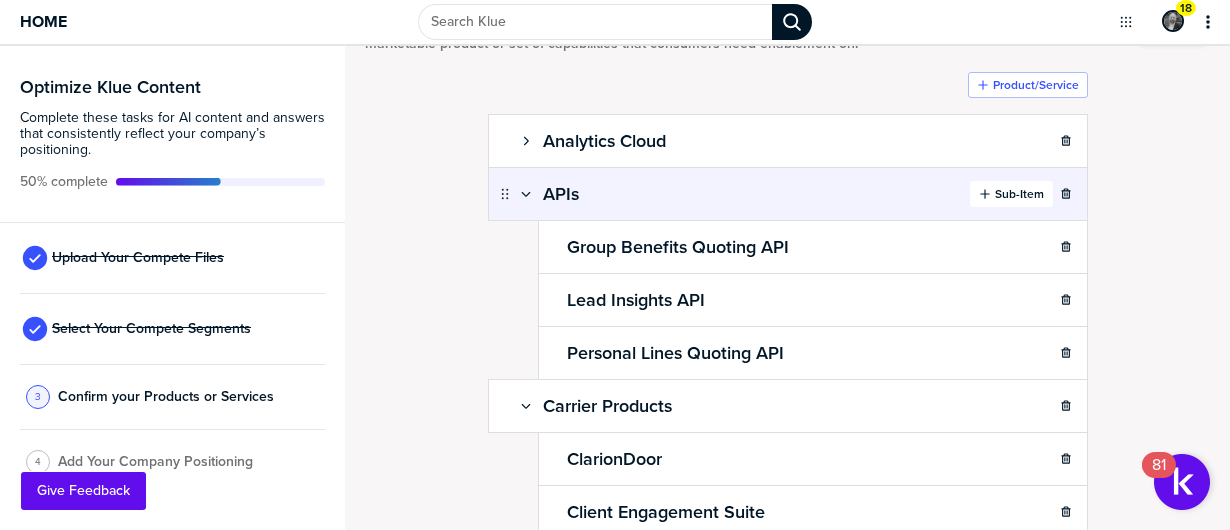 click on "Sub-Item" at bounding box center (1019, 194) 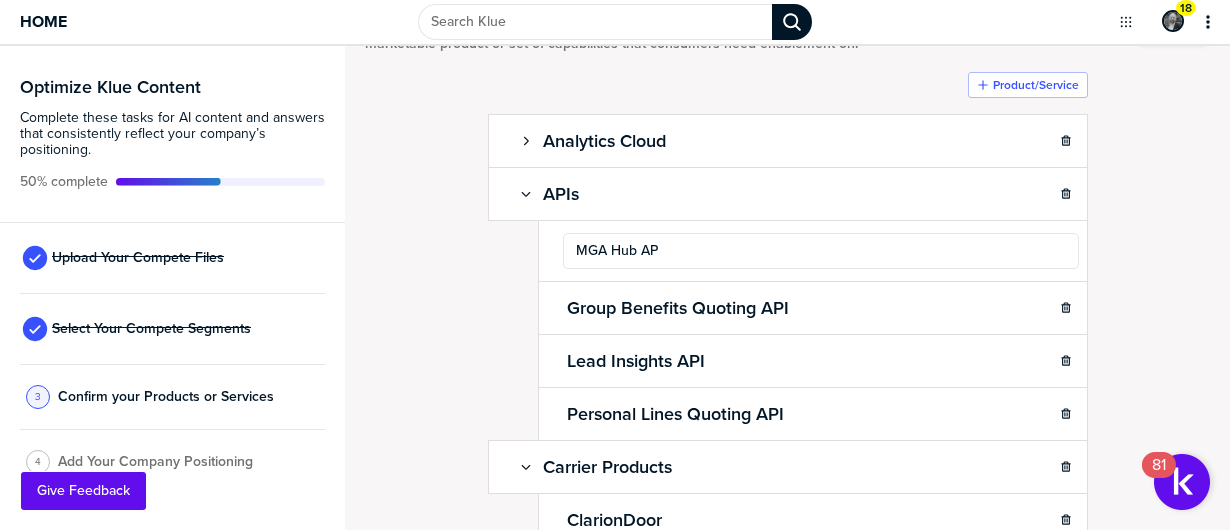 type on "MGA Hub API" 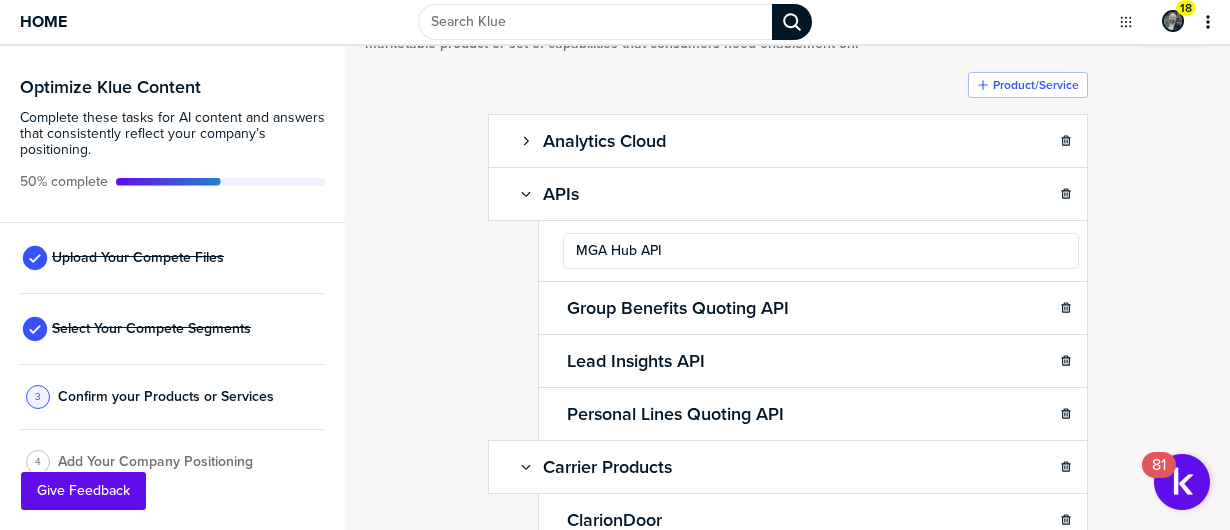 click on "Confirm Your Products and Services. Add, delete and re-arrange as needed.  Items can be 'grouped' via drop/drag.  Each item should be a marketable product or set of capabilities that consumers need enablement on. Done Product/Service Analytics Cloud Sub-Item APIs Sub-Item MGA Hub API Group Benefits Quoting API Lead Insights API Personal Lines Quoting API Carrier Products Sub-Item ClarionDoor Client Engagement Suite Content Distribution Market Basket miEdge for Insurers WCL Commercial CPQ Sub-Item Cyber Quoting Sub-Item MGA Hub Sub-Item Content Cloud Sub-Item Client Cloud Sub-Item Sales Cloud Sub-Item Partner Platform Sub-Item
To pick up a draggable item, press the space bar.
While dragging, use the arrow keys to move the item.
Press space again to drop the item in its new position, or press escape to cancel.
pti-52 was dropped after pti-34." at bounding box center [787, 190] 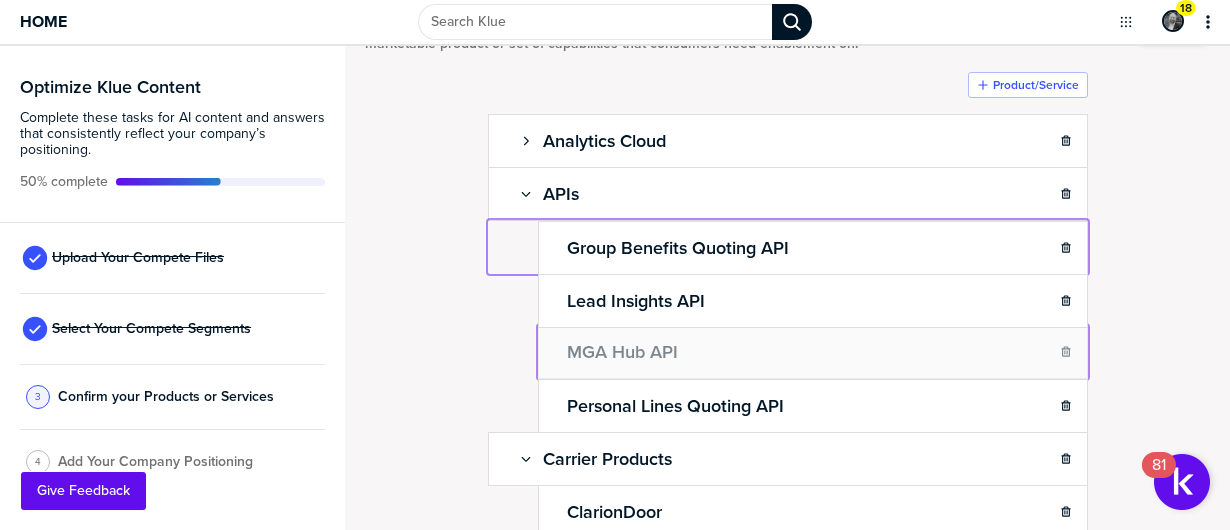 drag, startPoint x: 546, startPoint y: 240, endPoint x: 556, endPoint y: 357, distance: 117.426575 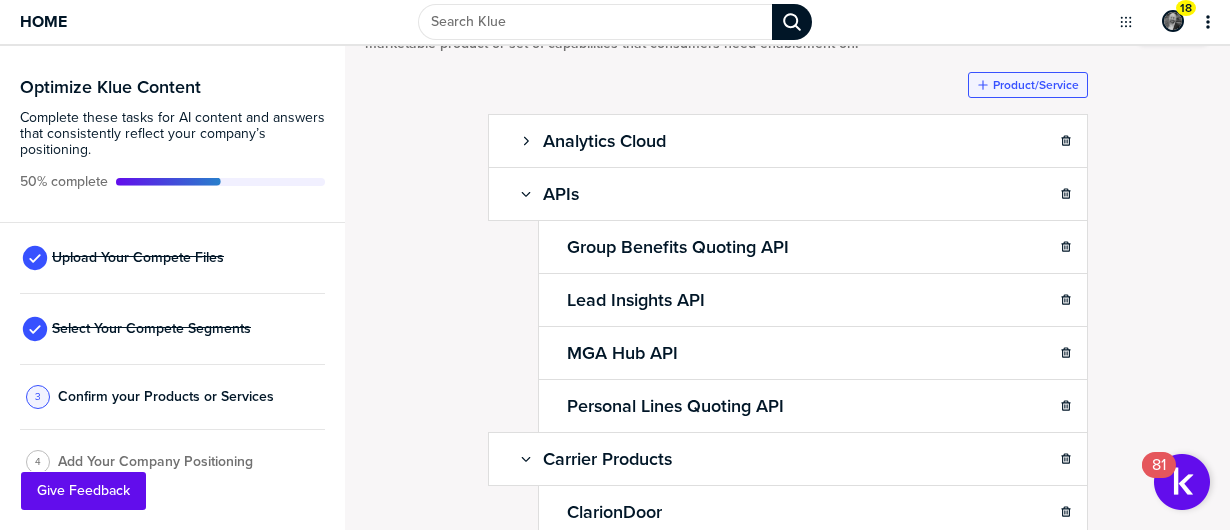 click on "Product/Service" at bounding box center [1036, 85] 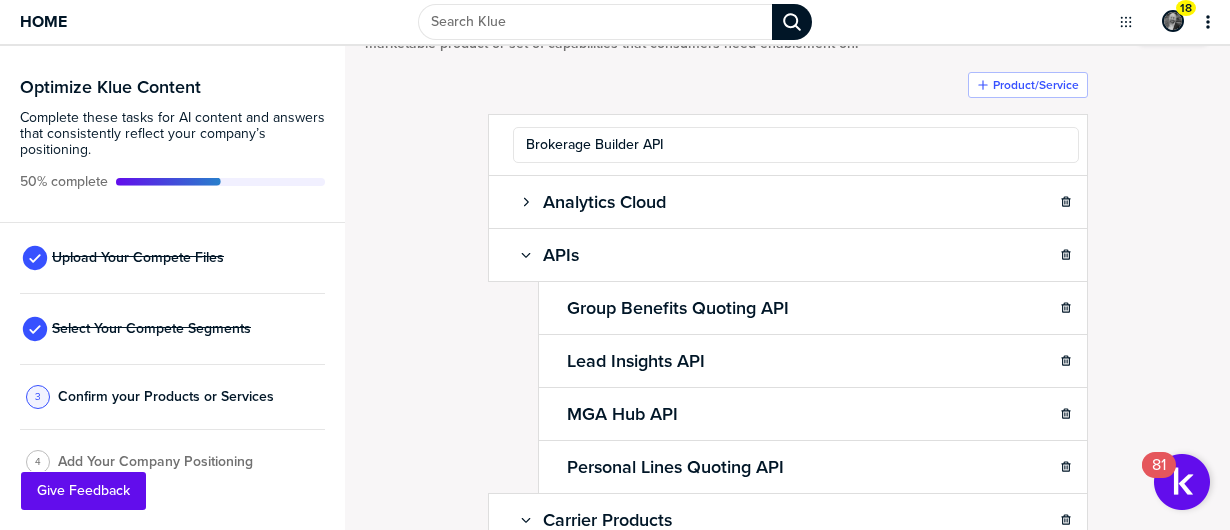 type on "Brokerage Builder API" 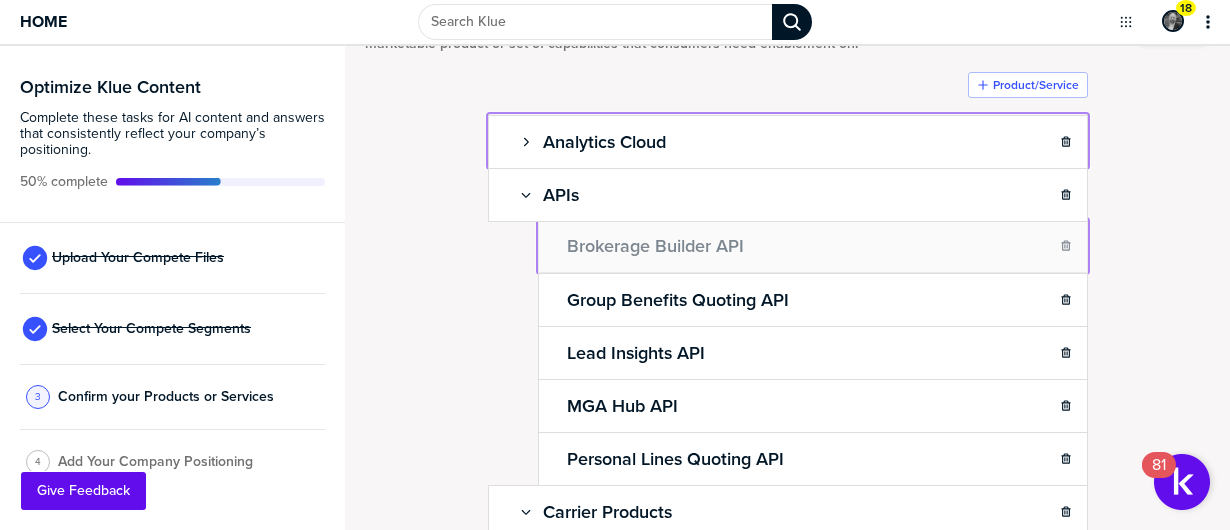 drag, startPoint x: 498, startPoint y: 137, endPoint x: 567, endPoint y: 248, distance: 130.69812 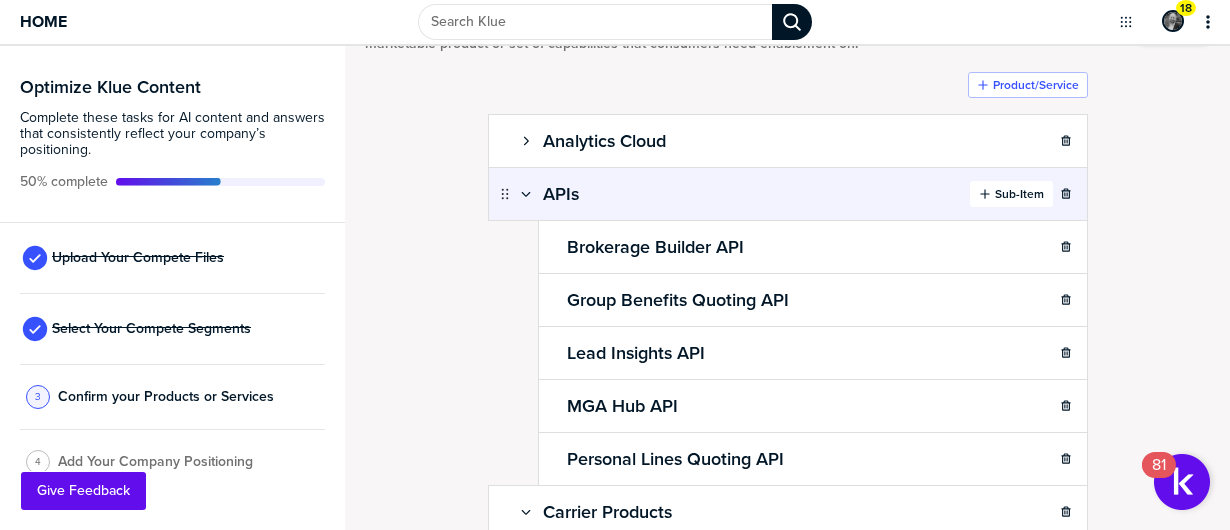 click on "Sub-Item" at bounding box center [1019, 194] 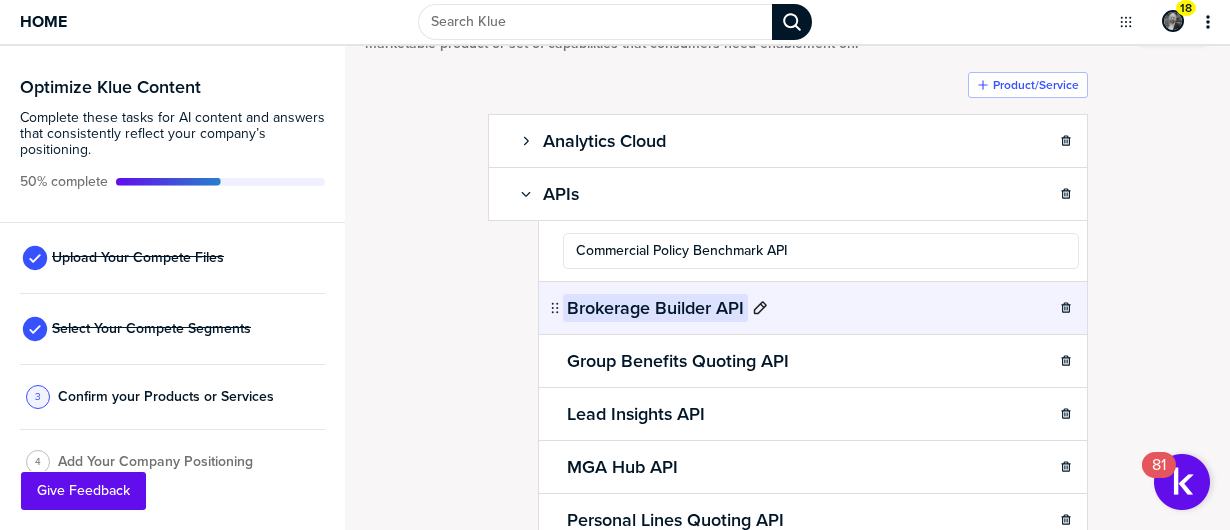 type on "Commercial Policy Benchmark API" 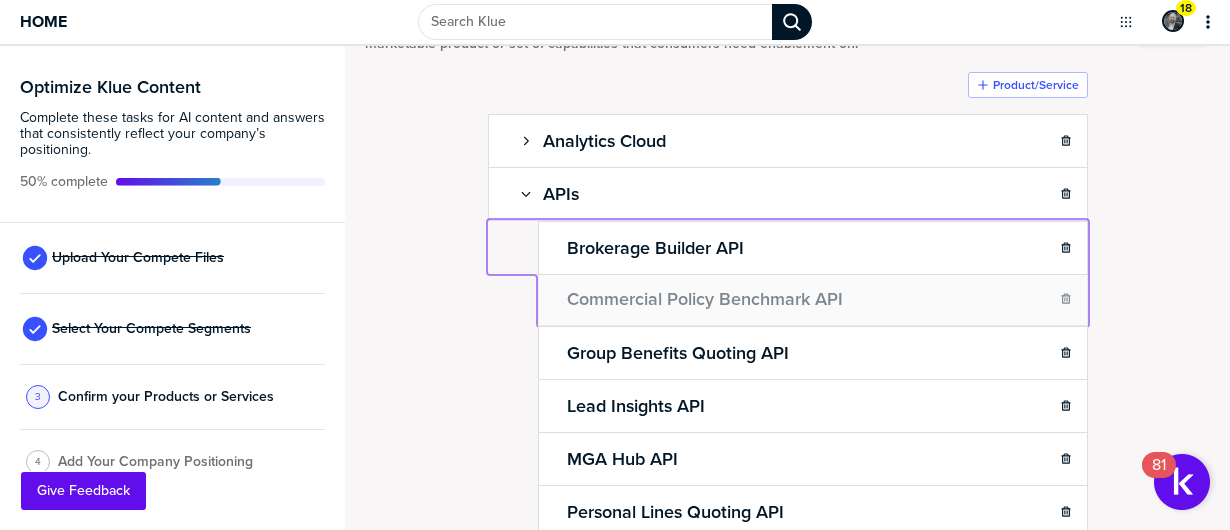 drag, startPoint x: 543, startPoint y: 242, endPoint x: 554, endPoint y: 303, distance: 61.983868 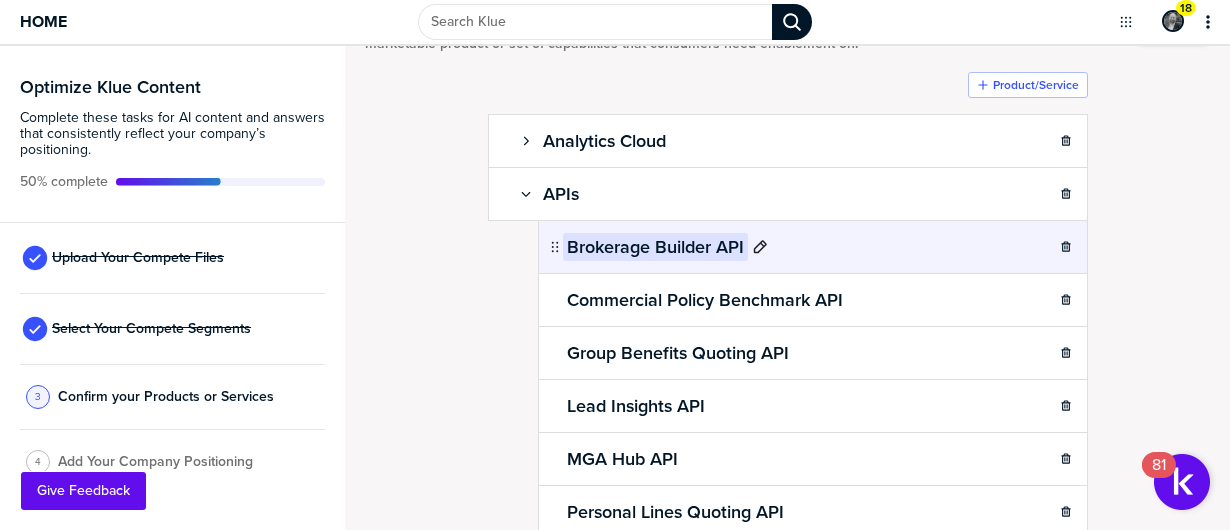 click 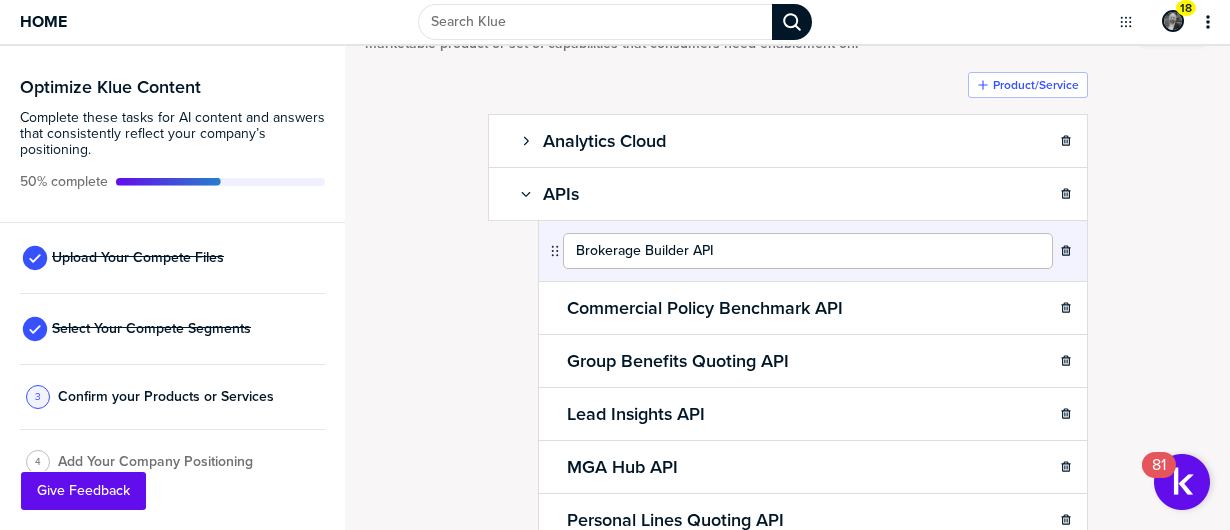 click on "Brokerage Builder API" at bounding box center [808, 251] 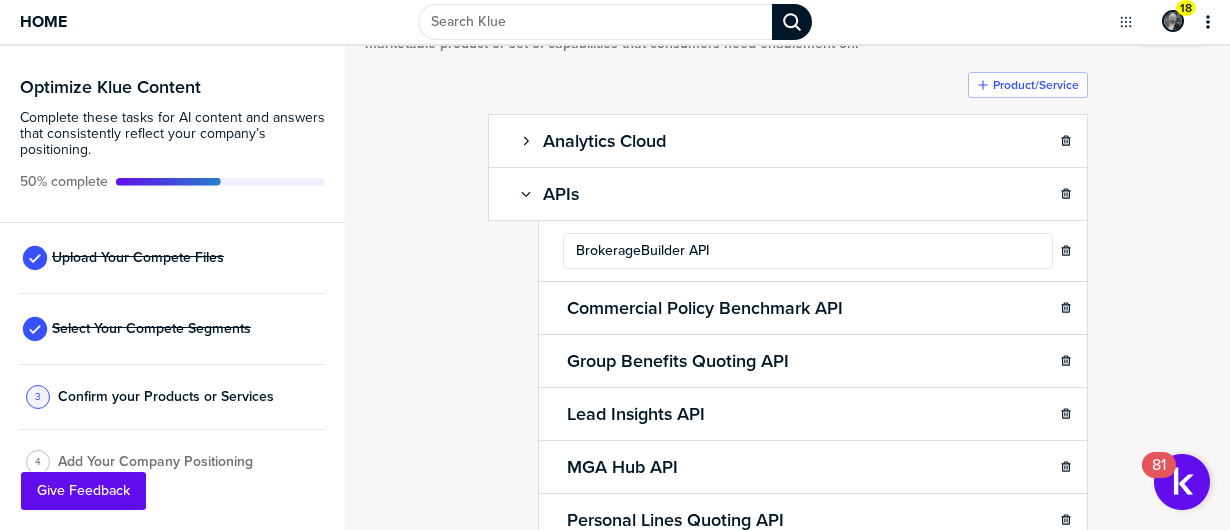 click on "Confirm Your Products and Services. Add, delete and re-arrange as needed.  Items can be 'grouped' via drop/drag.  Each item should be a marketable product or set of capabilities that consumers need enablement on. Done Product/Service Analytics Cloud Sub-Item APIs Sub-Item BrokerageBuilder API Commercial Policy Benchmark API Group Benefits Quoting API Lead Insights API MGA Hub API Personal Lines Quoting API Carrier Products Sub-Item ClarionDoor Client Engagement Suite Content Distribution Market Basket miEdge for Insurers WCL Commercial CPQ Sub-Item Cyber Quoting Sub-Item MGA Hub Sub-Item Content Cloud Sub-Item Client Cloud Sub-Item Sales Cloud Sub-Item Partner Platform Sub-Item
To pick up a draggable item, press the space bar.
While dragging, use the arrow keys to move the item.
Press space again to drop the item in its new position, or press escape to cancel.
pti-55 was dropped after pti-54." at bounding box center [787, 190] 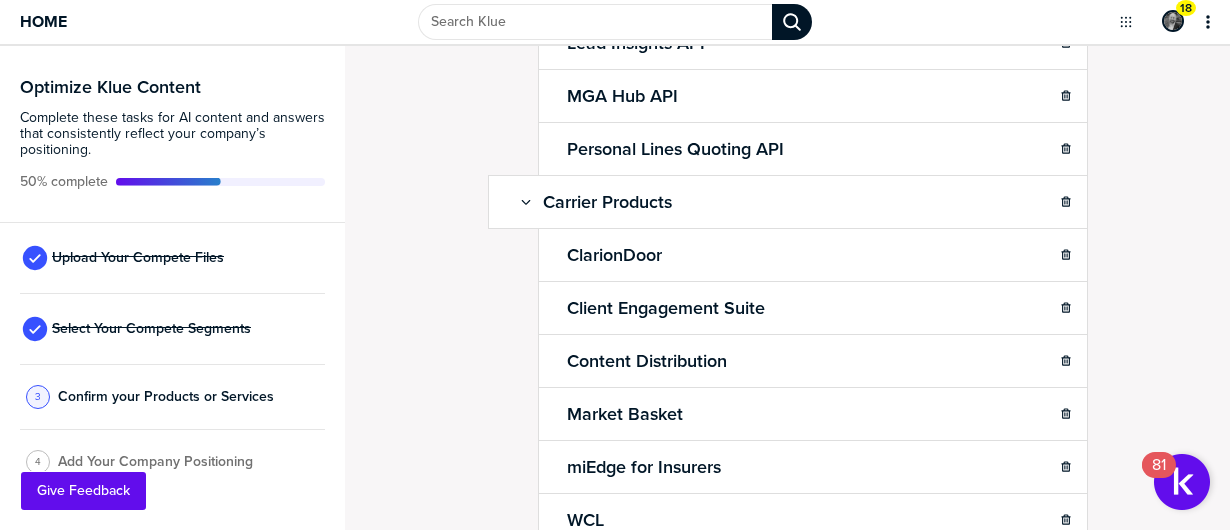 scroll, scrollTop: 112, scrollLeft: 0, axis: vertical 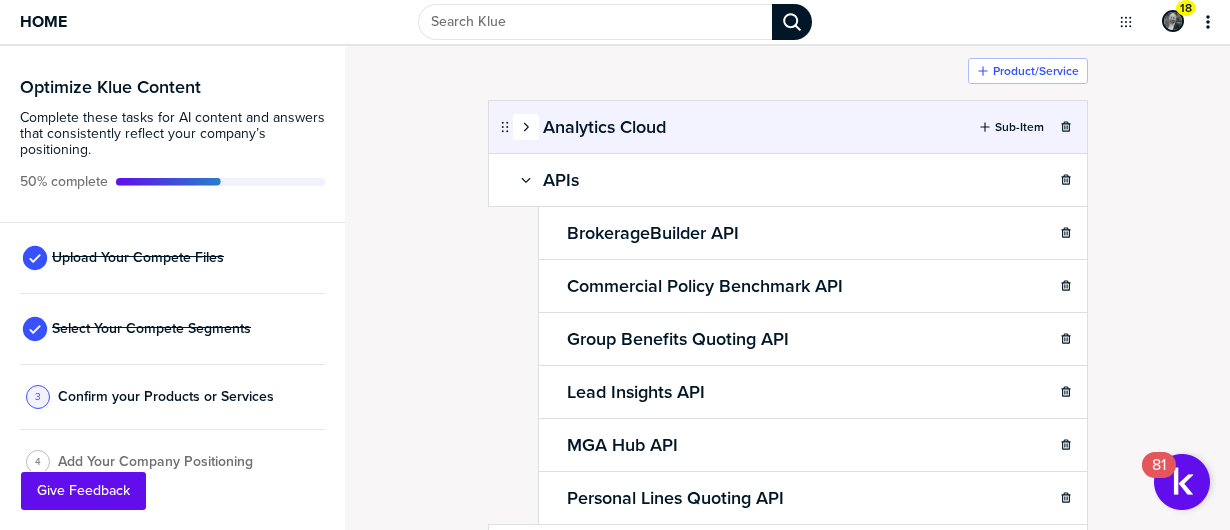 click 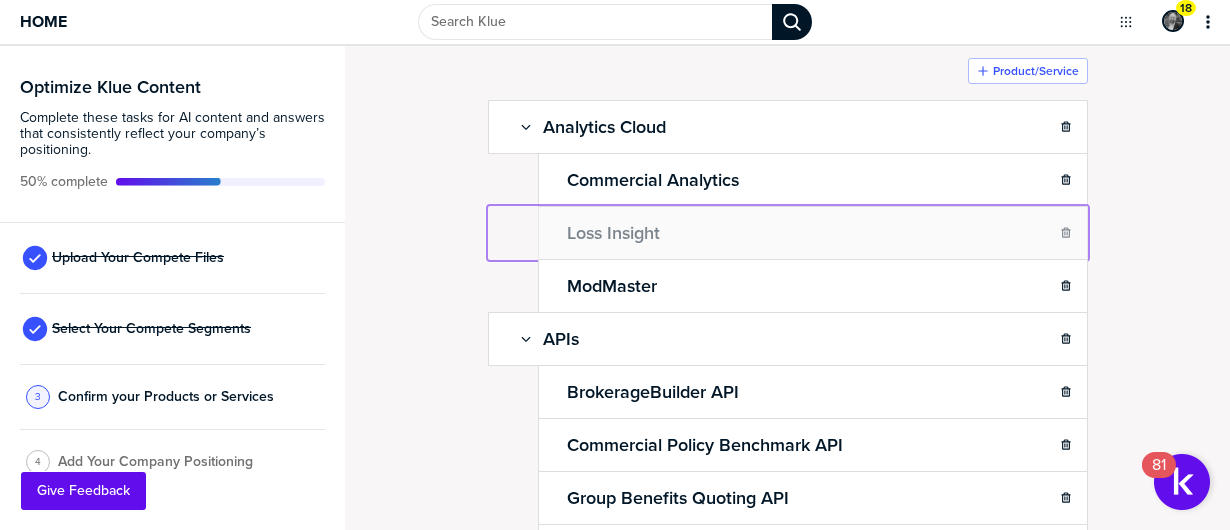 drag, startPoint x: 546, startPoint y: 230, endPoint x: 544, endPoint y: 304, distance: 74.02702 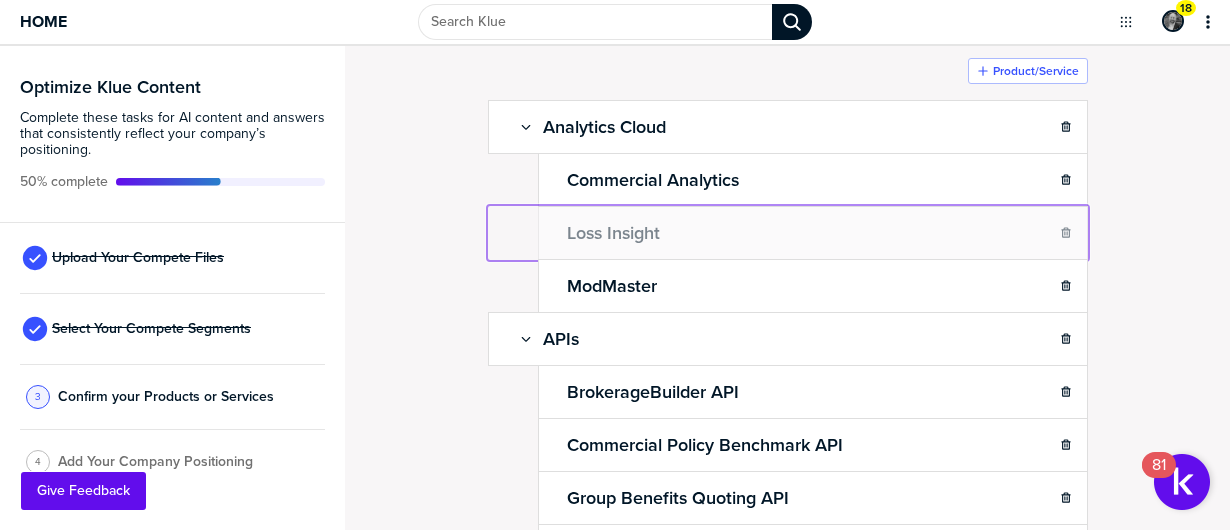 click on "Home  18 Optimize Klue Content Complete these tasks for AI content and answers that consistently reflect your company’s positioning. 50% complete Upload Your Compete Files Select Your Compete Segments 3 Confirm your Products or Services 4 Add Your Company Positioning Confirm Your Products and Services. Add, delete and re-arrange as needed.  Items can be 'grouped' via drop/drag.  Each item should be a marketable product or set of capabilities that consumers need enablement on. Done Product/Service Analytics Cloud Sub-Item Commercial Analytics Loss Insight ModMaster APIs Sub-Item BrokerageBuilder API Commercial Policy Benchmark API Group Benefits Quoting API Lead Insights API MGA Hub API Personal Lines Quoting API Carrier Products Sub-Item ClarionDoor Client Engagement Suite Content Distribution Market Basket miEdge for Insurers WCL Commercial CPQ Sub-Item Cyber Quoting Sub-Item MGA Hub Sub-Item Content Cloud Sub-Item Client Cloud Sub-Item Sales Cloud Sub-Item Partner Platform Sub-Item
81" at bounding box center [615, 265] 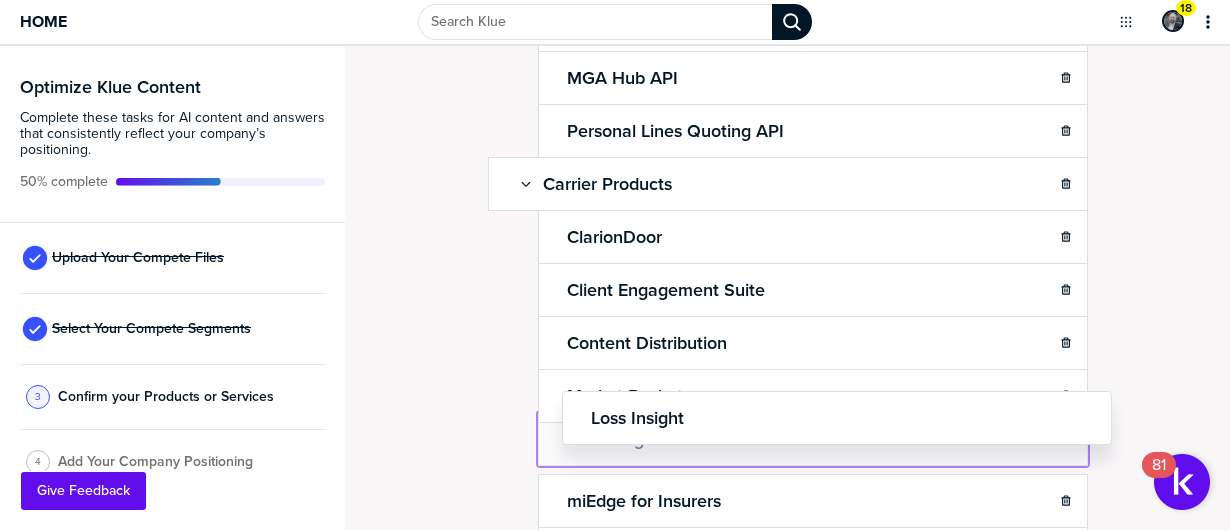 scroll, scrollTop: 588, scrollLeft: 0, axis: vertical 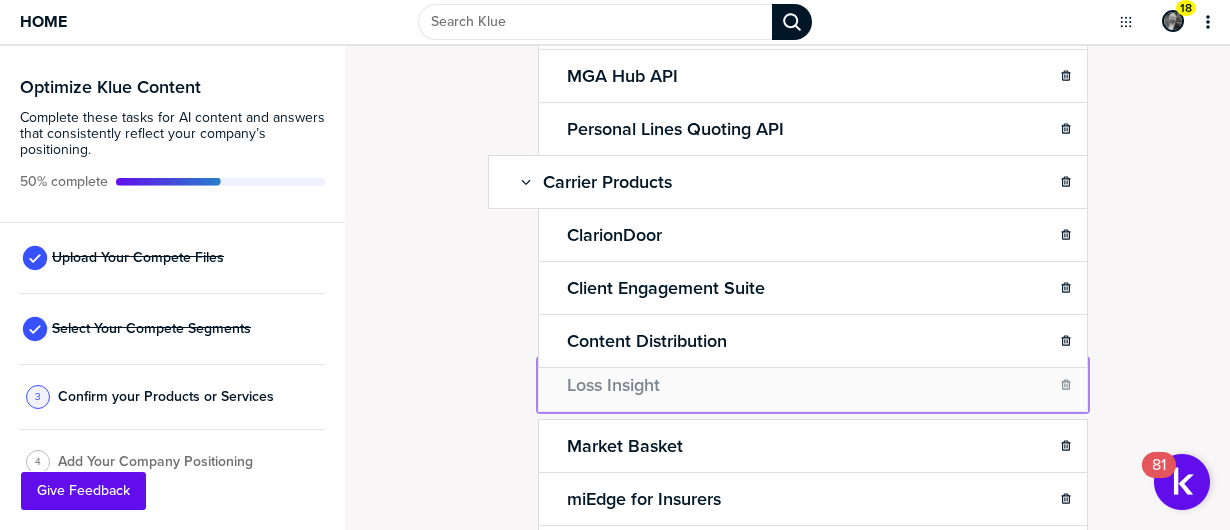drag, startPoint x: 545, startPoint y: 228, endPoint x: 560, endPoint y: 376, distance: 148.7582 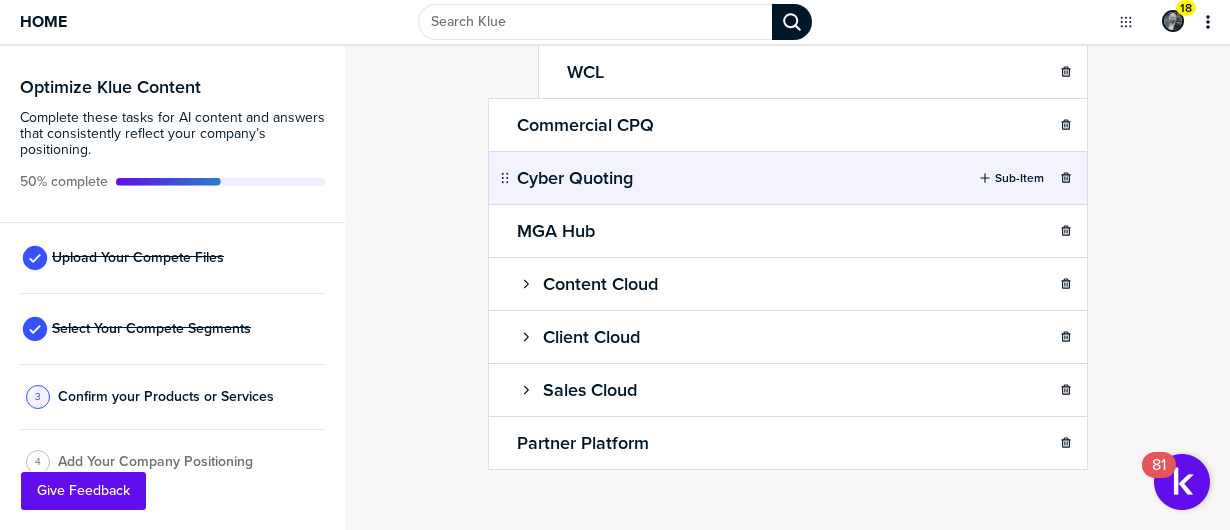 scroll, scrollTop: 1070, scrollLeft: 0, axis: vertical 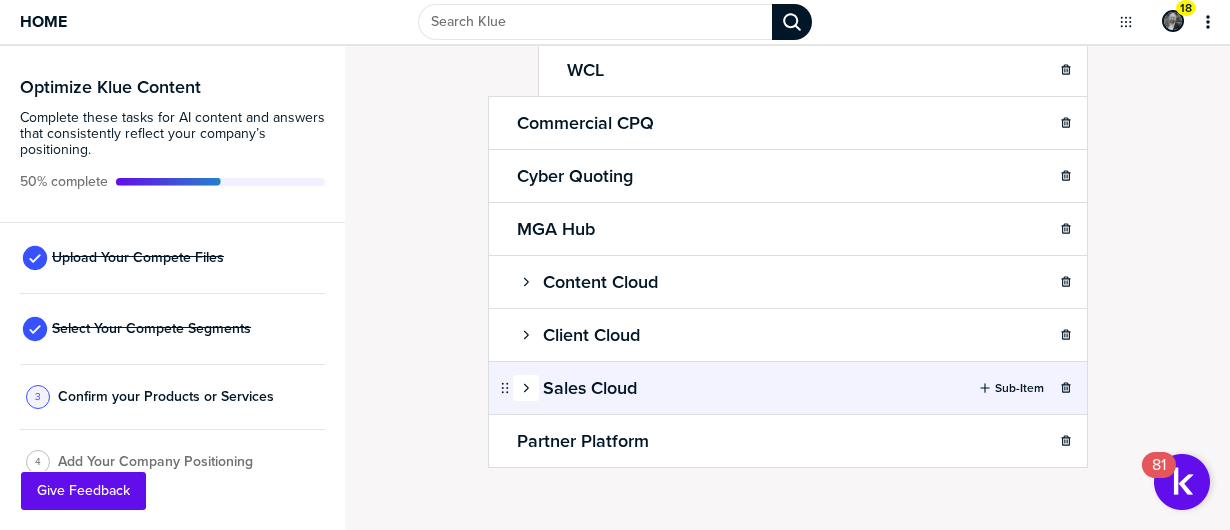 click 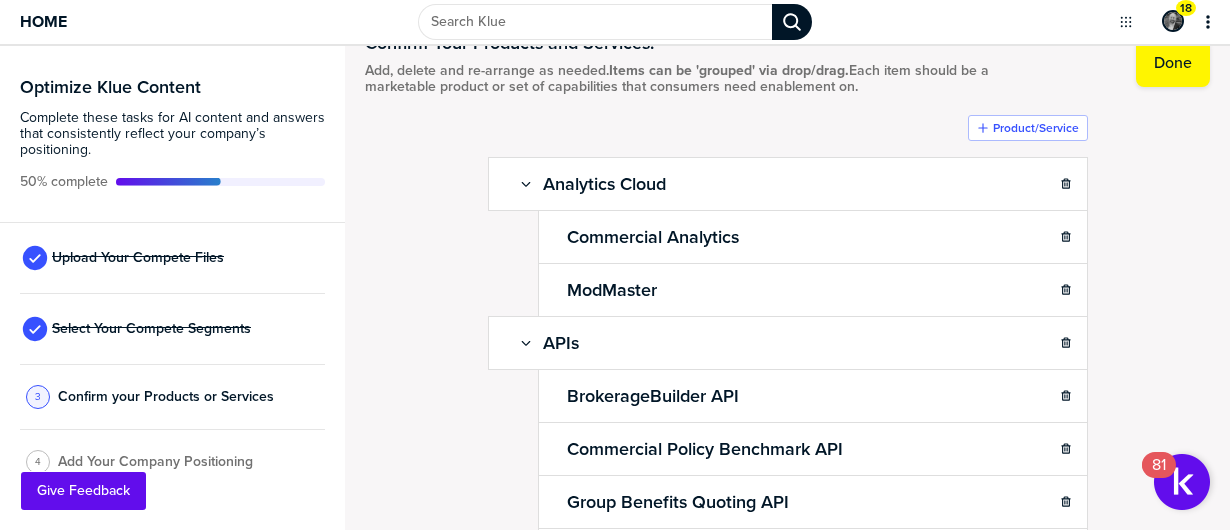 scroll, scrollTop: 0, scrollLeft: 0, axis: both 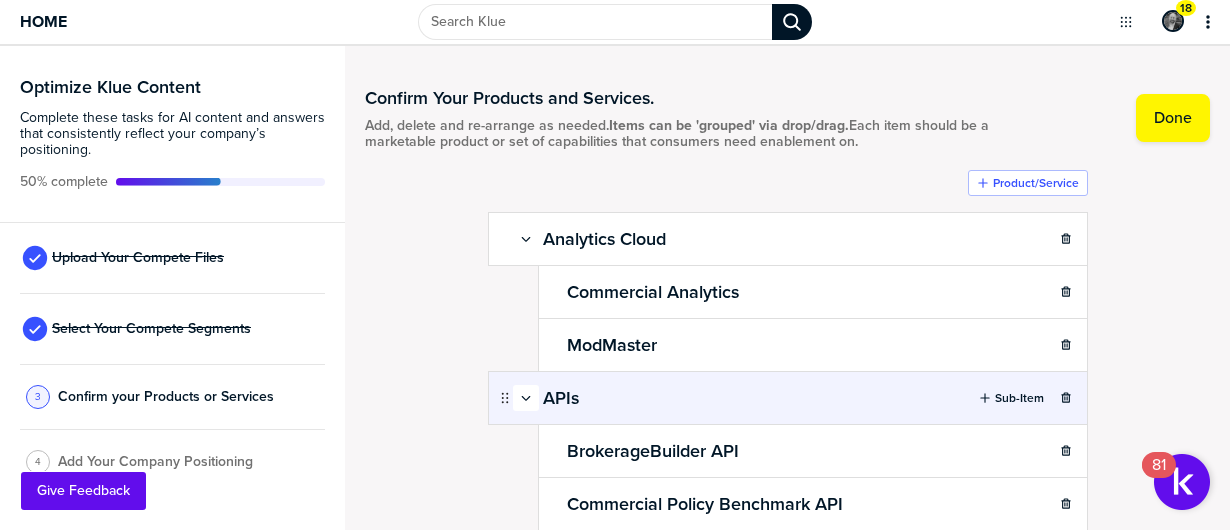 click 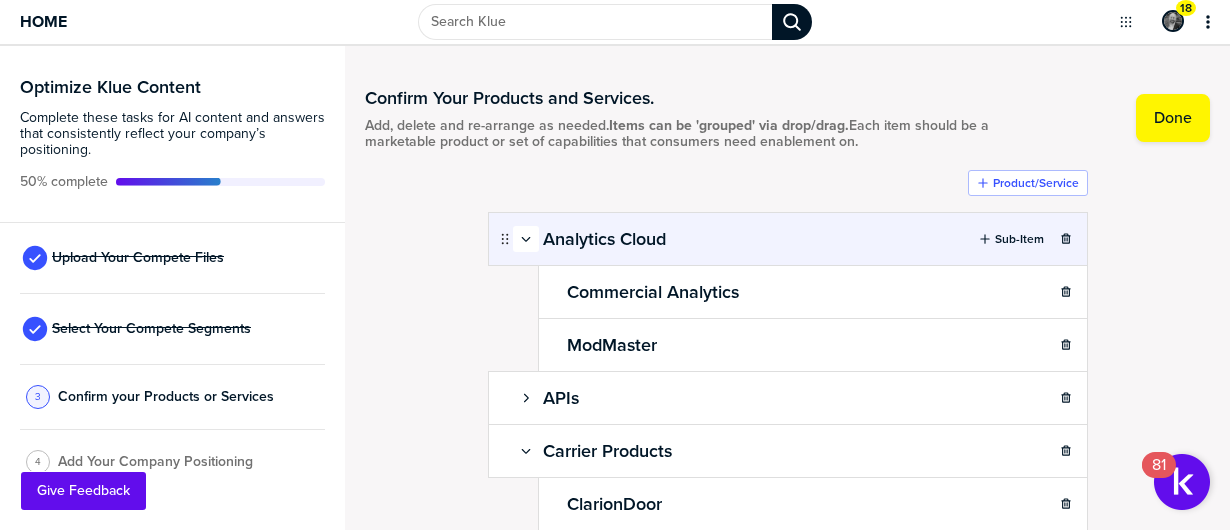 click 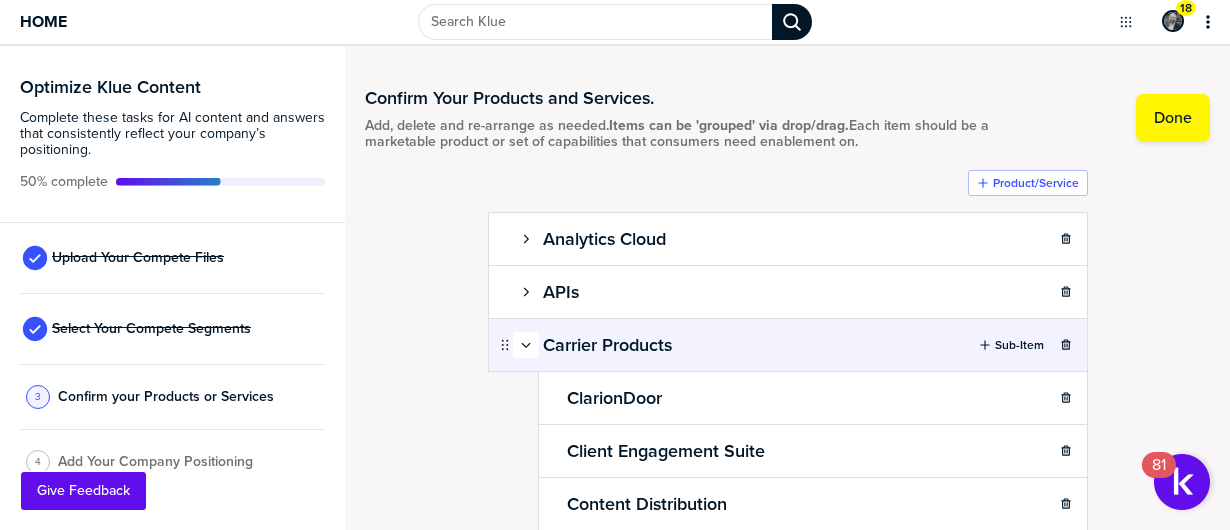 click at bounding box center (526, 345) 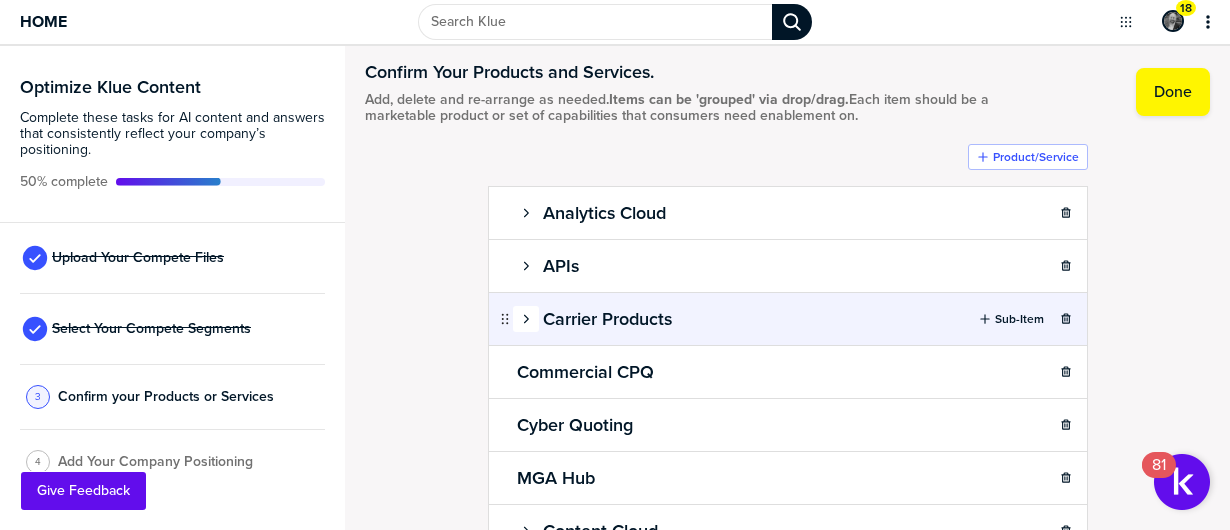 scroll, scrollTop: 0, scrollLeft: 0, axis: both 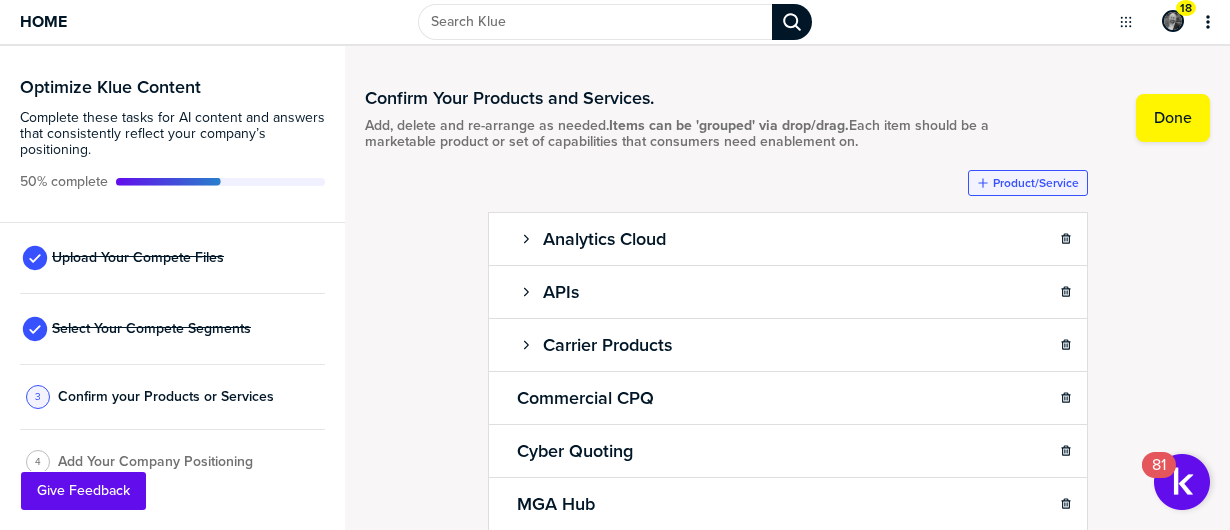 click on "Product/Service" at bounding box center [1028, 183] 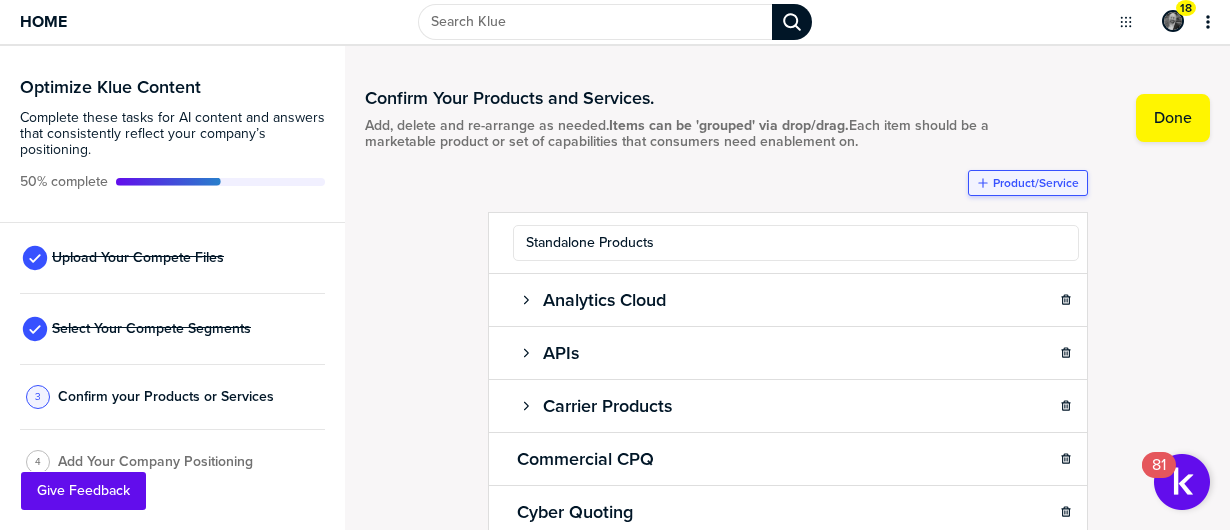 type on "Standalone Products" 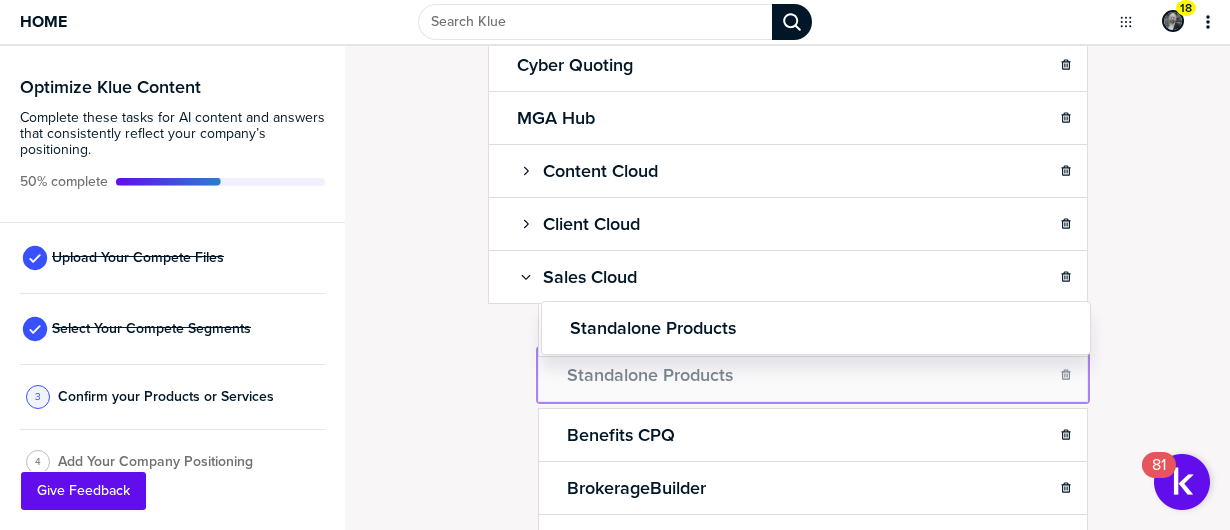 scroll, scrollTop: 407, scrollLeft: 0, axis: vertical 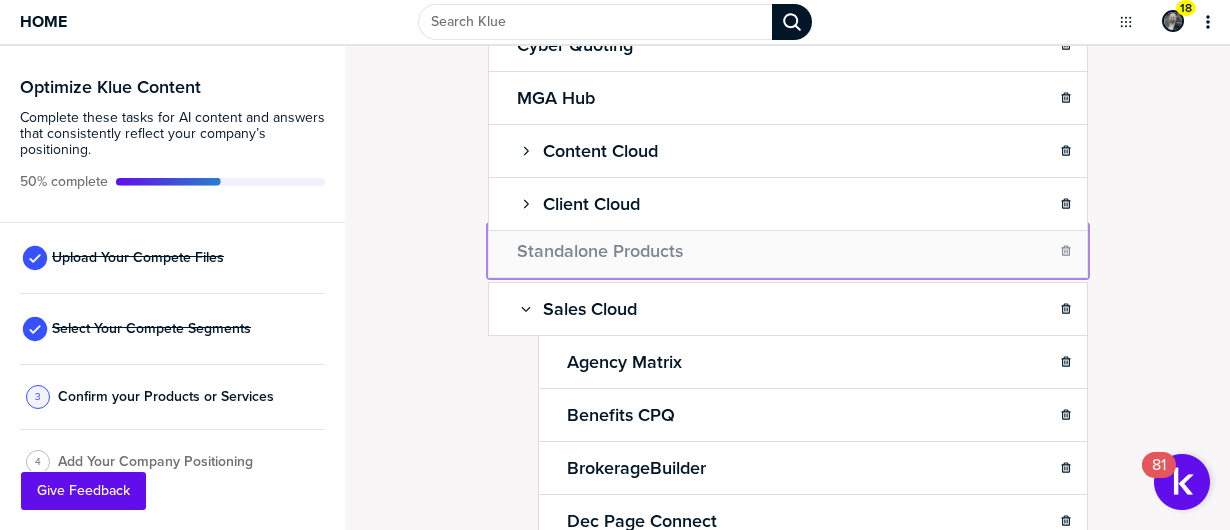 drag, startPoint x: 490, startPoint y: 238, endPoint x: 514, endPoint y: 246, distance: 25.298222 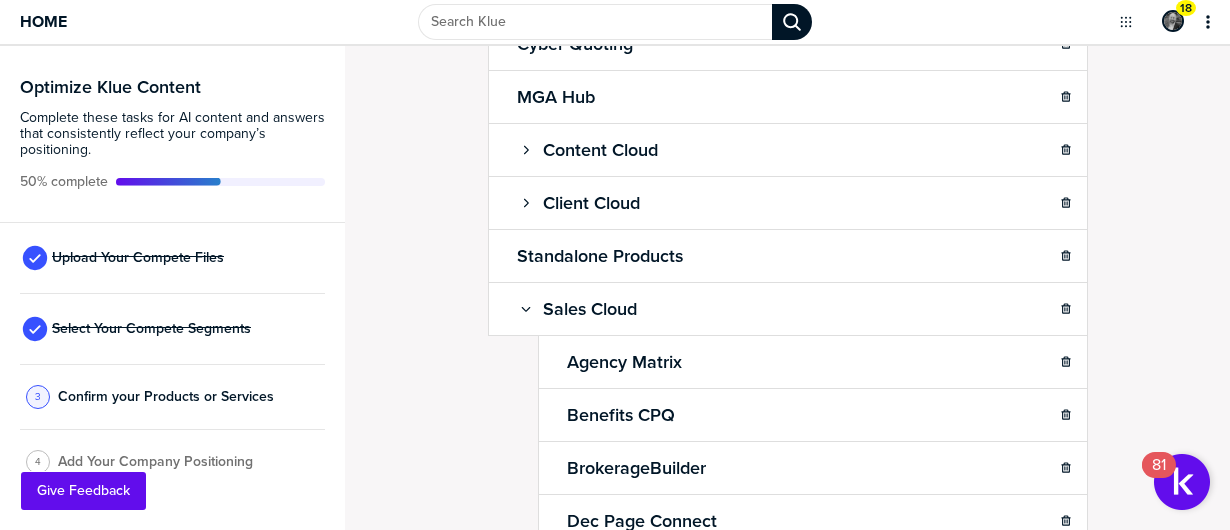 scroll, scrollTop: 355, scrollLeft: 0, axis: vertical 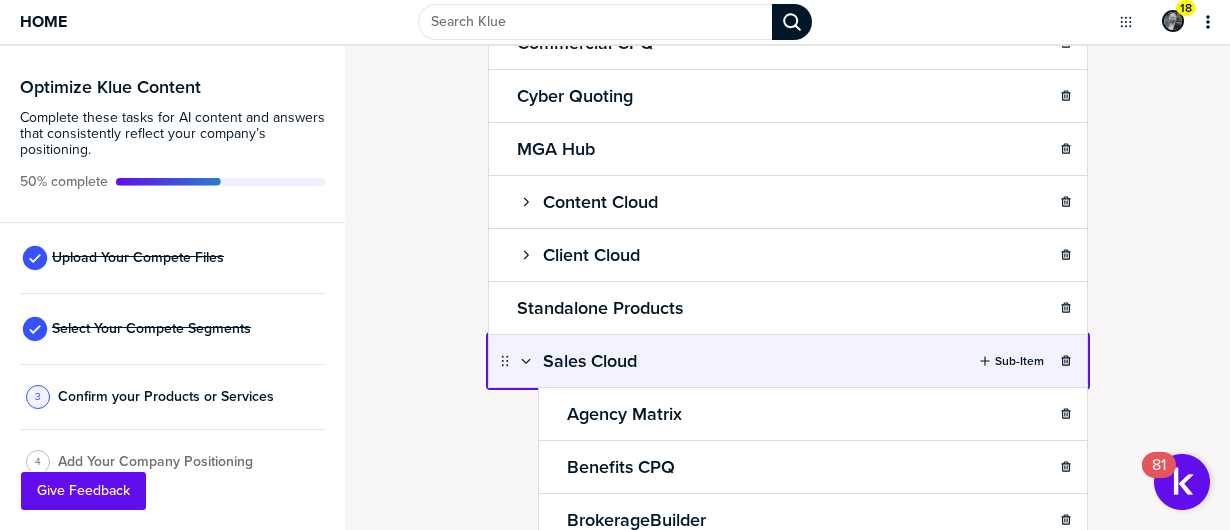 click on "Home  18 Optimize Klue Content Complete these tasks for AI content and answers that consistently reflect your company’s positioning. 50% complete Upload Your Compete Files Select Your Compete Segments 3 Confirm your Products or Services 4 Add Your Company Positioning Confirm Your Products and Services. Add, delete and re-arrange as needed.  Items can be 'grouped' via drop/drag.  Each item should be a marketable product or set of capabilities that consumers need enablement on. Saving... Done Product/Service Analytics Cloud Sub-Item APIs Sub-Item Carrier Products Sub-Item Commercial CPQ Sub-Item Cyber Quoting Sub-Item MGA Hub Sub-Item Content Cloud Sub-Item Client Cloud Sub-Item Standalone Products Sub-Item Sales Cloud Sub-Item Agency Matrix Benefits CPQ BrokerageBuilder Dec Page Connect Marketing Automation miEdge for Brokers TurboRater Zywave Websites Partner Platform Sub-Item pti-56 was dropped after pti-30.
81 Give Feedback" at bounding box center (615, 265) 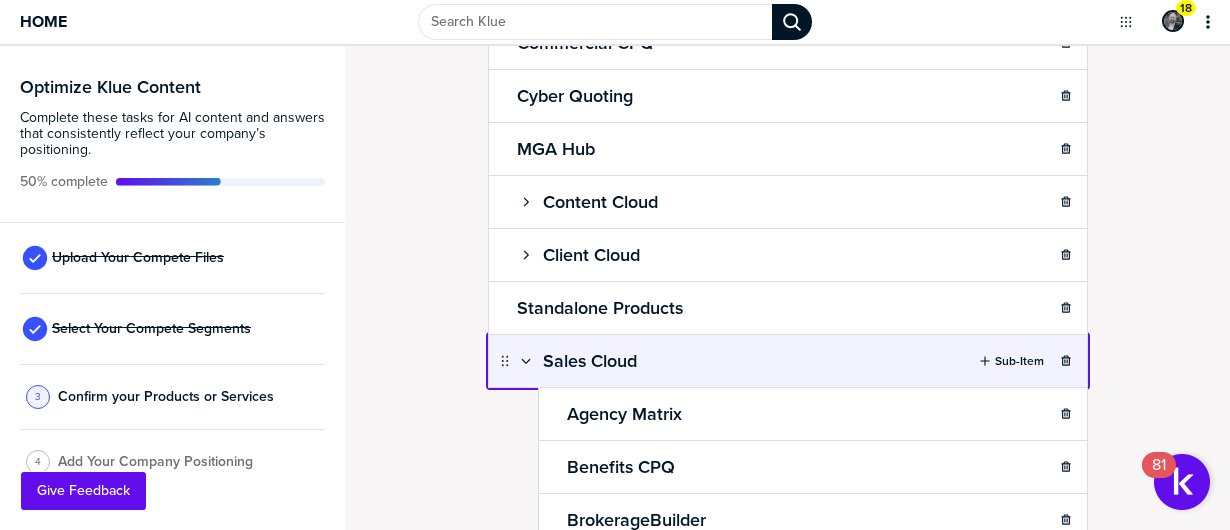 scroll, scrollTop: 337, scrollLeft: 0, axis: vertical 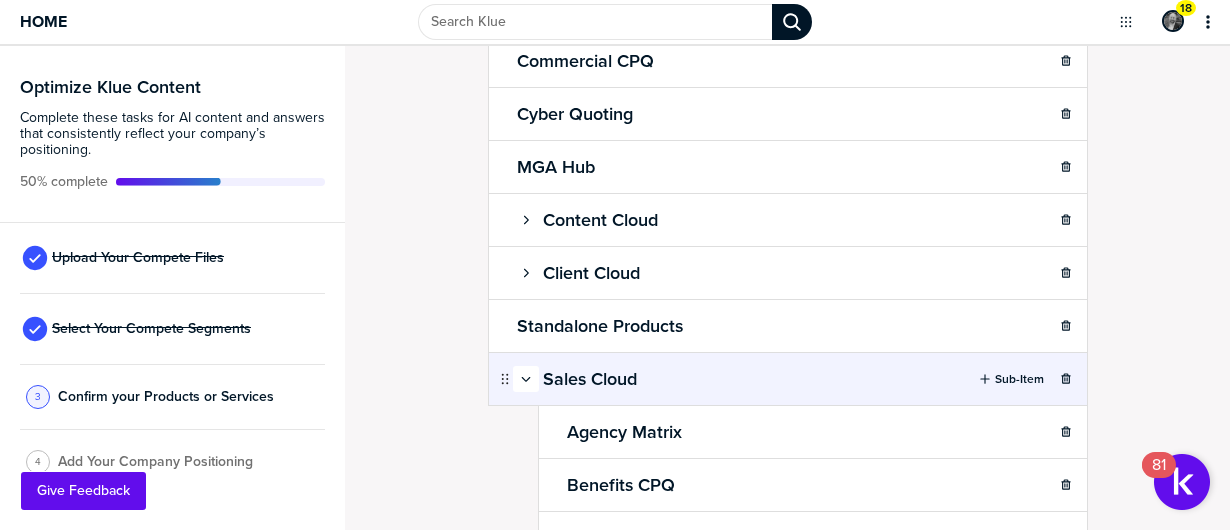 click 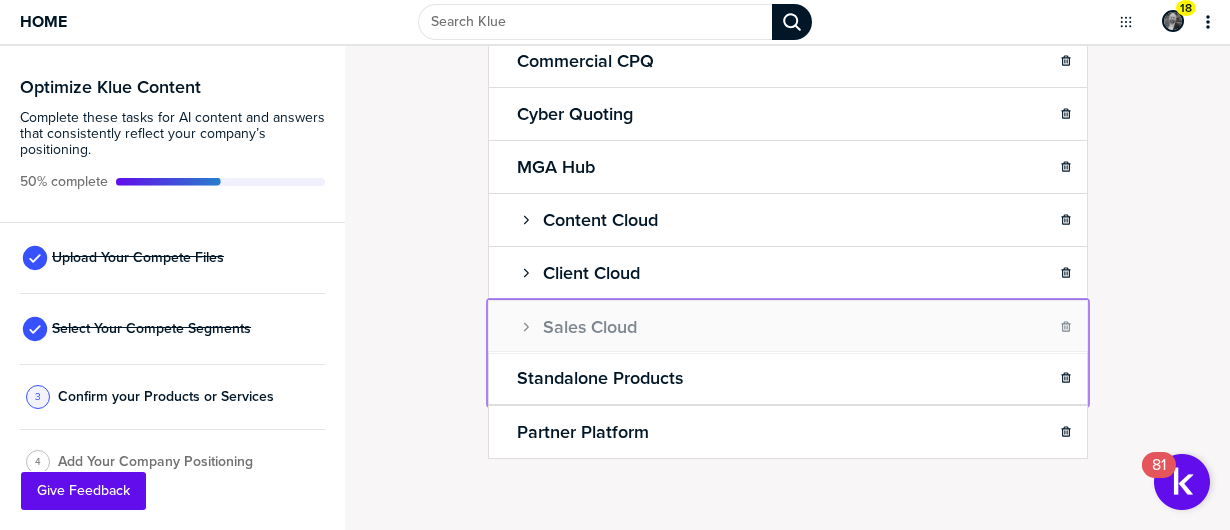 drag, startPoint x: 494, startPoint y: 368, endPoint x: 498, endPoint y: 323, distance: 45.17743 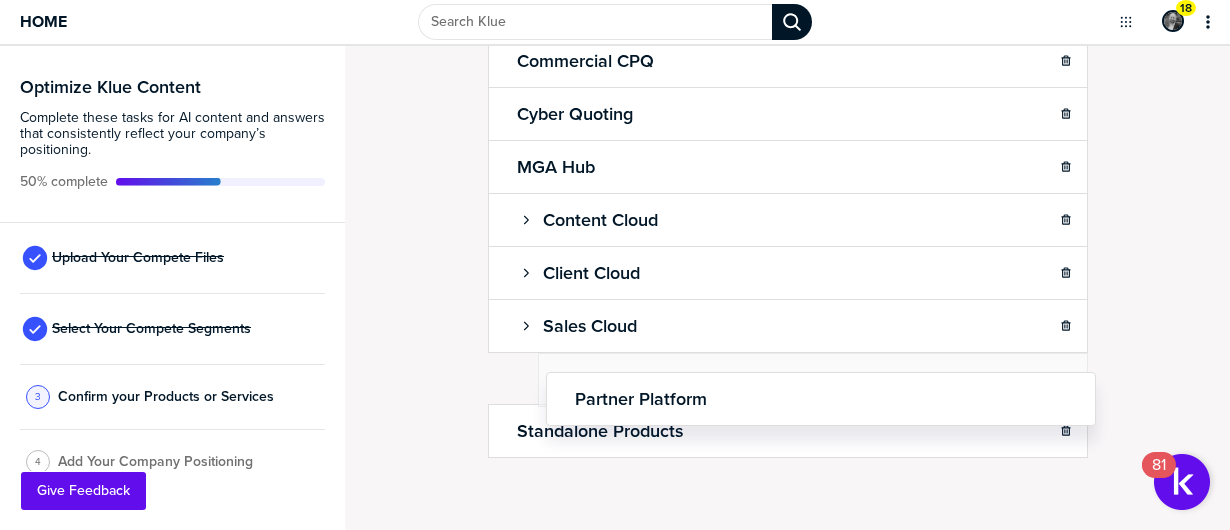 drag, startPoint x: 488, startPoint y: 420, endPoint x: 544, endPoint y: 390, distance: 63.529522 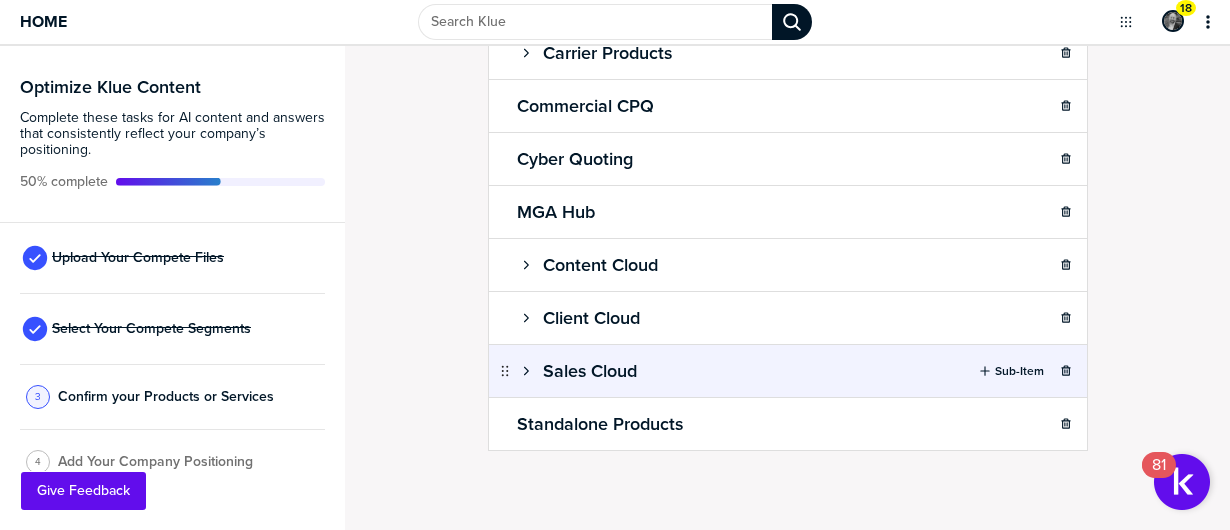 scroll, scrollTop: 284, scrollLeft: 0, axis: vertical 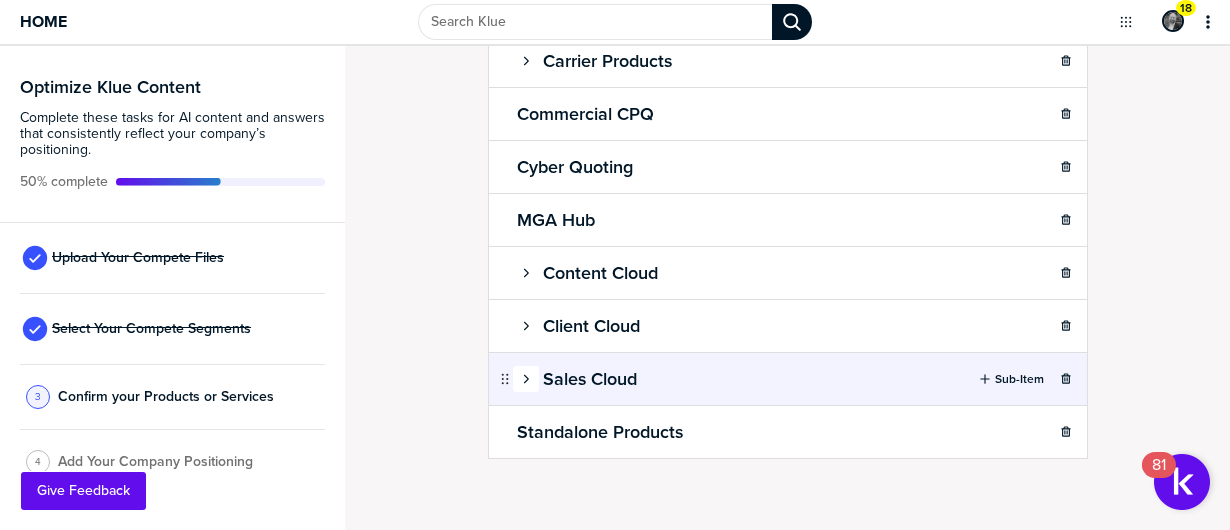 click 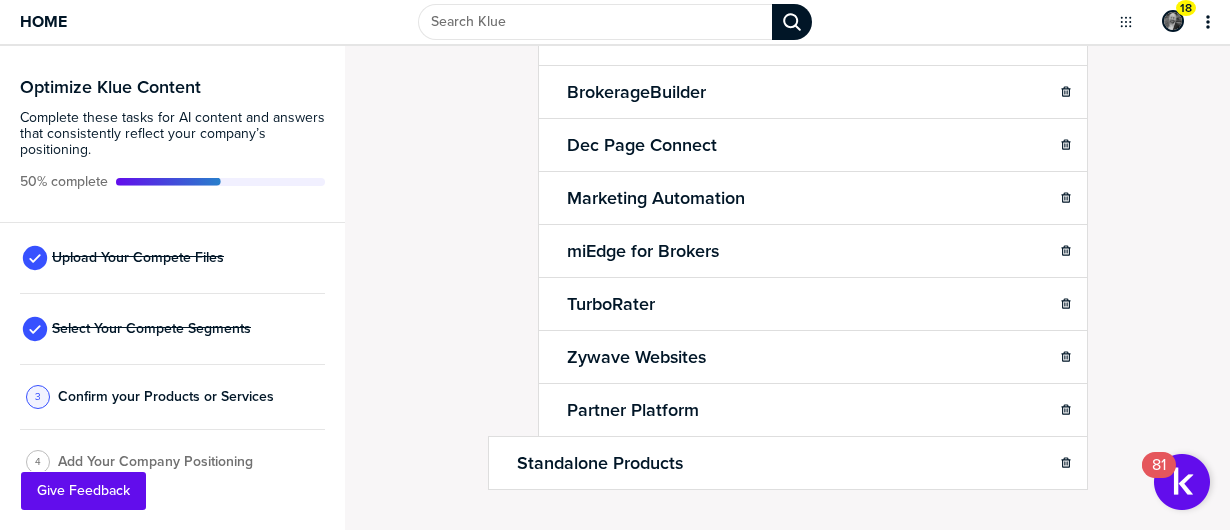 scroll, scrollTop: 756, scrollLeft: 0, axis: vertical 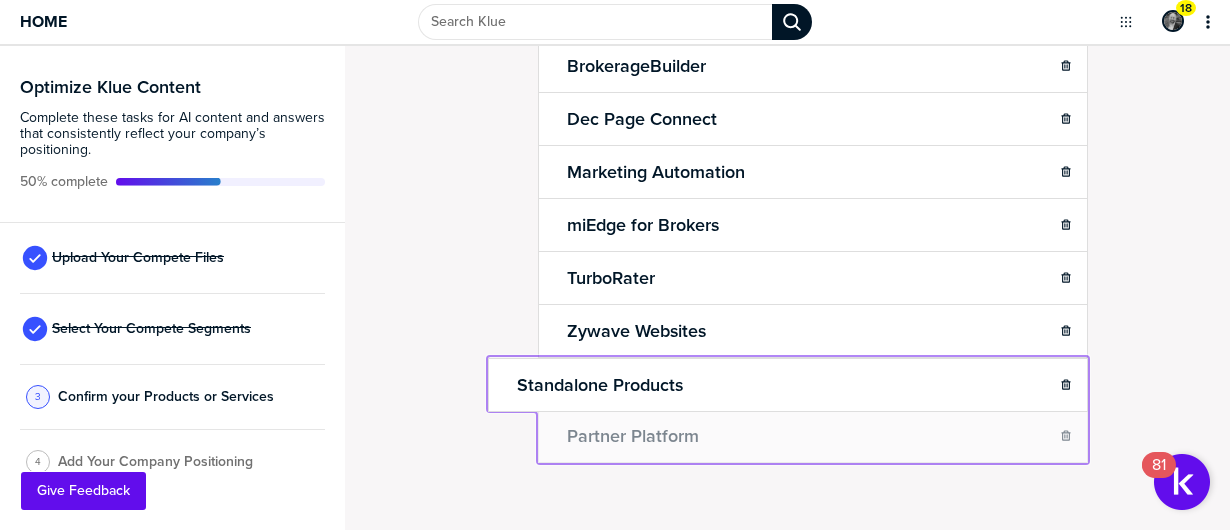 drag, startPoint x: 539, startPoint y: 371, endPoint x: 539, endPoint y: 409, distance: 38 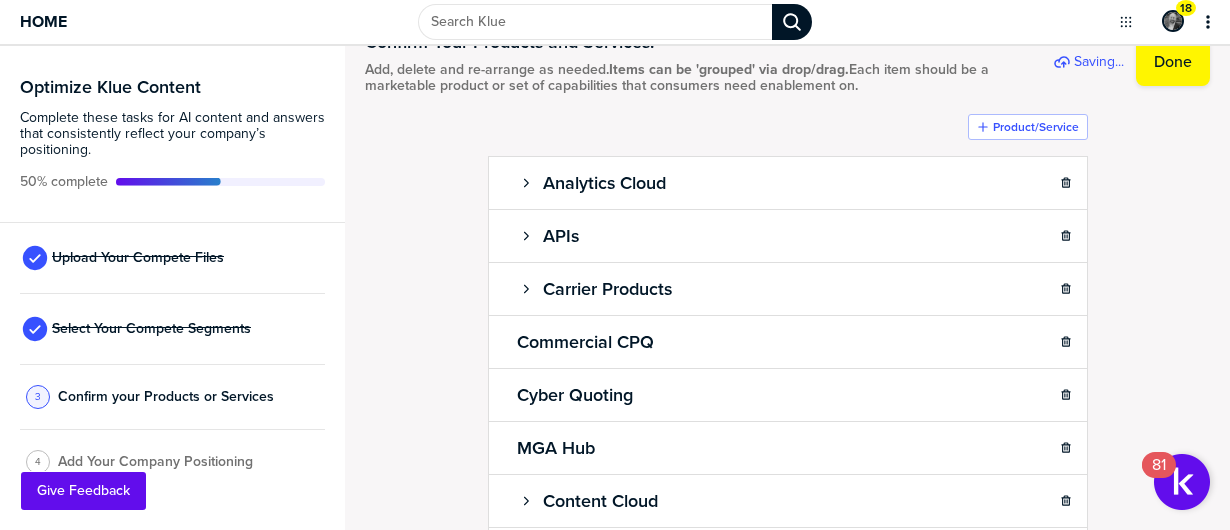 scroll, scrollTop: 256, scrollLeft: 0, axis: vertical 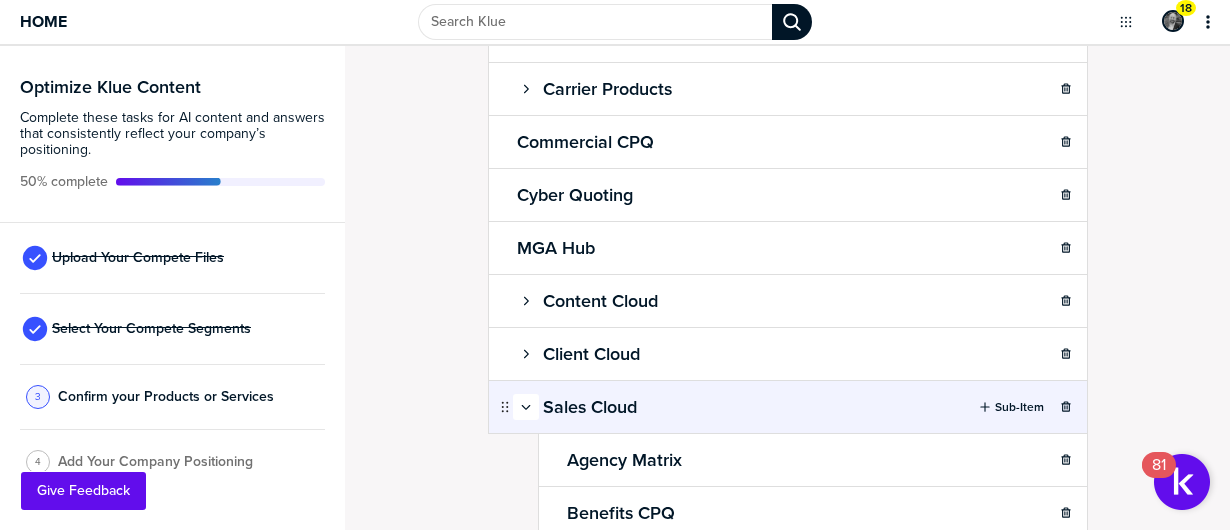 click 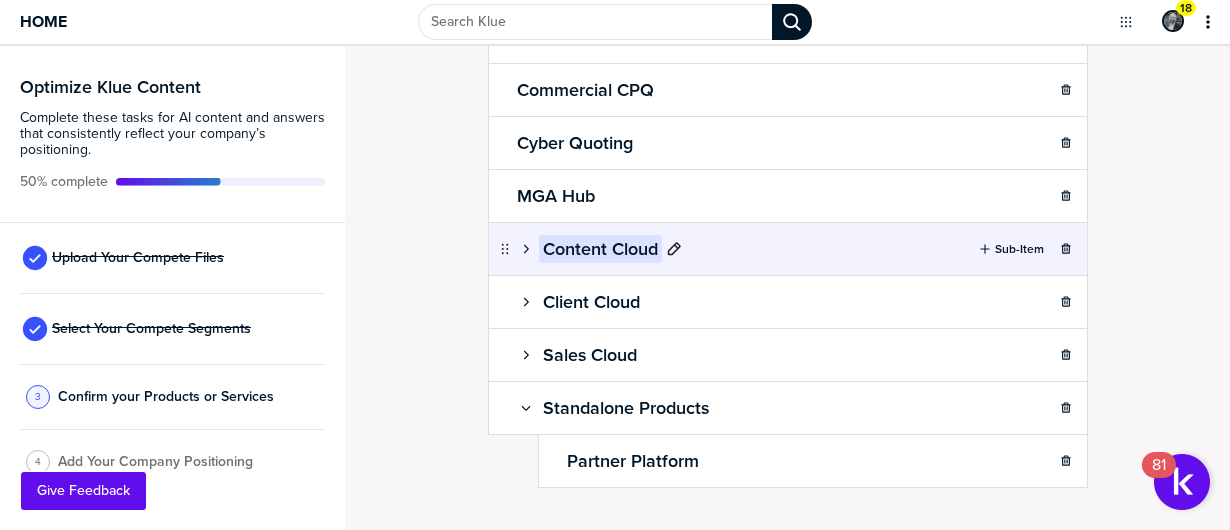 scroll, scrollTop: 337, scrollLeft: 0, axis: vertical 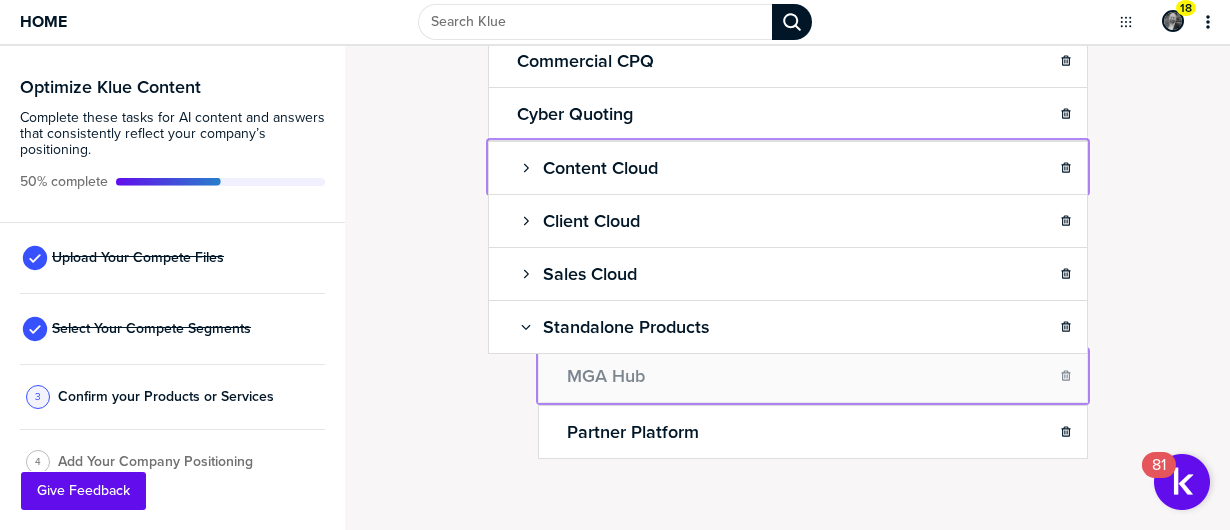 drag, startPoint x: 497, startPoint y: 157, endPoint x: 542, endPoint y: 371, distance: 218.68013 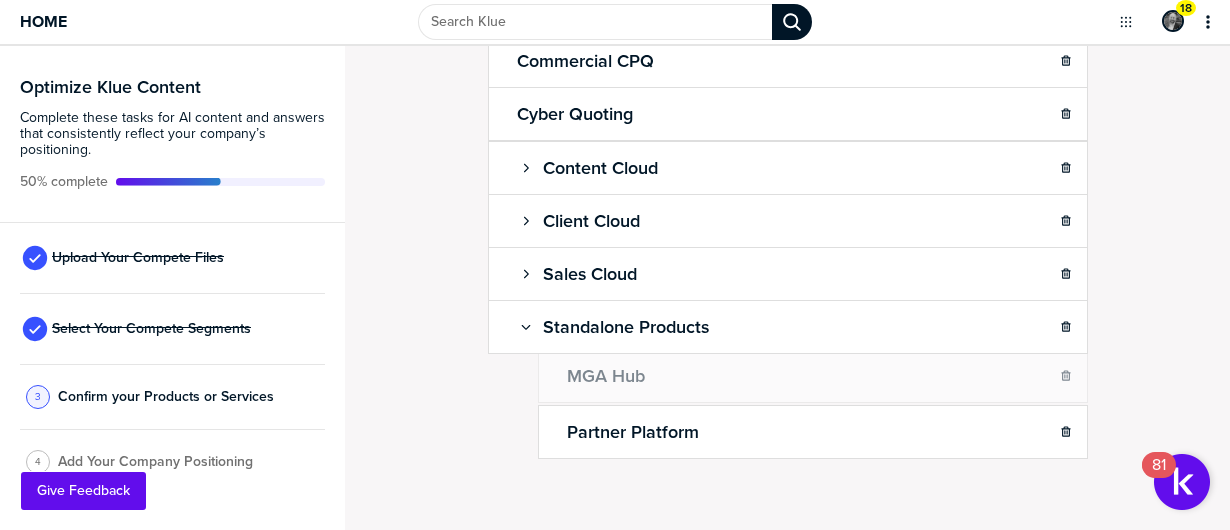 click on "MGA Hub" at bounding box center (835, 376) 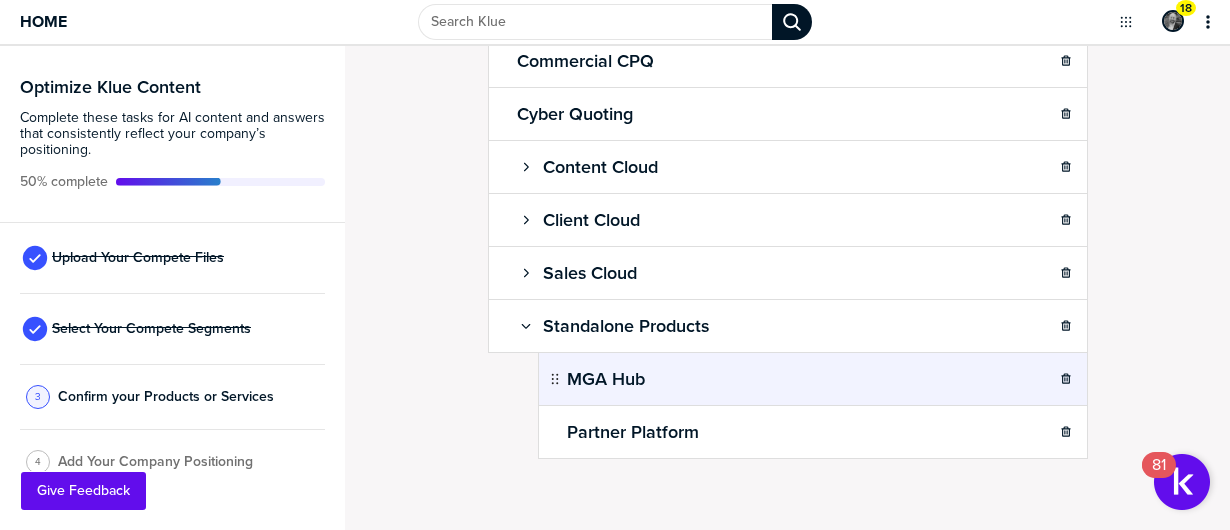 scroll, scrollTop: 137, scrollLeft: 0, axis: vertical 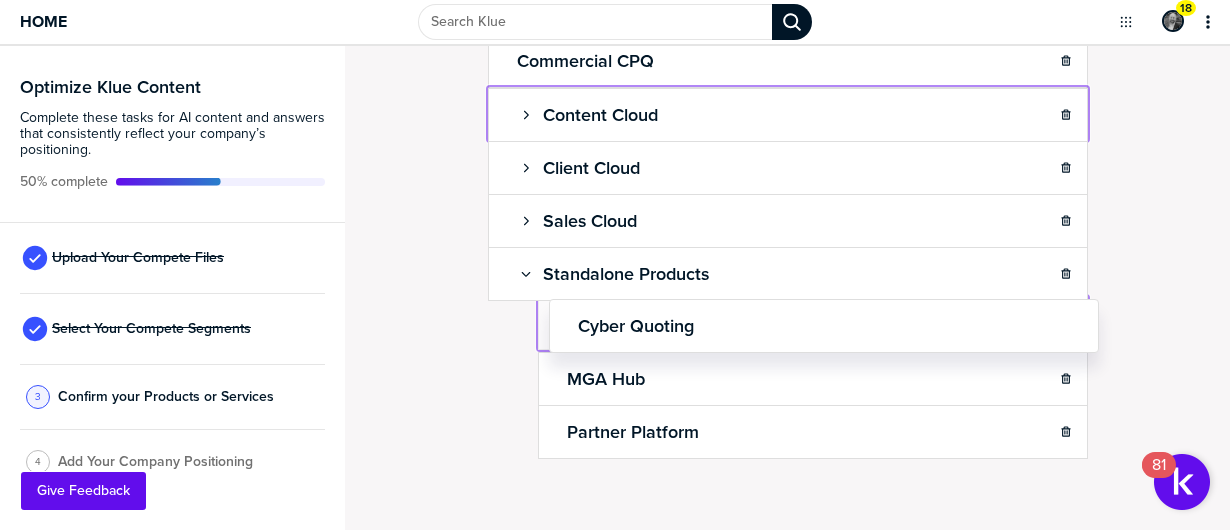 drag, startPoint x: 498, startPoint y: 303, endPoint x: 556, endPoint y: 315, distance: 59.22837 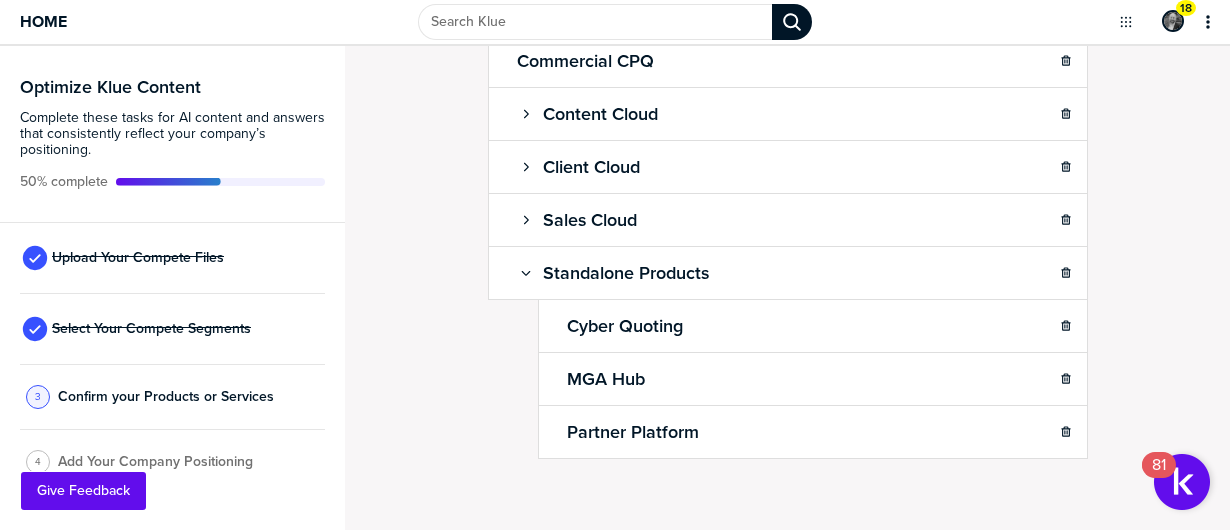 scroll, scrollTop: 37, scrollLeft: 0, axis: vertical 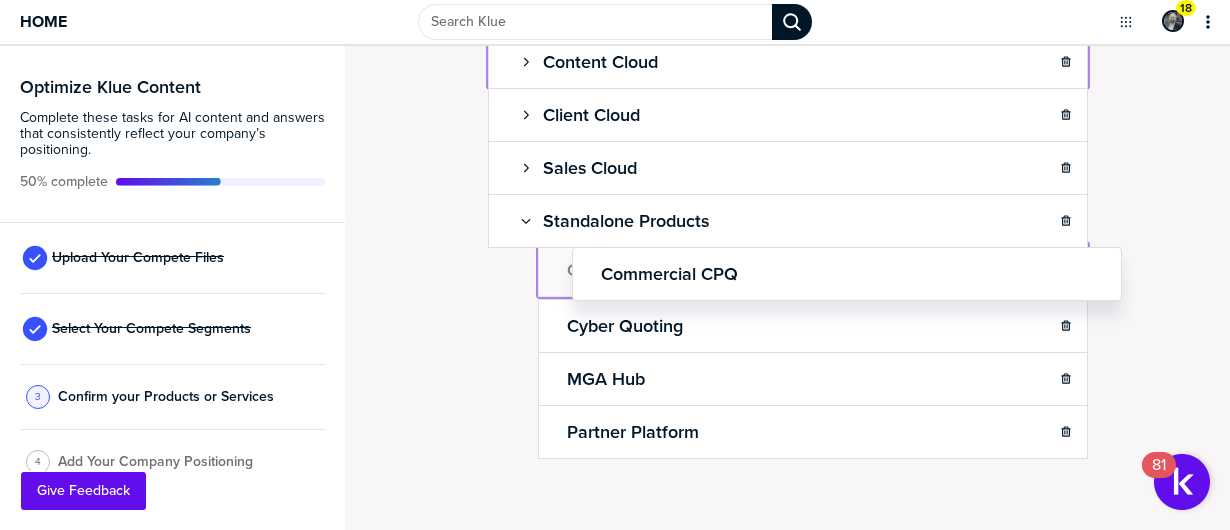 drag, startPoint x: 497, startPoint y: 355, endPoint x: 579, endPoint y: 266, distance: 121.016525 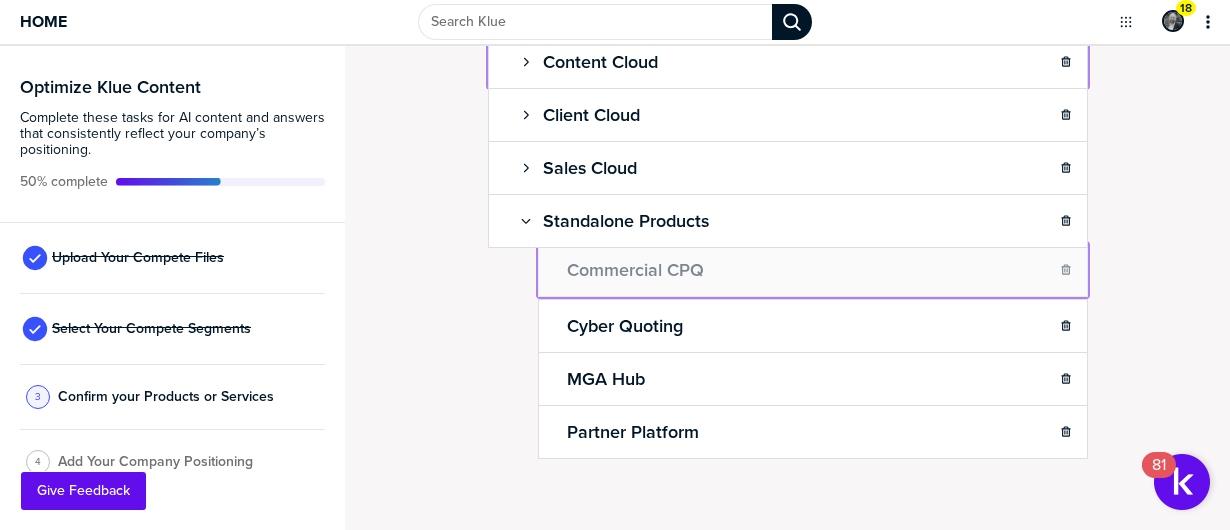 scroll, scrollTop: 285, scrollLeft: 0, axis: vertical 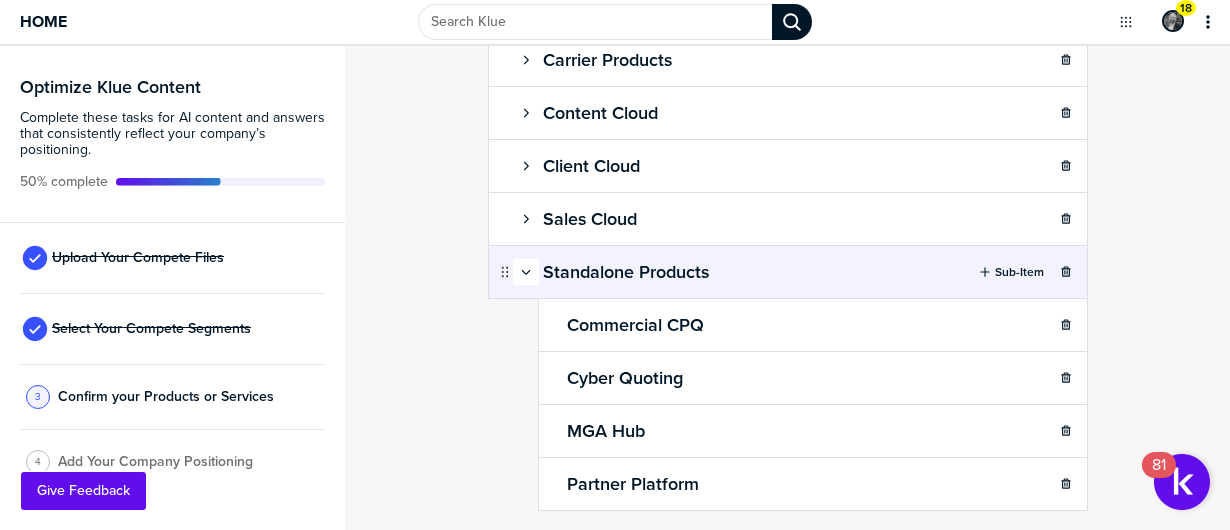 click 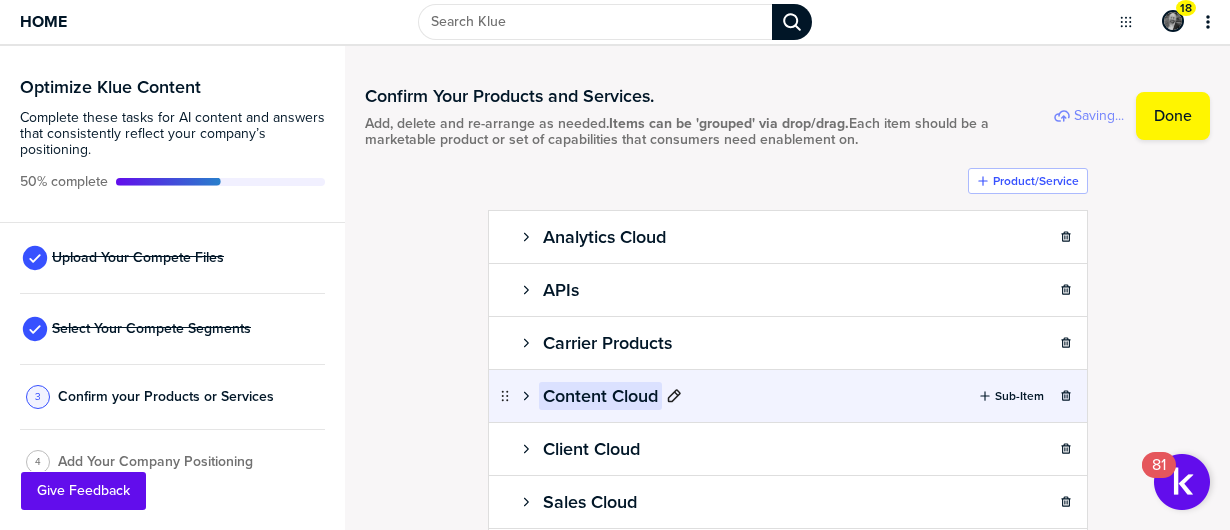 scroll, scrollTop: 0, scrollLeft: 0, axis: both 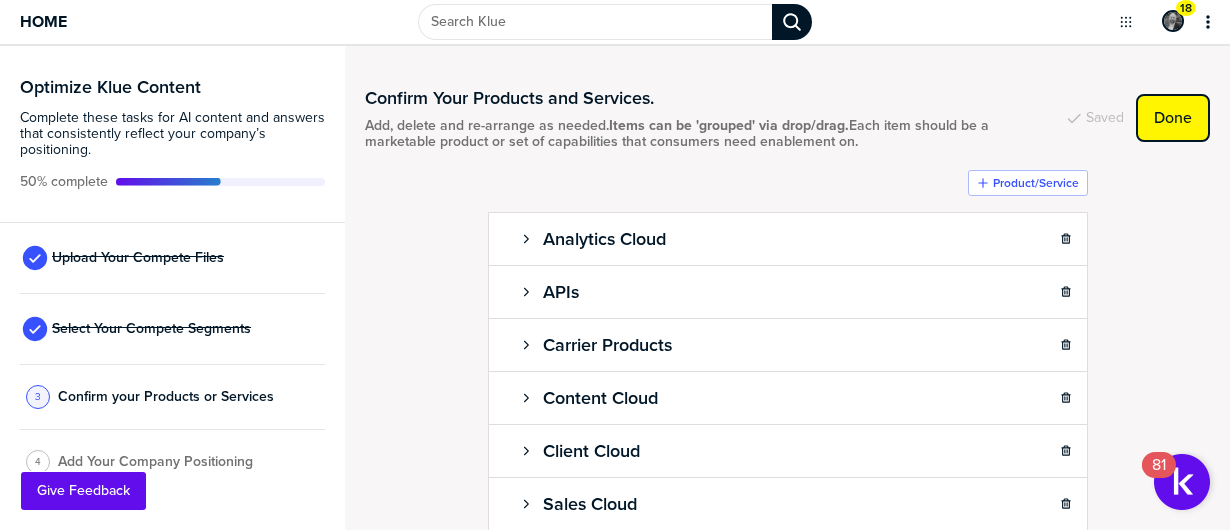 click on "Done" at bounding box center (1173, 118) 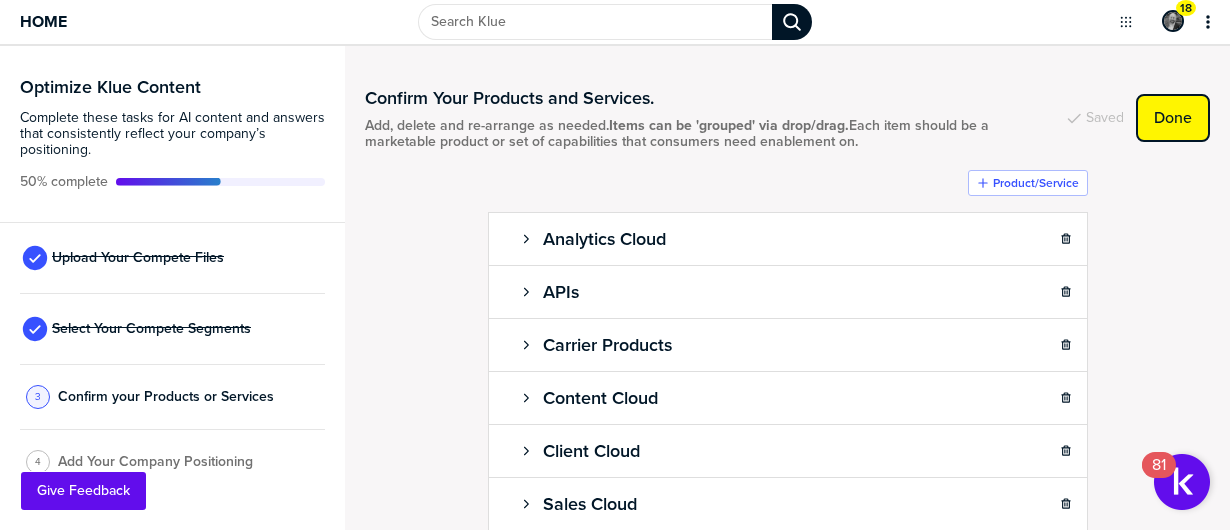 click on "Done" at bounding box center [1173, 118] 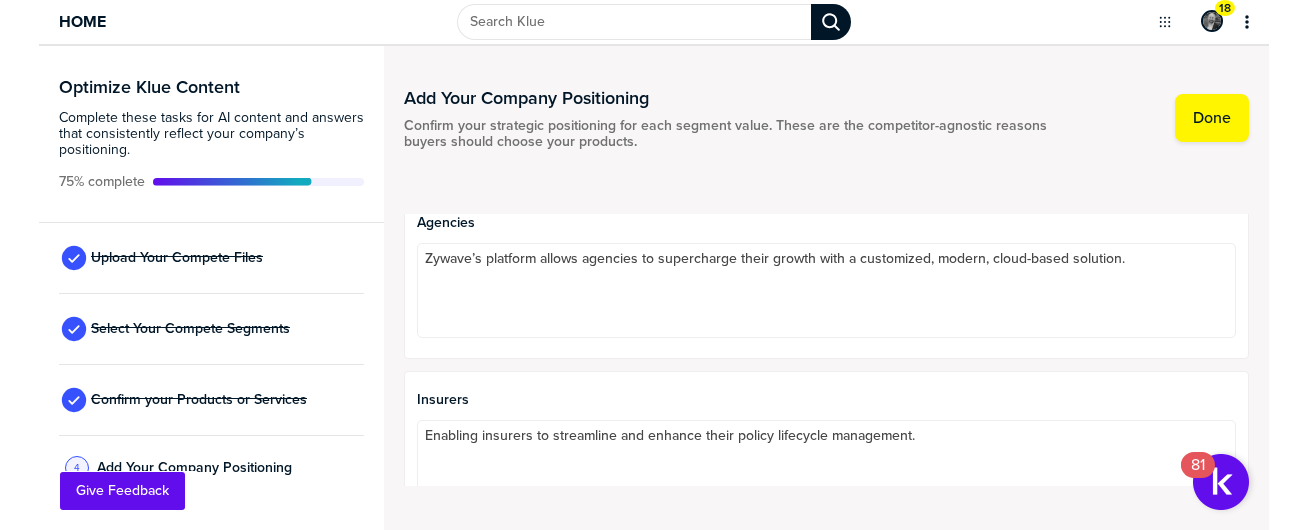 scroll, scrollTop: 0, scrollLeft: 0, axis: both 